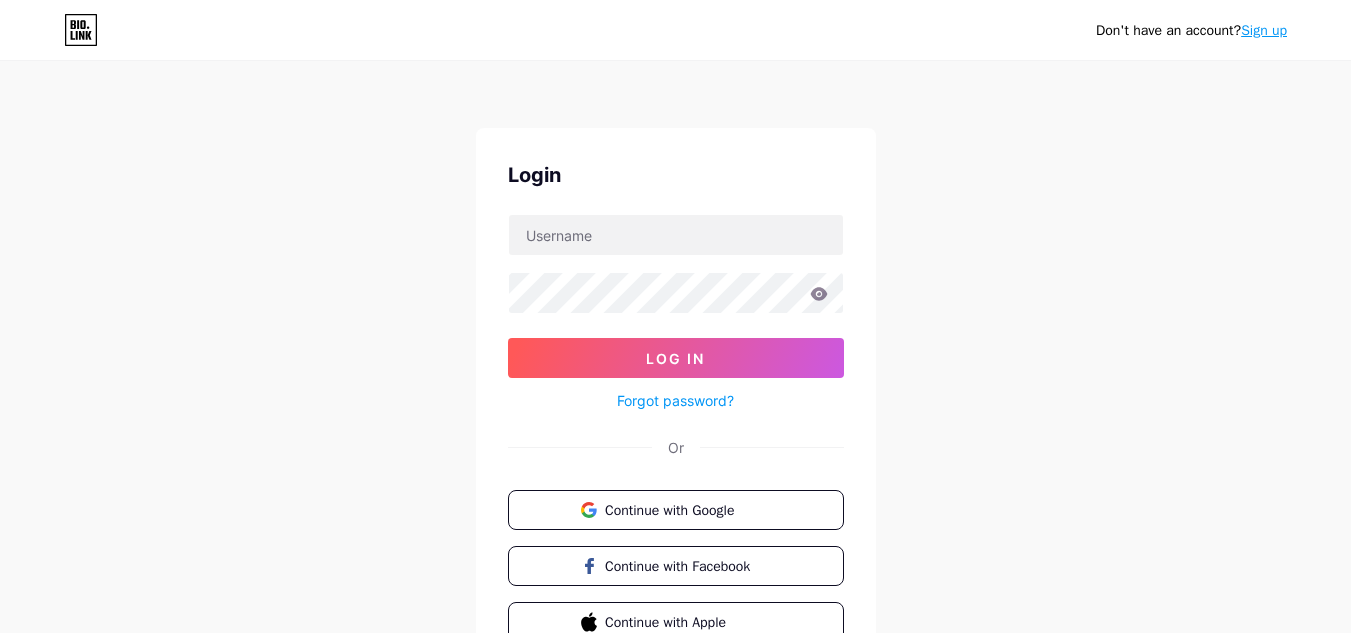 scroll, scrollTop: 100, scrollLeft: 0, axis: vertical 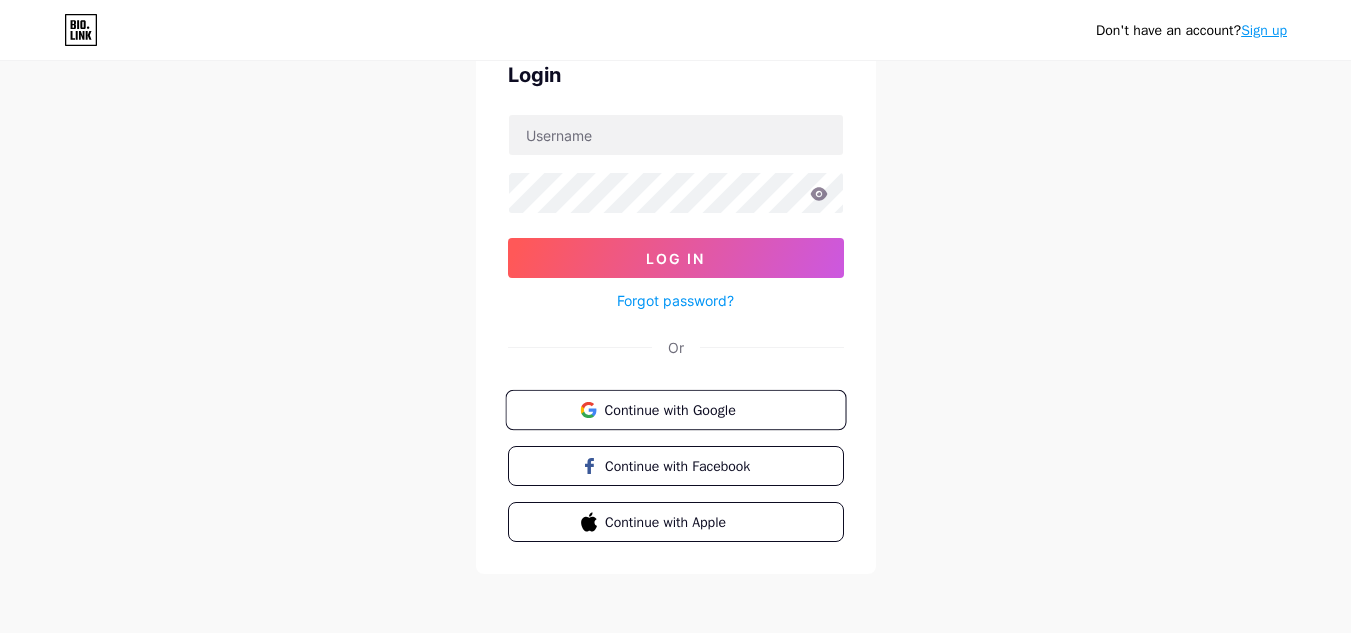 click on "Continue with Google" at bounding box center (675, 410) 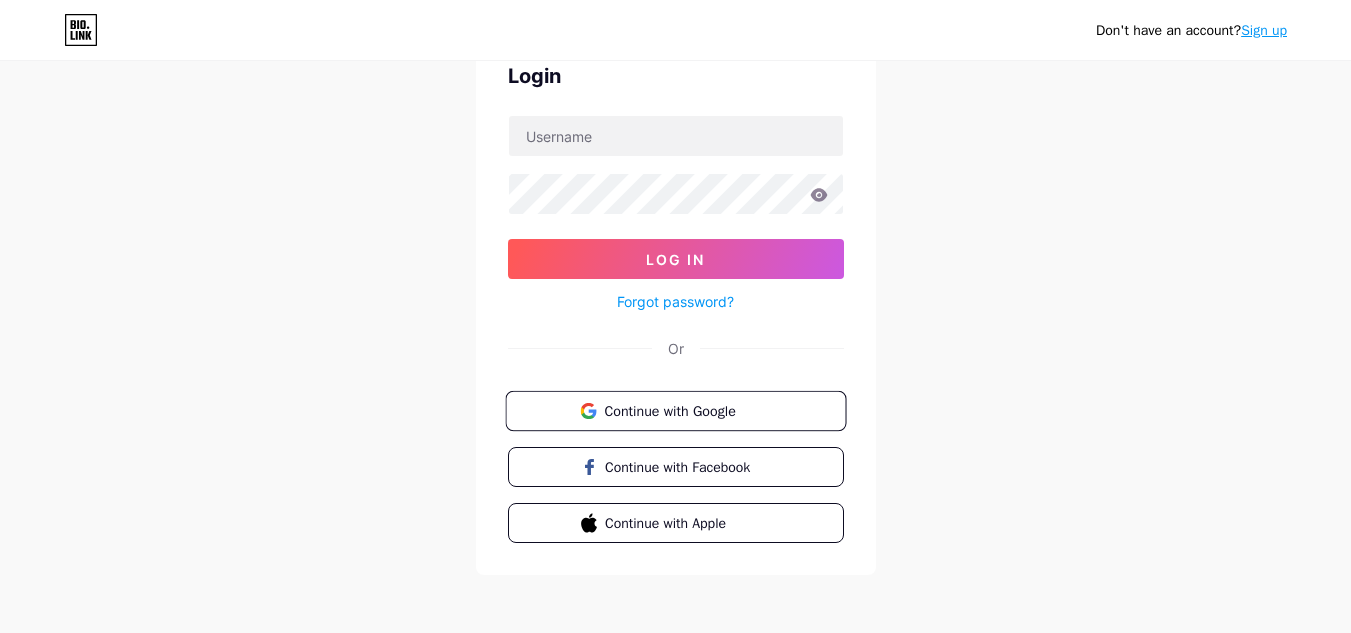 scroll, scrollTop: 100, scrollLeft: 0, axis: vertical 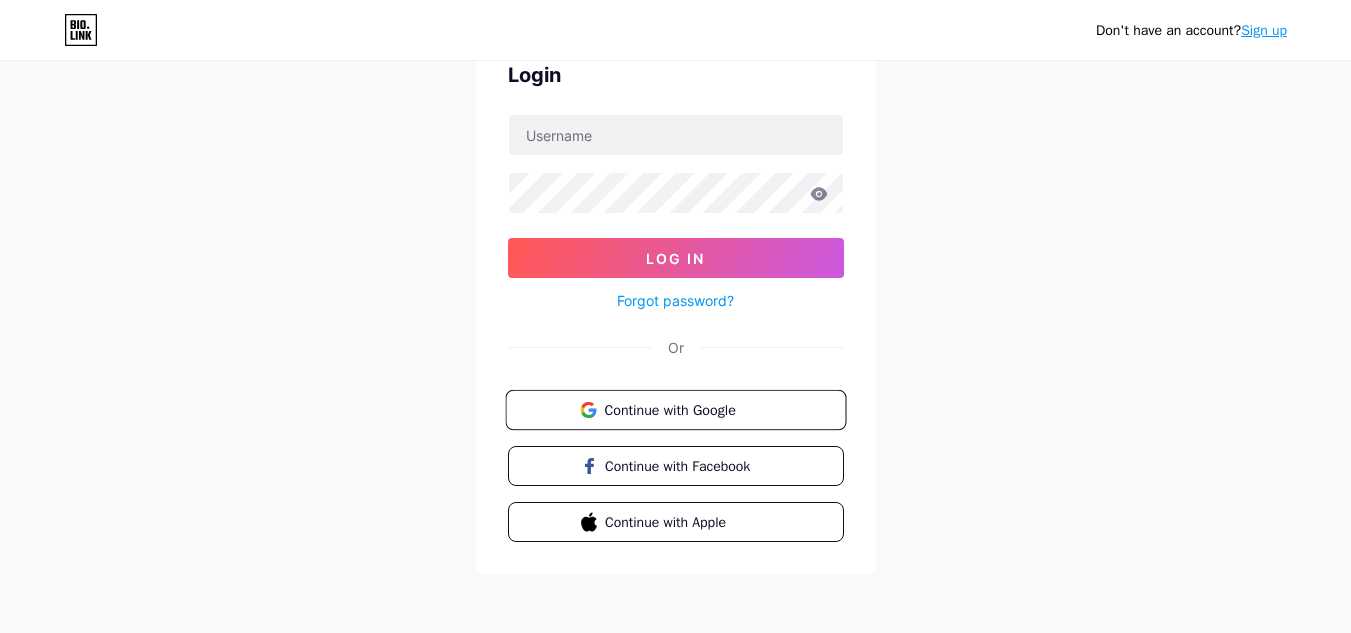 click on "Continue with Google" at bounding box center [687, 409] 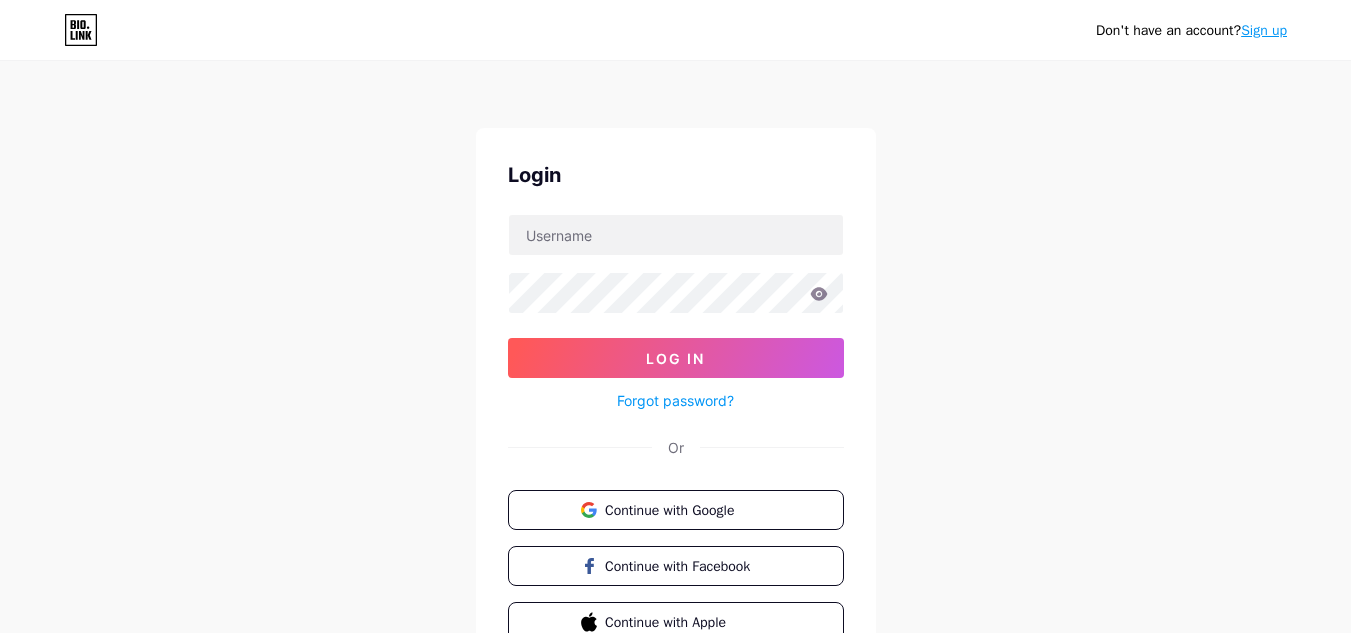 scroll, scrollTop: 0, scrollLeft: 0, axis: both 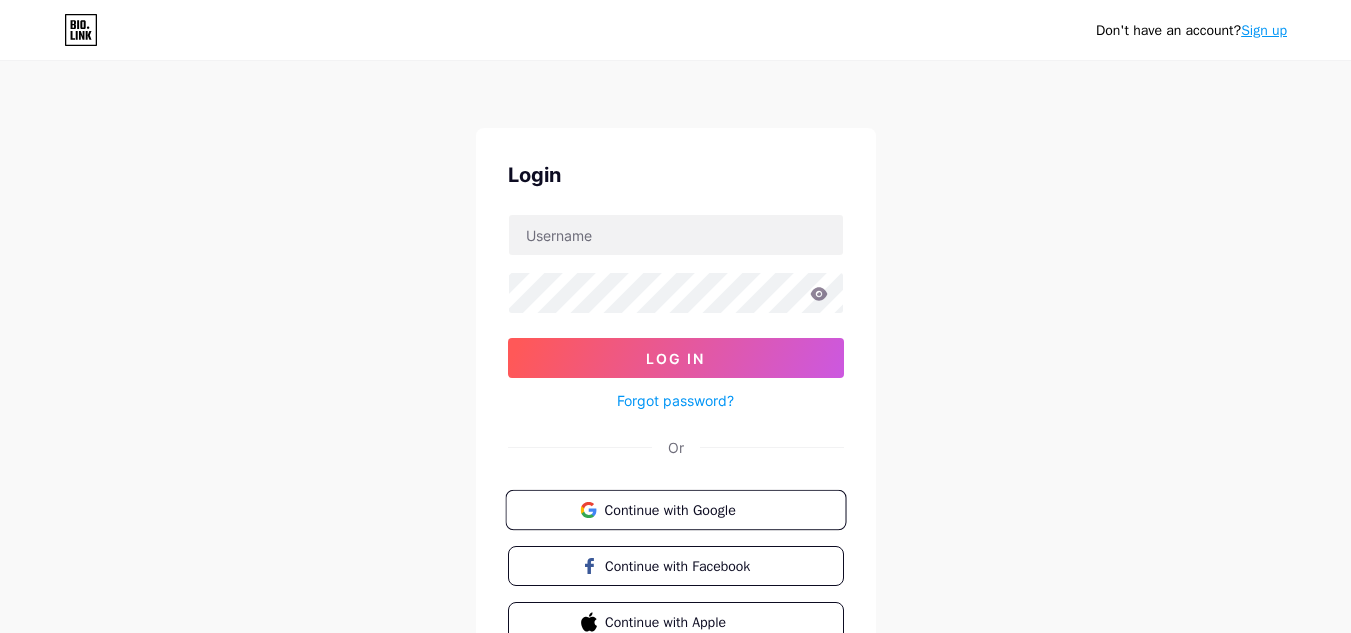 click on "Continue with Google" at bounding box center [687, 509] 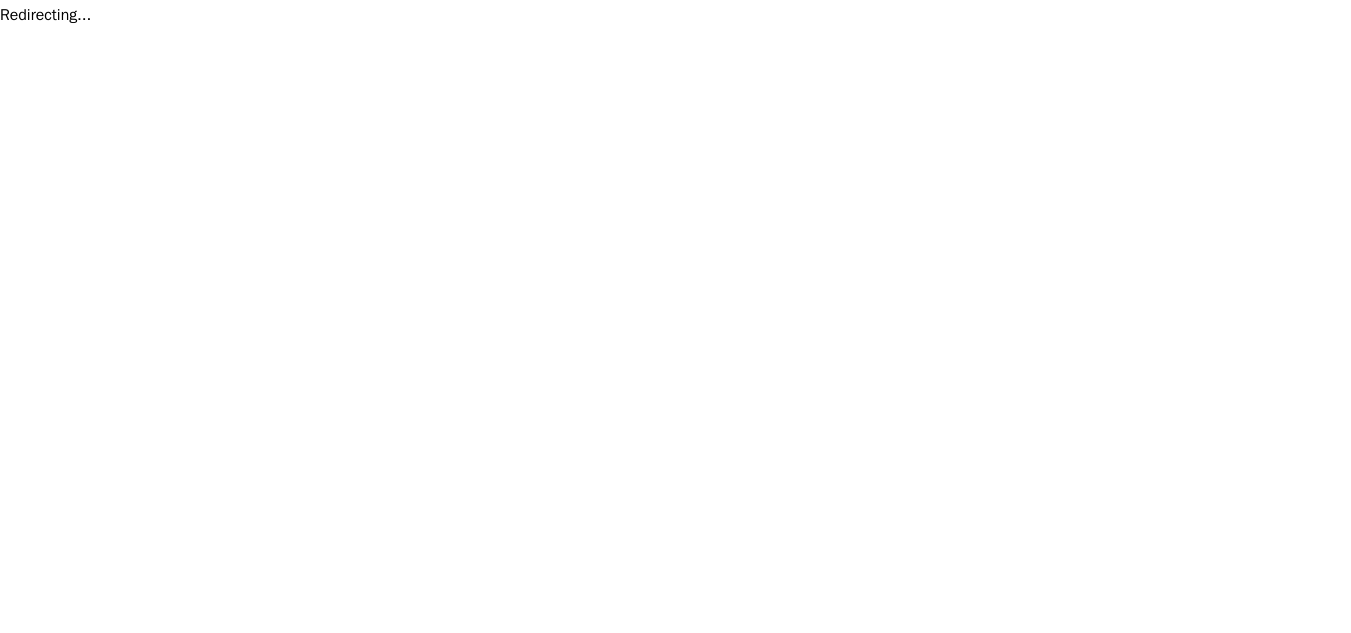 scroll, scrollTop: 0, scrollLeft: 0, axis: both 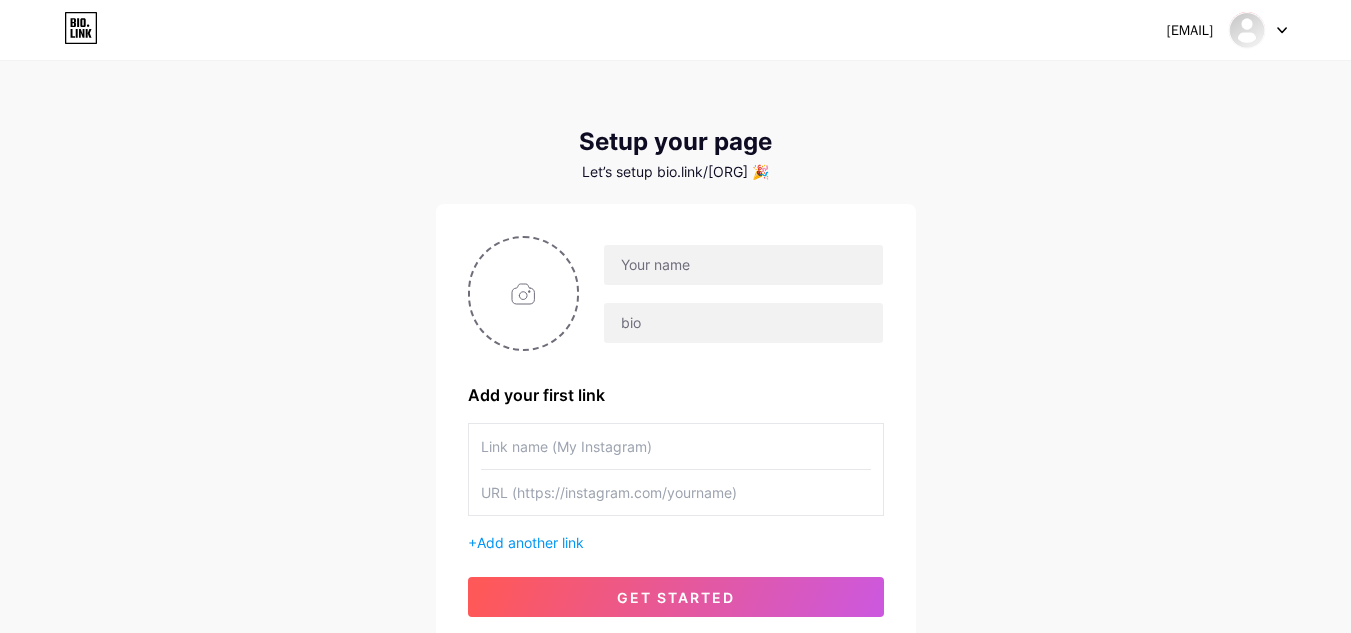 click on "[EMAIL]           Dashboard     Logout   Setup your page   Let’s setup bio.link/[ORG] 🎉                       Add your first link
+  Add another link     get started" at bounding box center [675, 356] 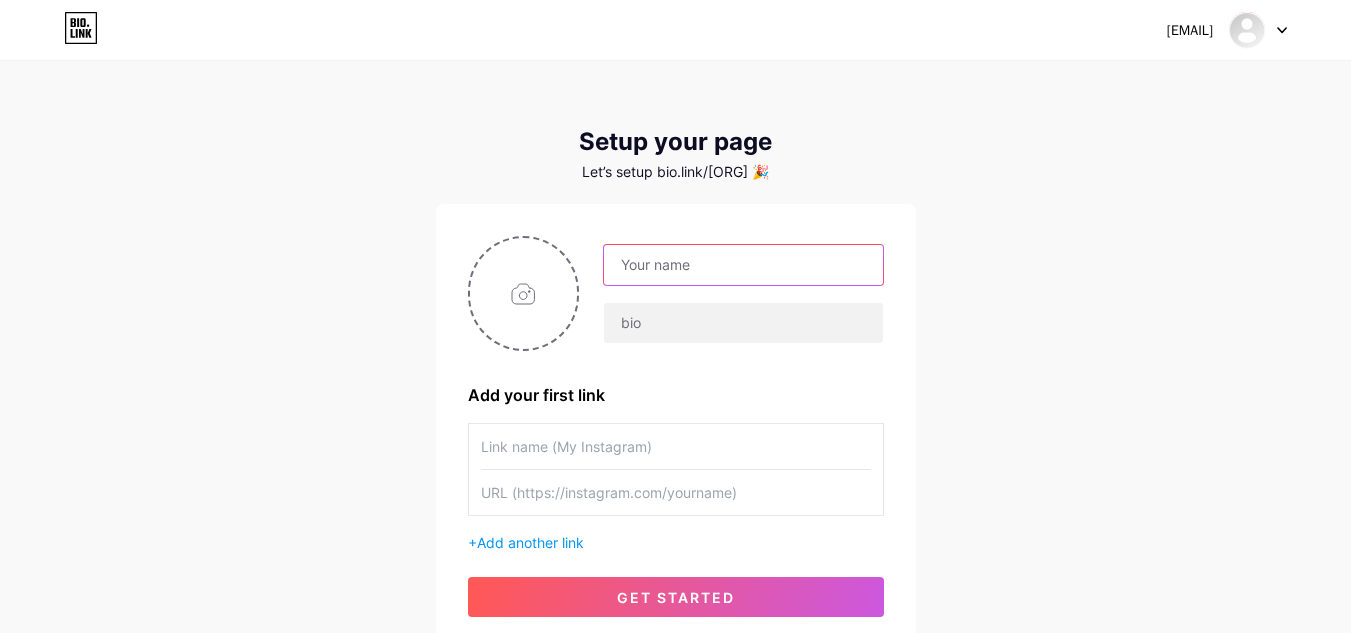 click at bounding box center (743, 265) 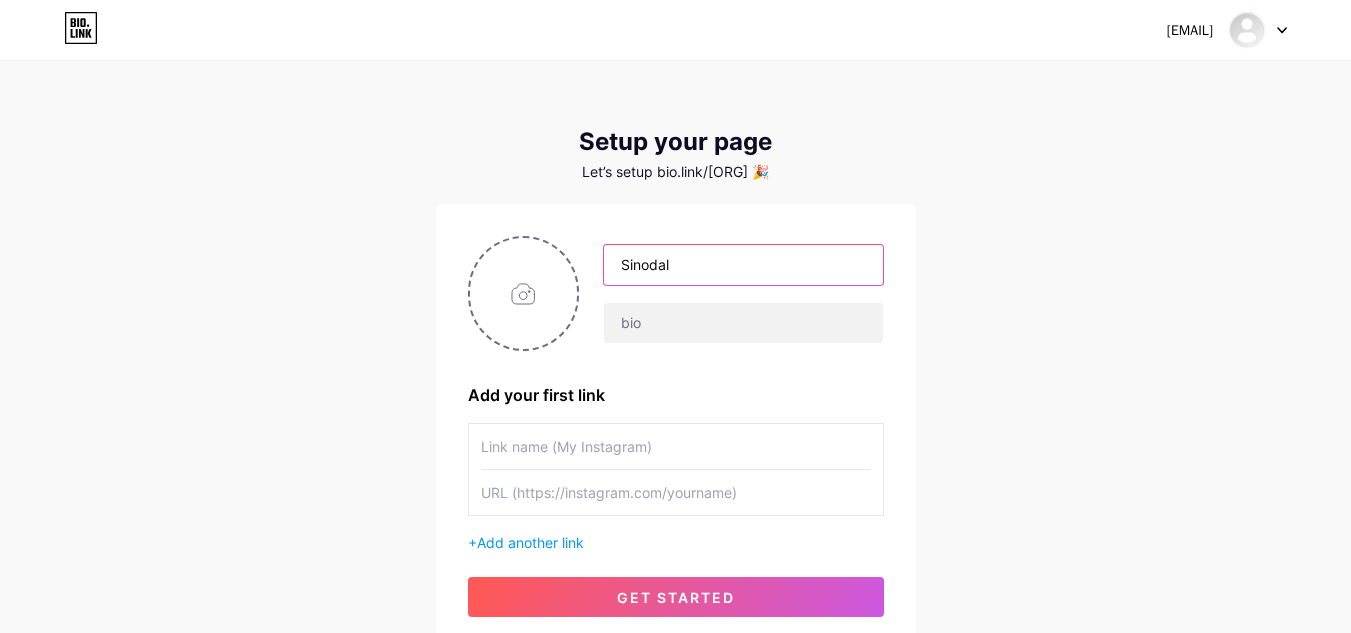 drag, startPoint x: 680, startPoint y: 266, endPoint x: 593, endPoint y: 264, distance: 87.02299 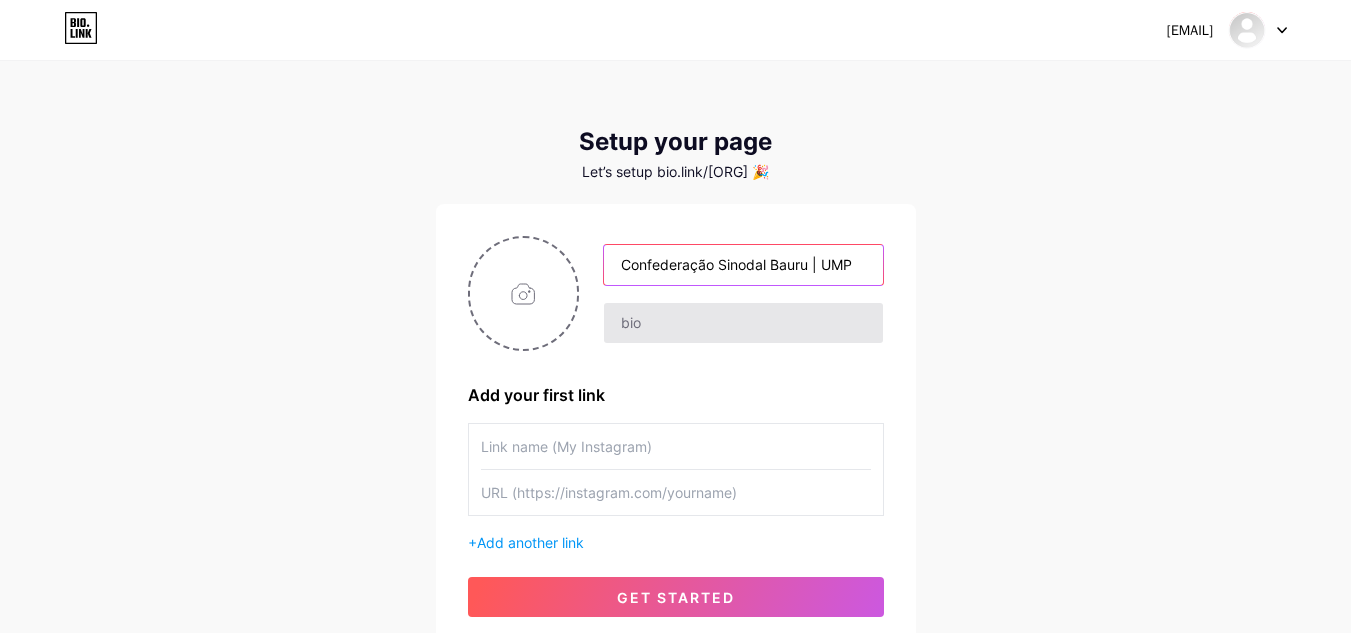 type on "Confederação Sinodal Bauru | UMP" 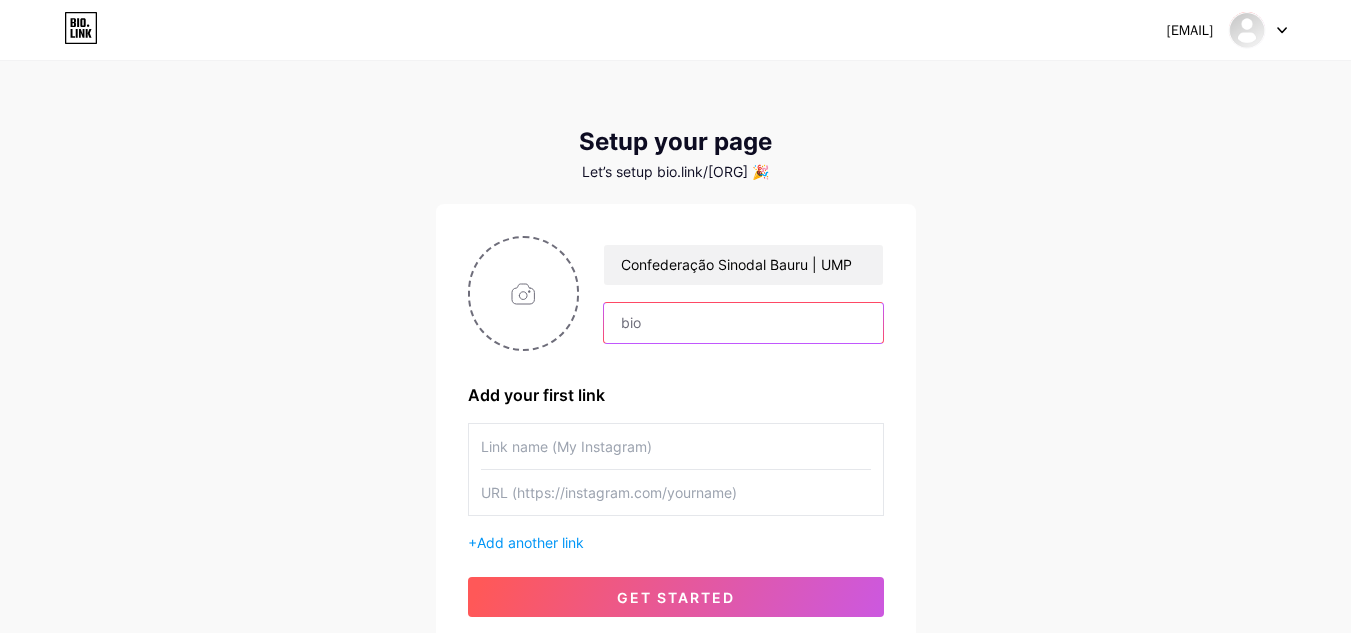 click at bounding box center (743, 323) 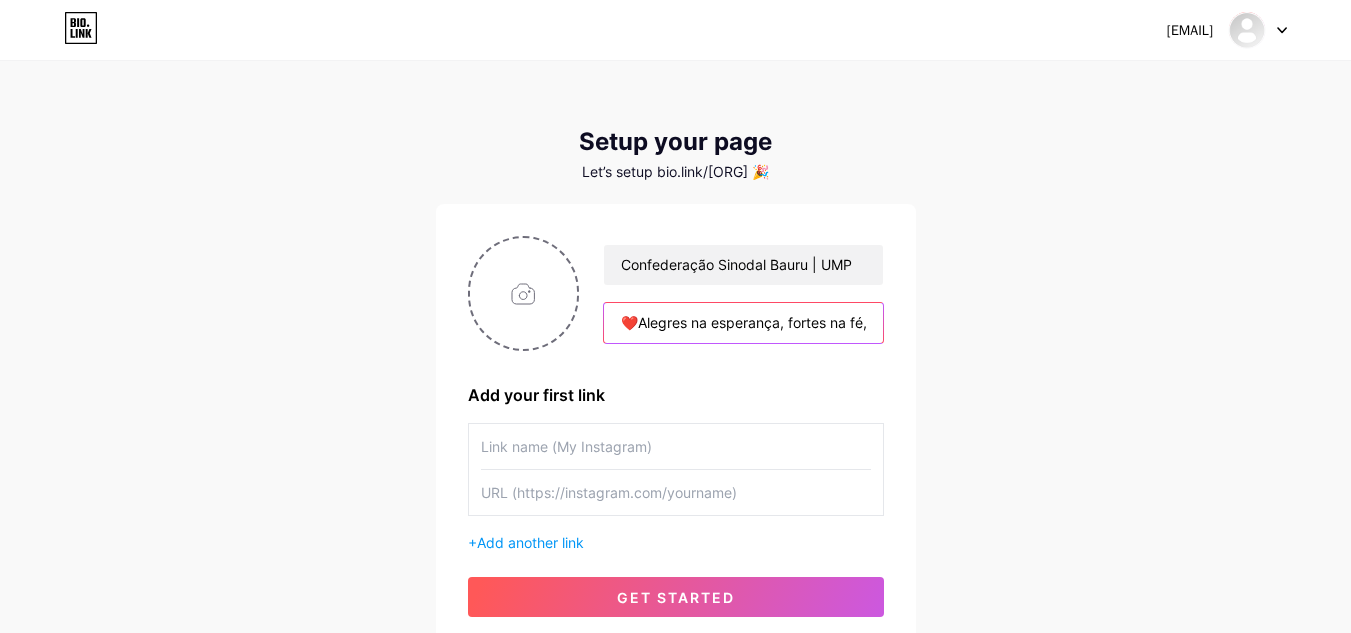 scroll, scrollTop: 0, scrollLeft: 276, axis: horizontal 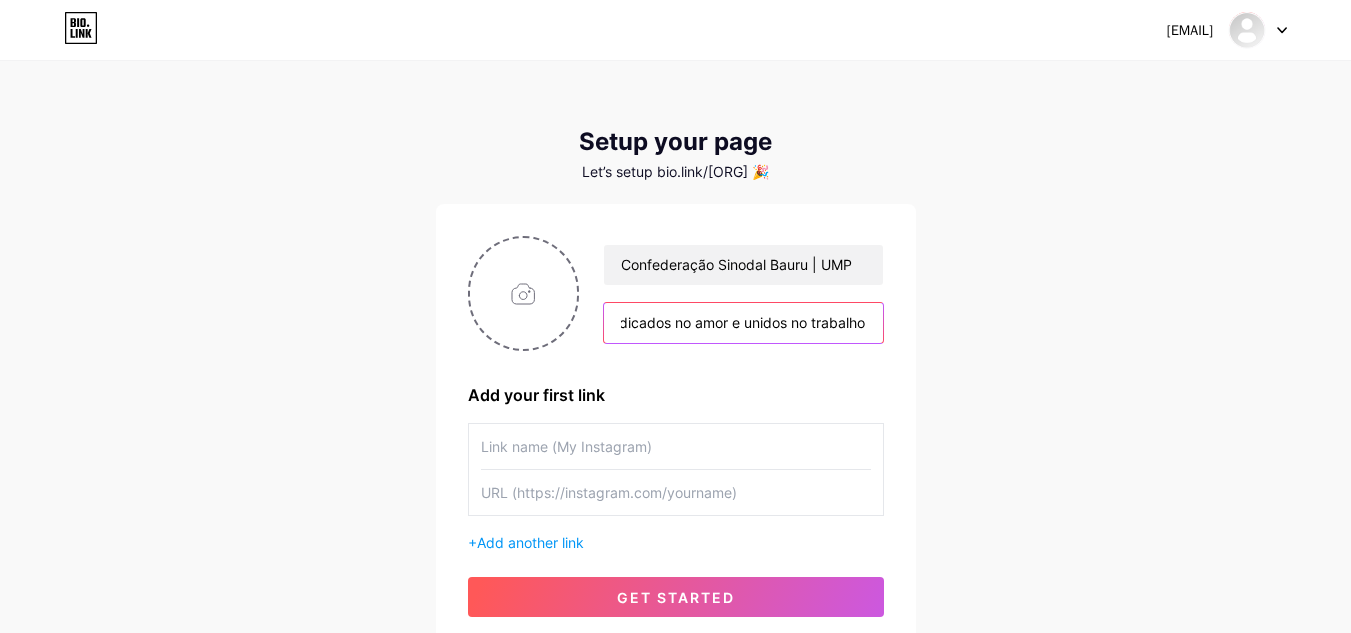 type on "❤️Alegres na esperança, fortes na fé, dedicados no amor e unidos no trabalho" 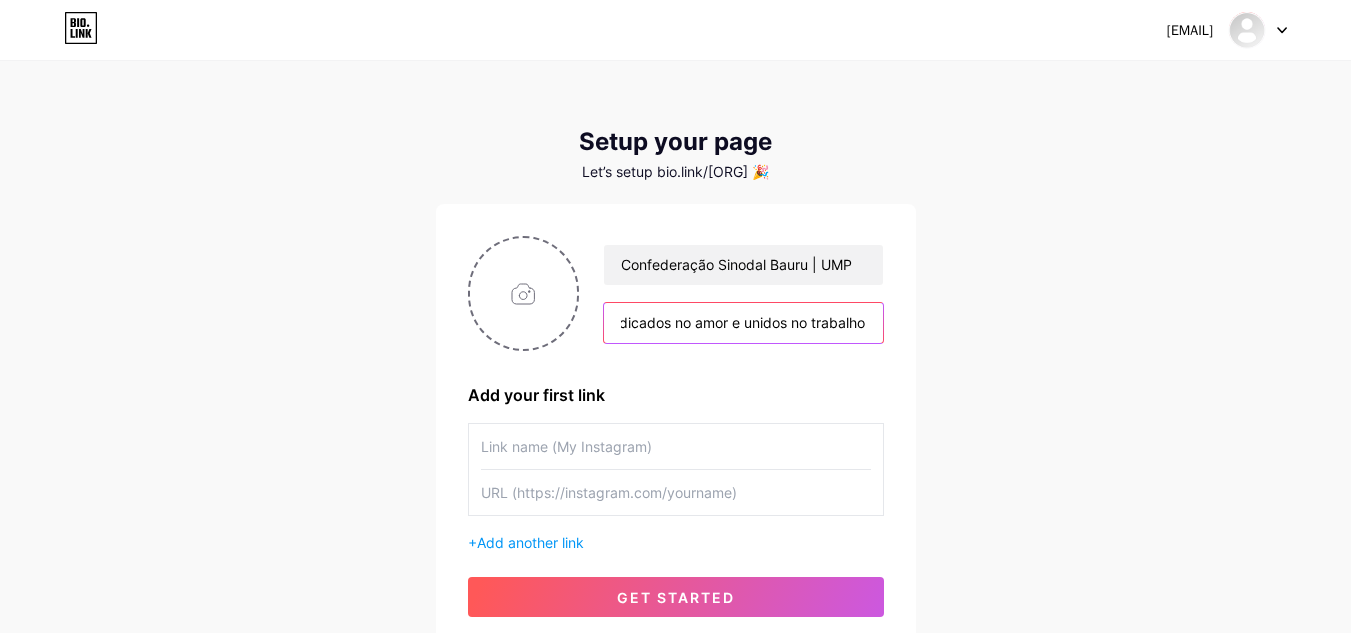 scroll, scrollTop: 0, scrollLeft: 0, axis: both 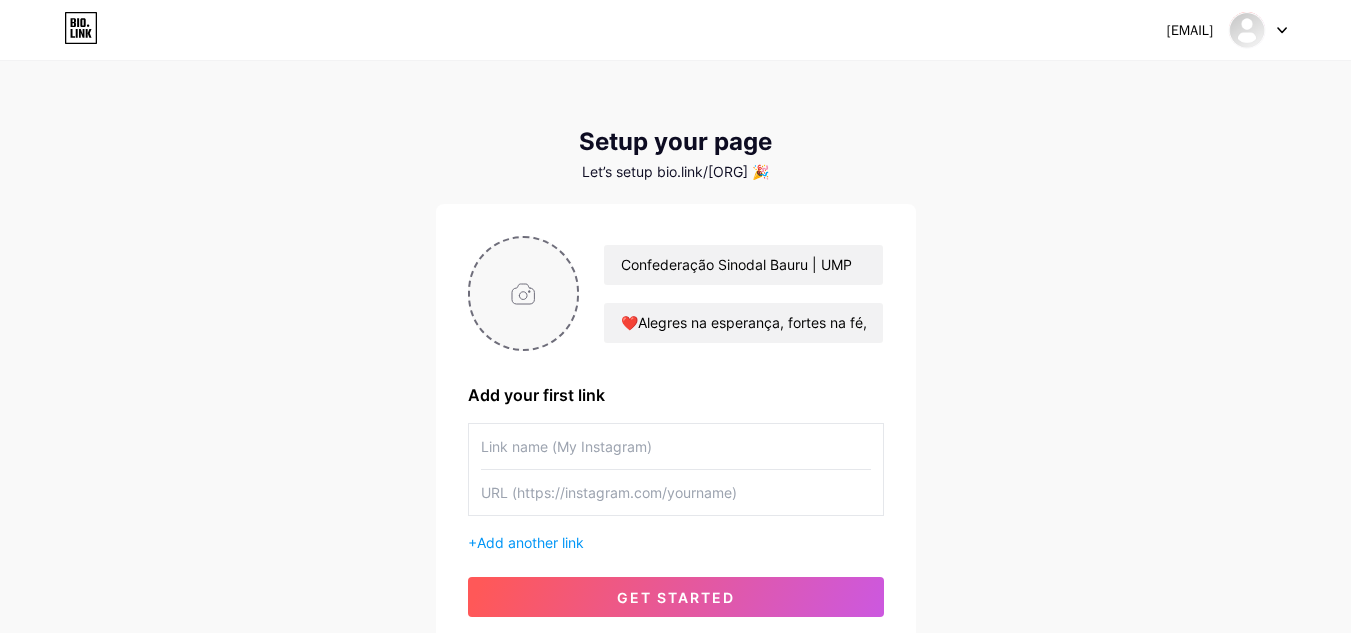 click at bounding box center (524, 293) 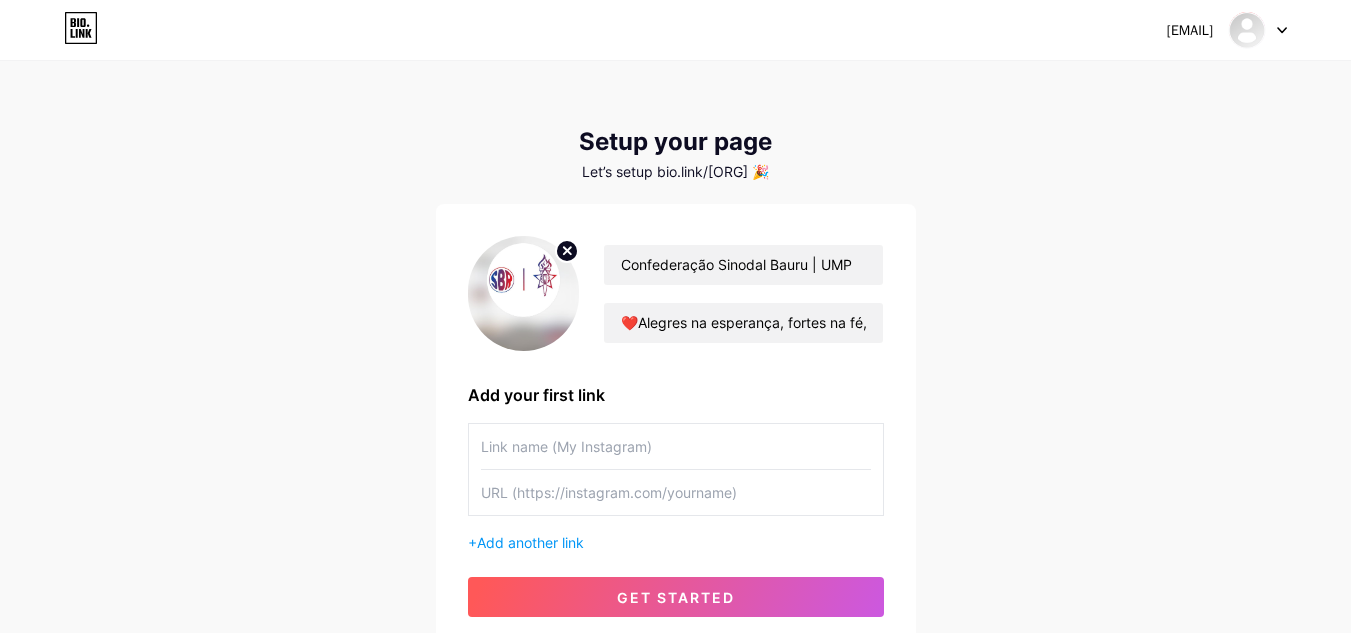 click at bounding box center (524, 293) 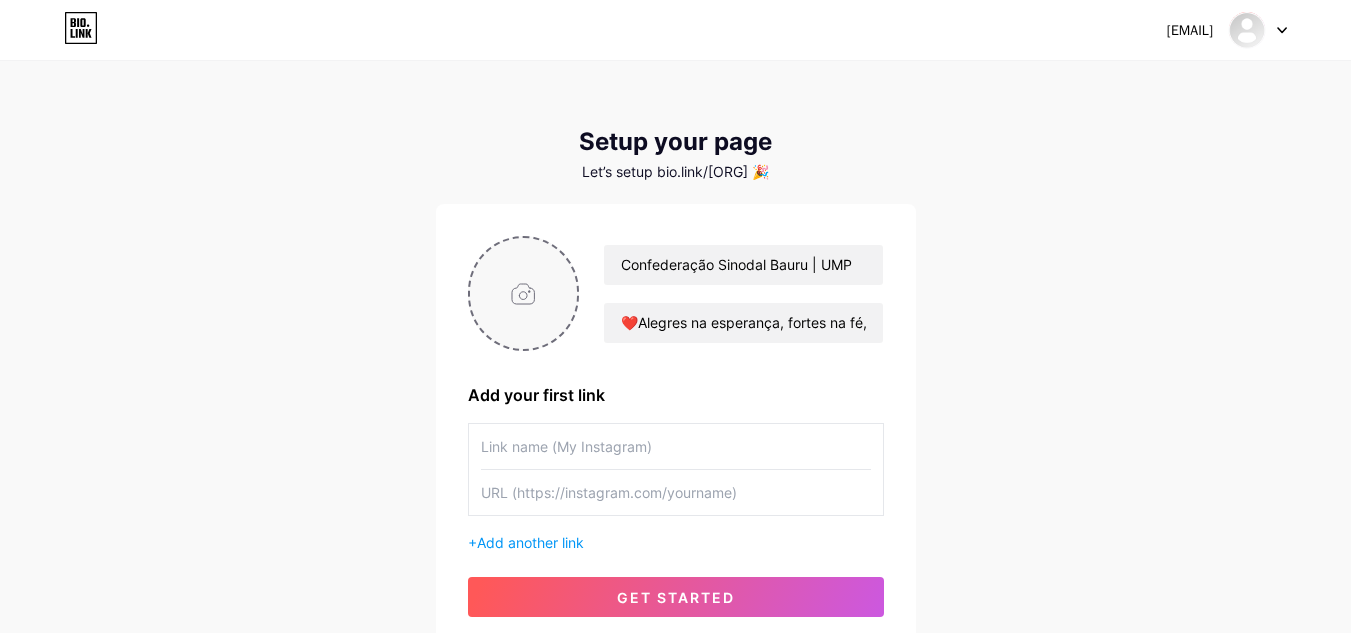 click at bounding box center [524, 293] 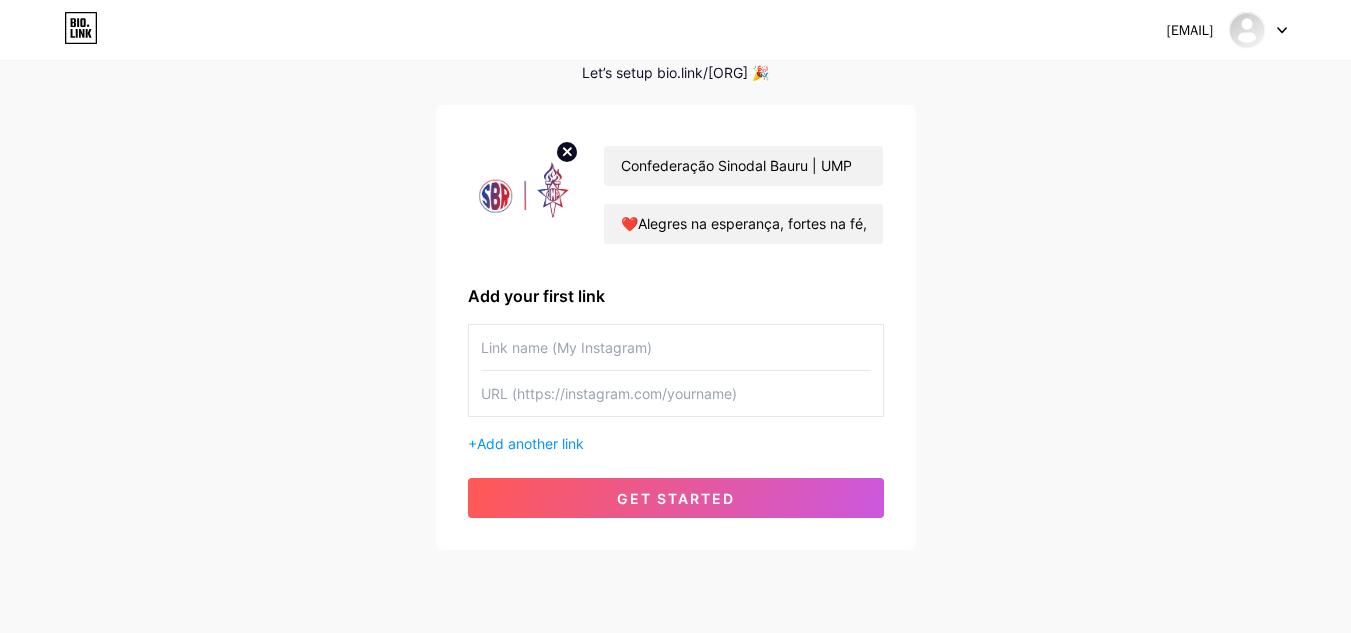 scroll, scrollTop: 100, scrollLeft: 0, axis: vertical 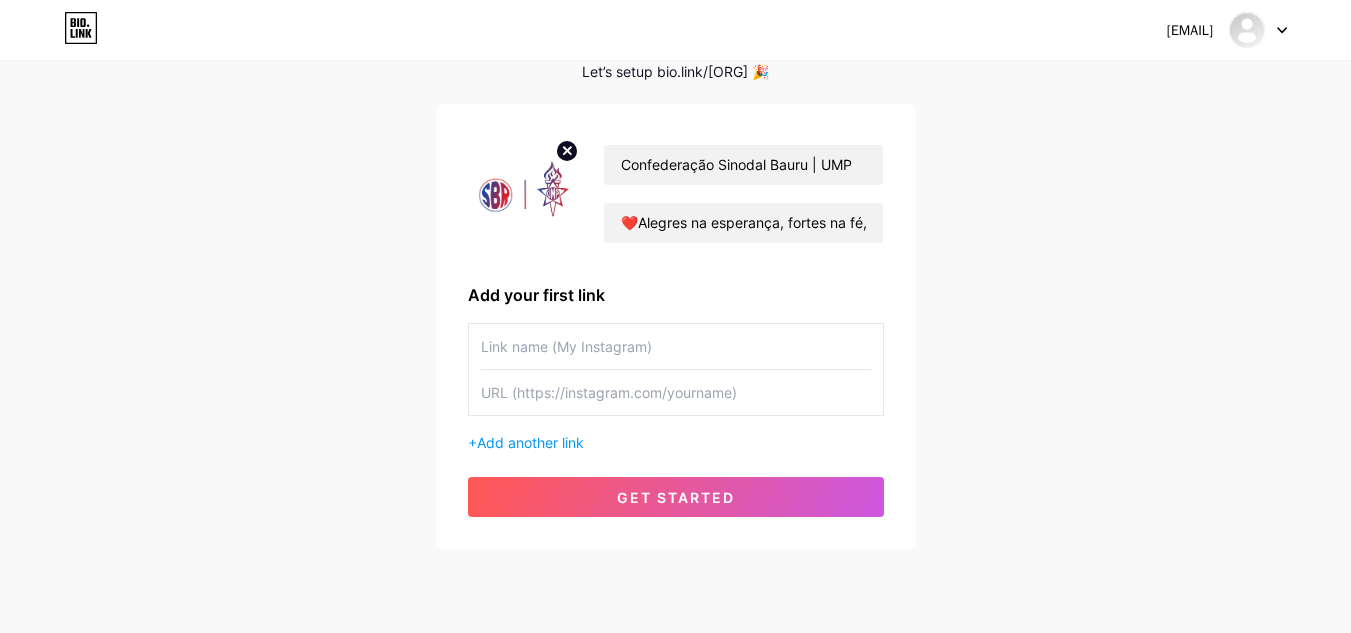 click at bounding box center (676, 346) 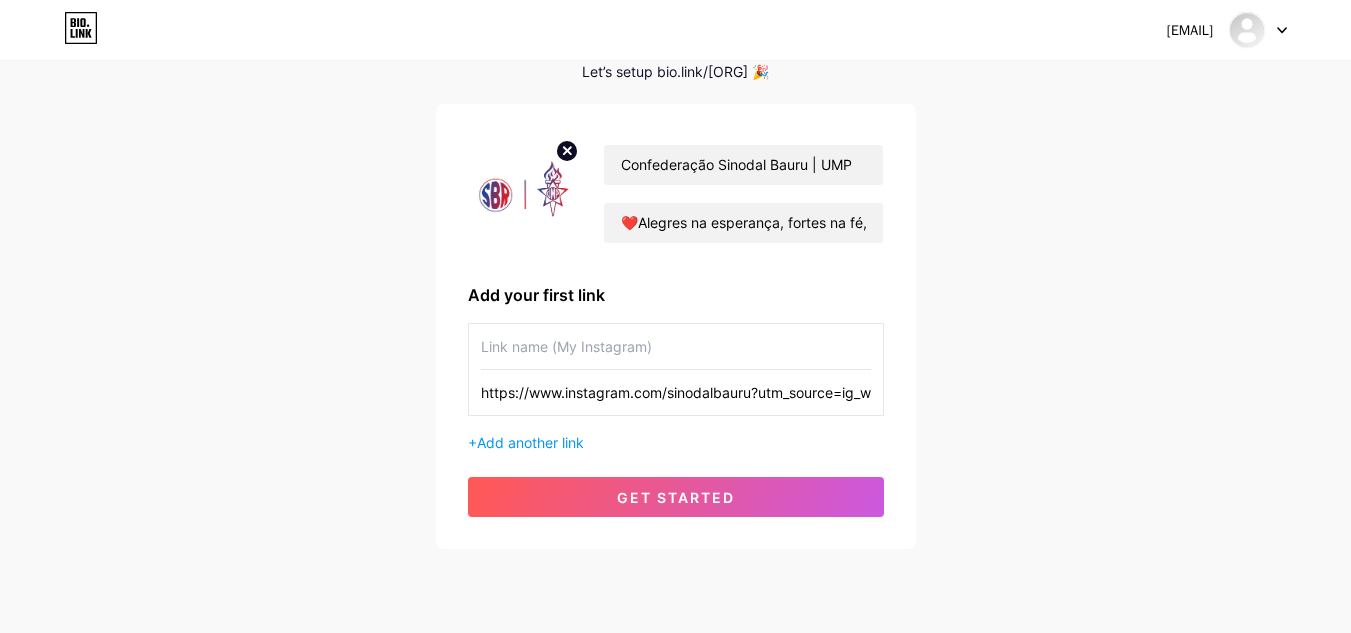scroll, scrollTop: 0, scrollLeft: 344, axis: horizontal 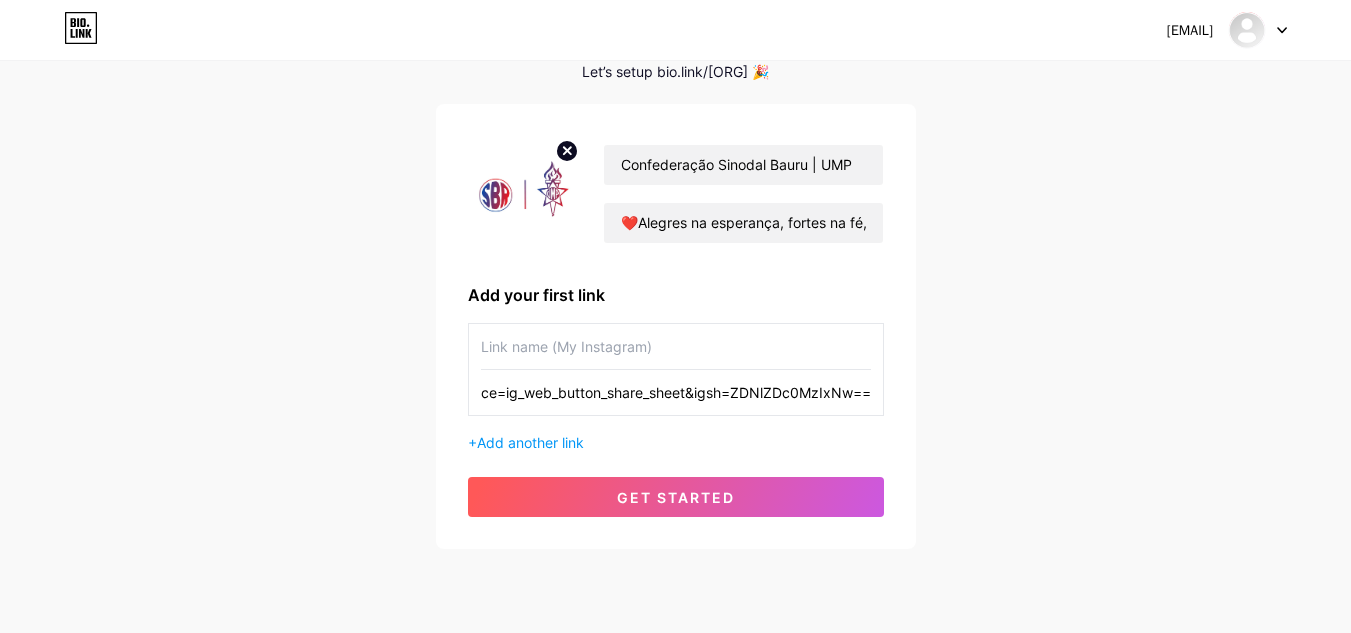 type on "https://www.instagram.com/sinodalbauru?utm_source=ig_web_button_share_sheet&igsh=ZDNlZDc0MzIxNw==" 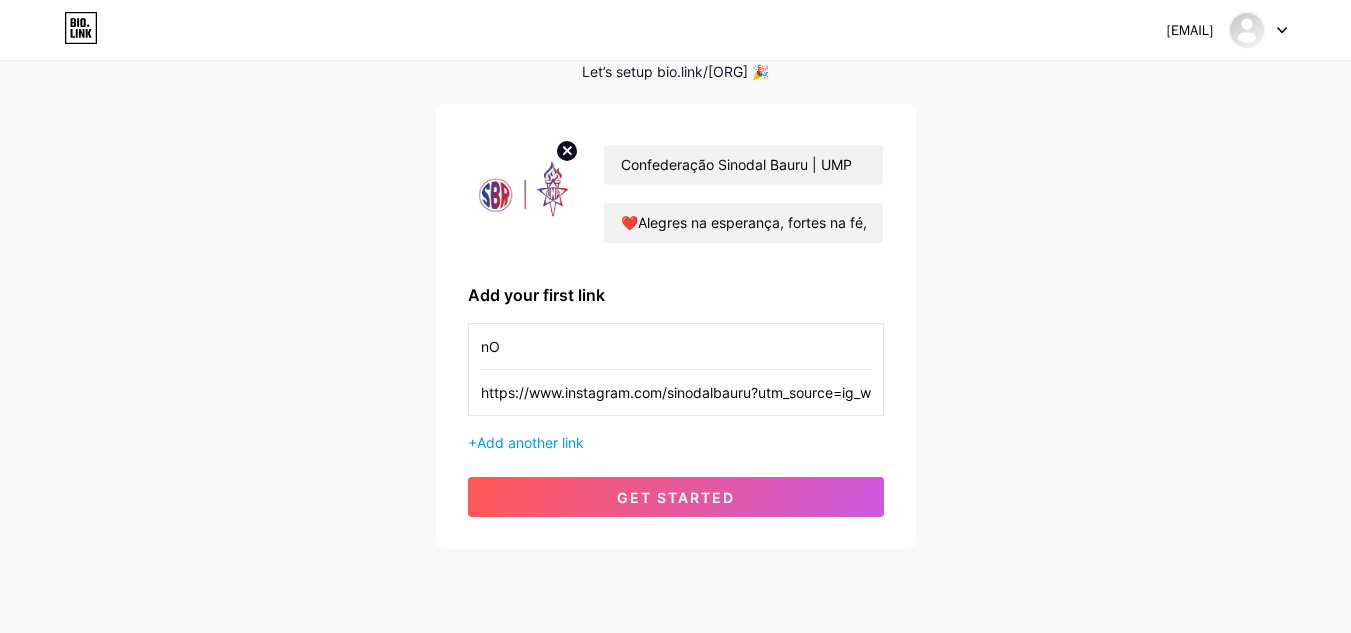 type on "n" 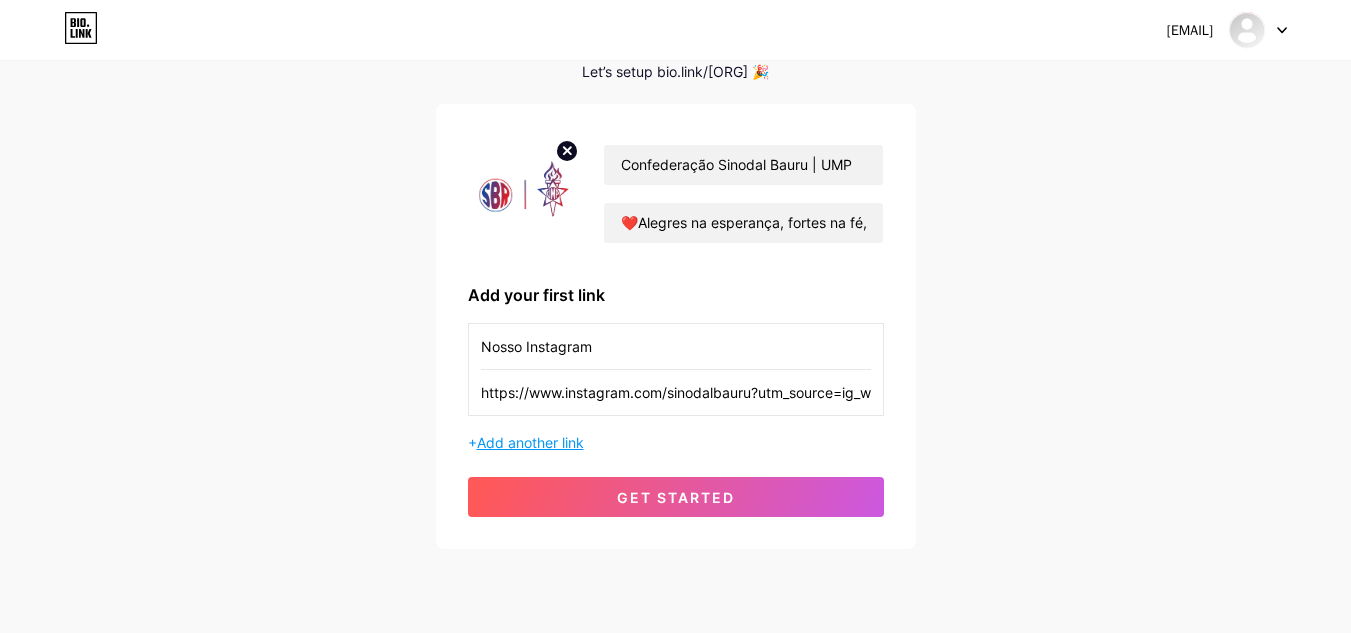 type on "Nosso Instagram" 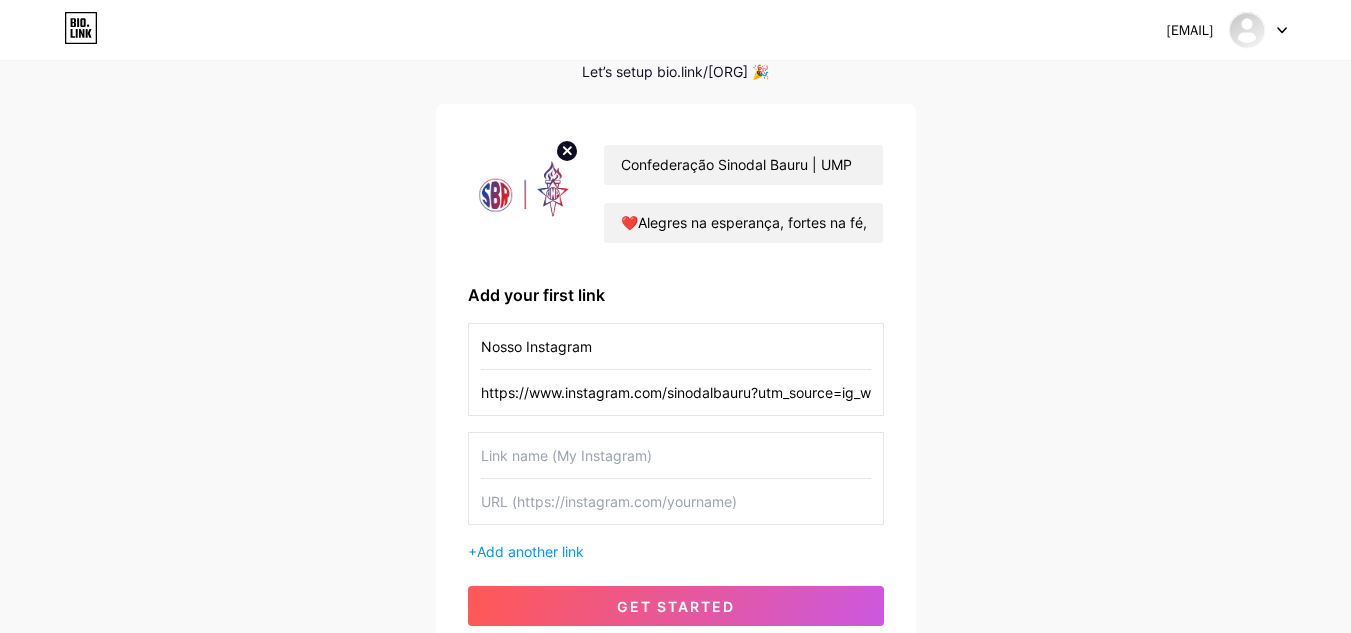 click at bounding box center [676, 455] 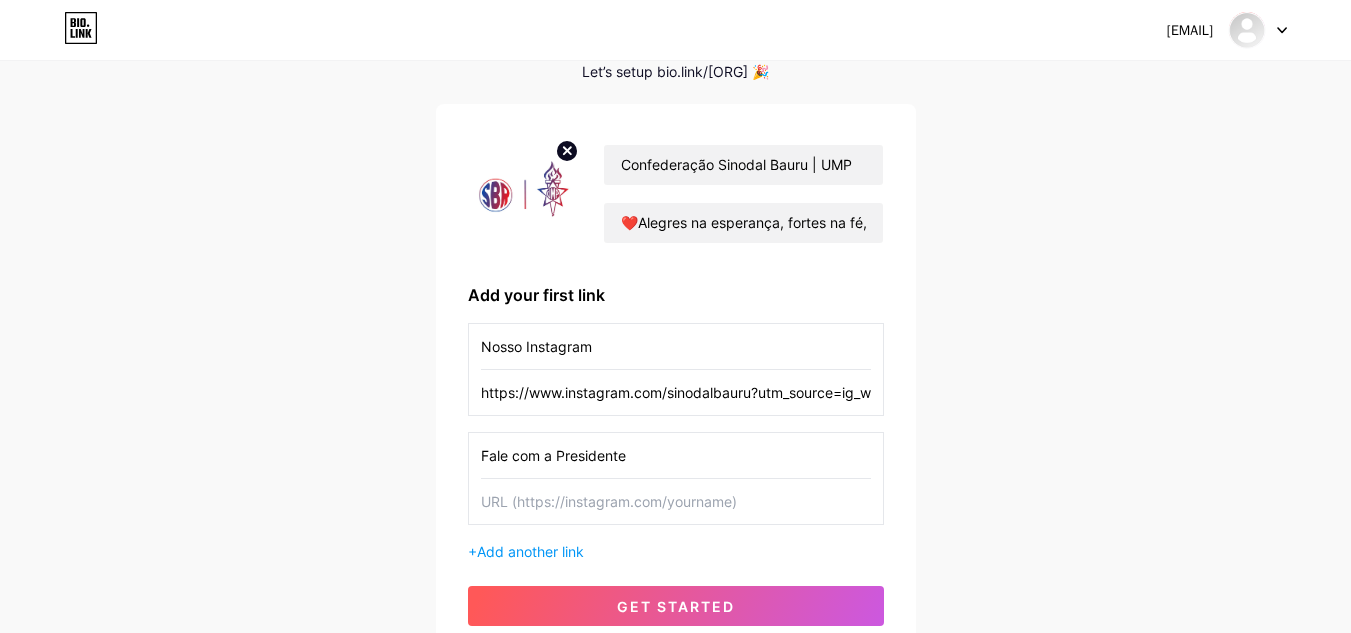 type on "Fale com a Presidente" 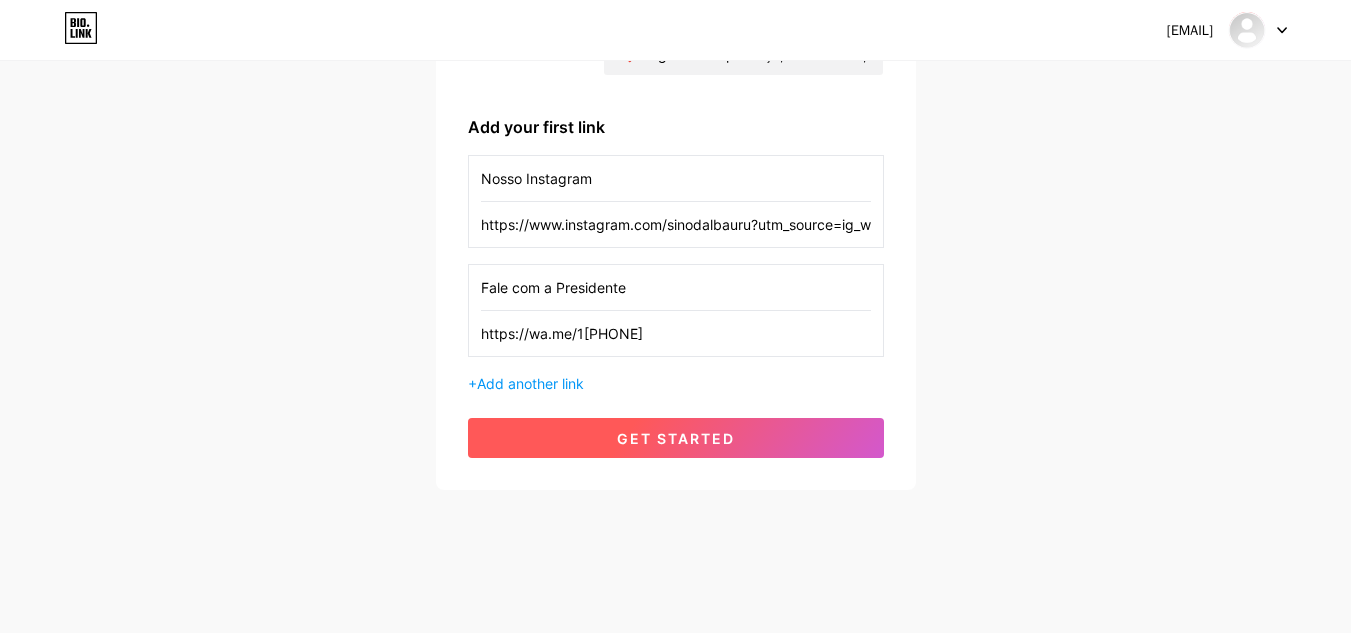 scroll, scrollTop: 269, scrollLeft: 0, axis: vertical 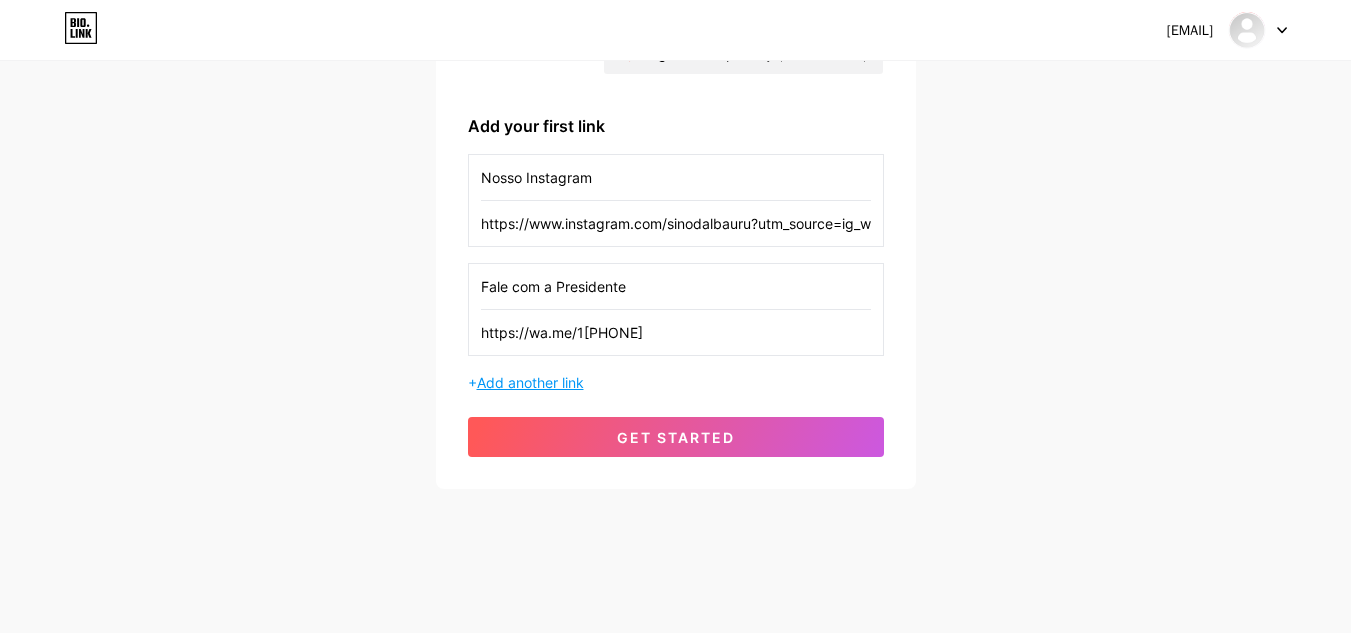 type on "https://wa.me/1[PHONE]" 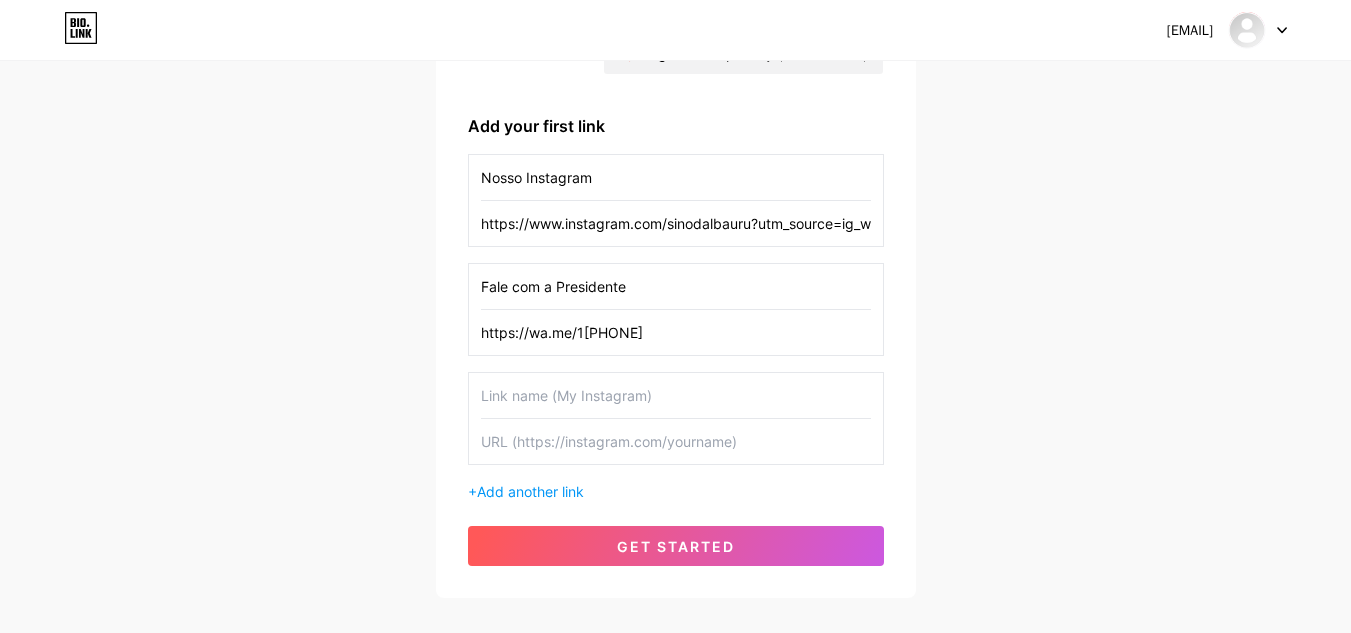 click at bounding box center [676, 395] 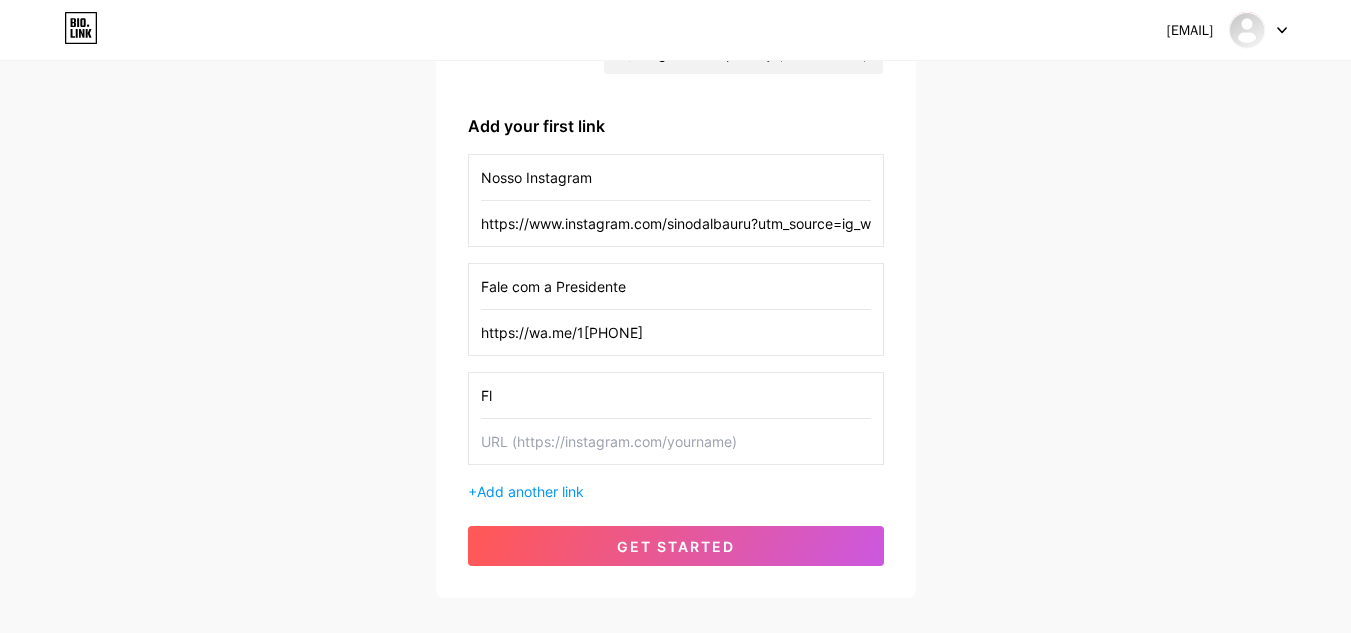 type on "F" 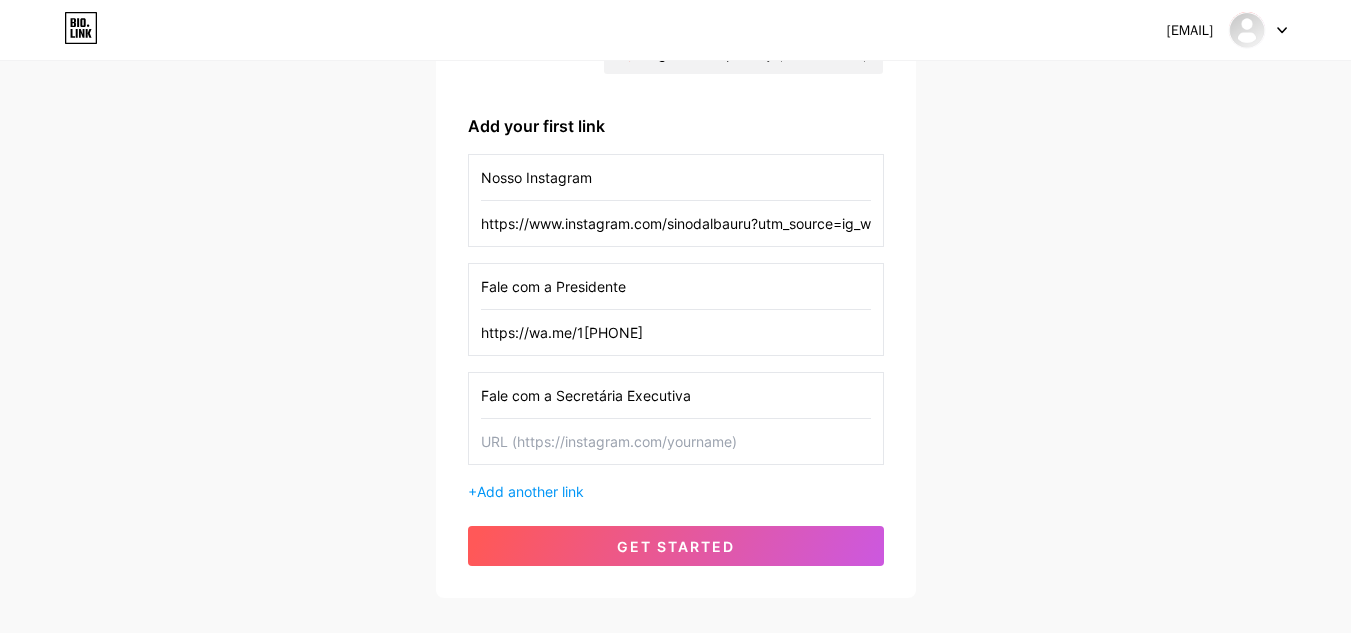 type on "Fale com a Secretária Executiva" 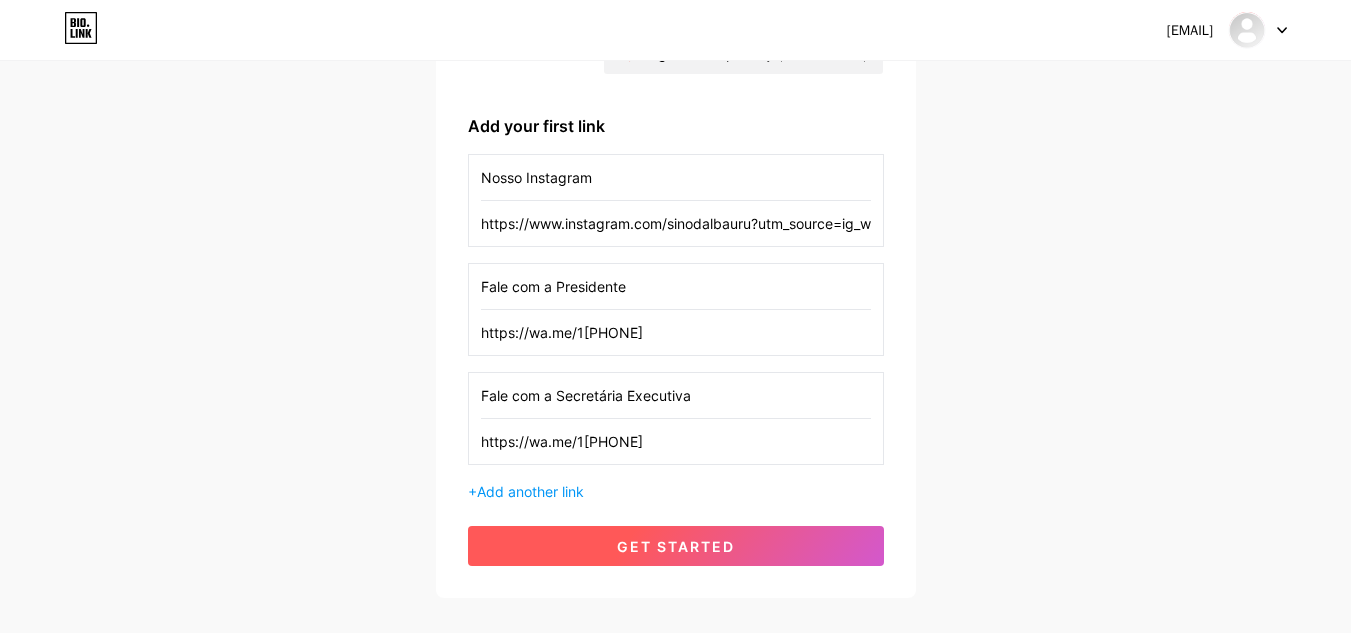 type on "https://wa.me/1[PHONE]" 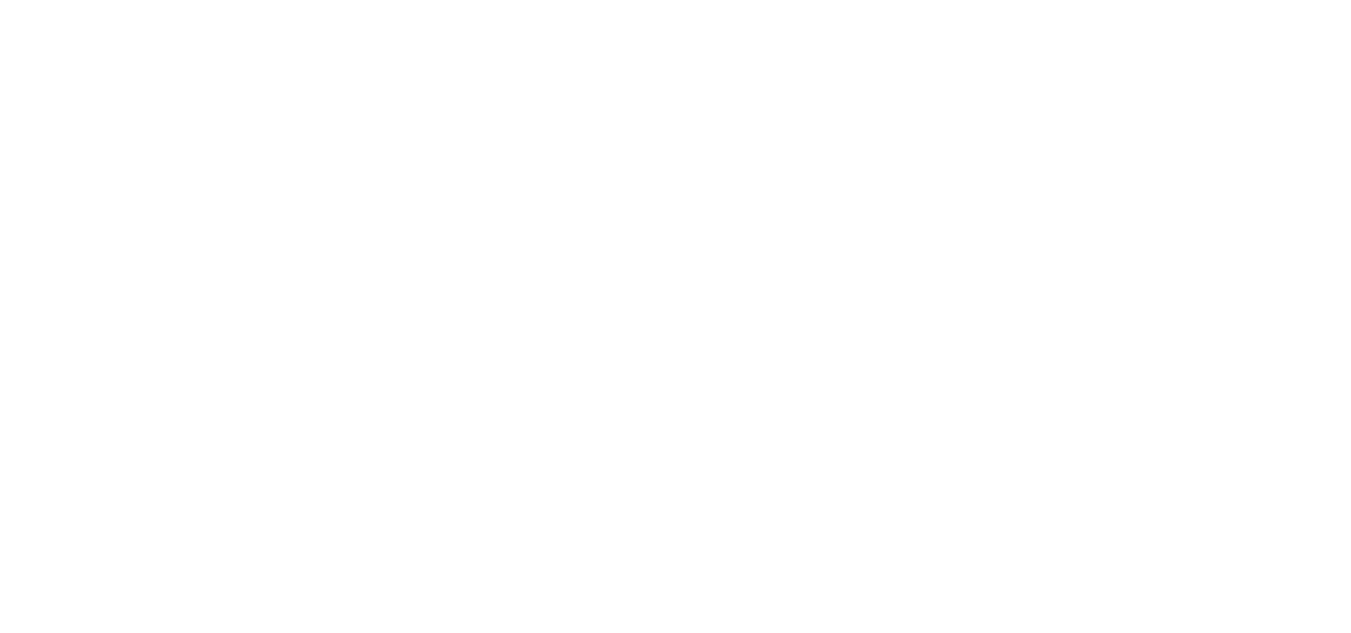 scroll, scrollTop: 0, scrollLeft: 0, axis: both 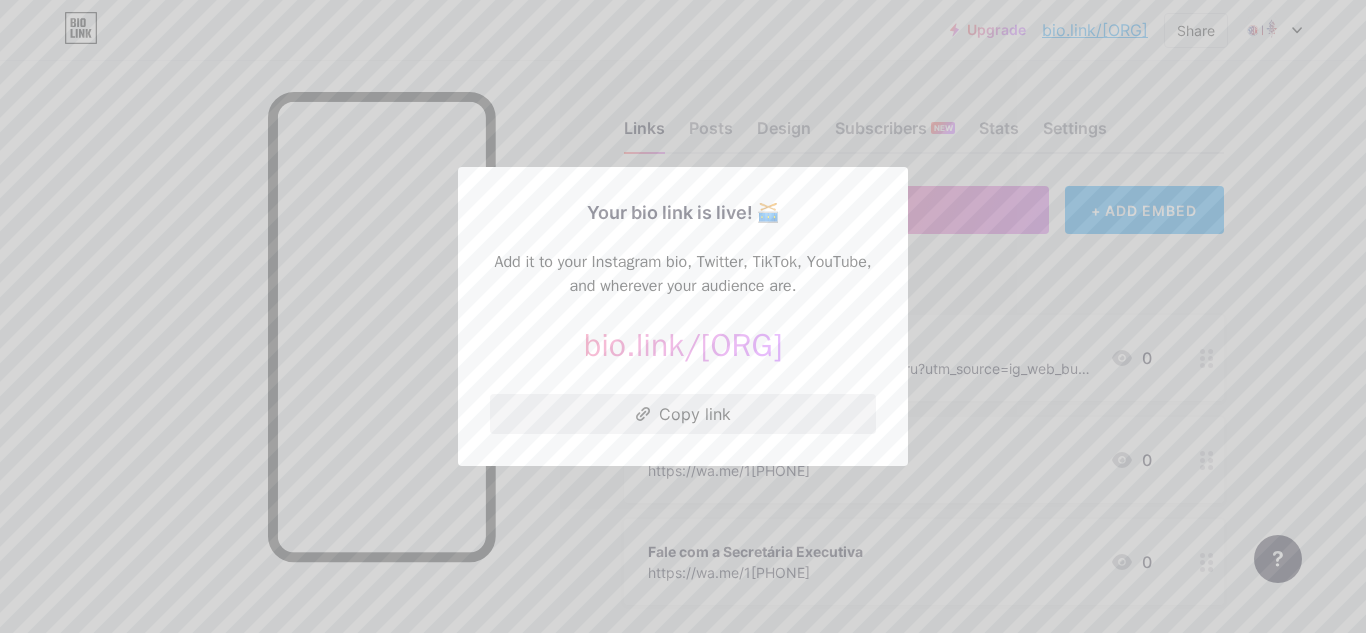 click on "Copy link" at bounding box center (683, 414) 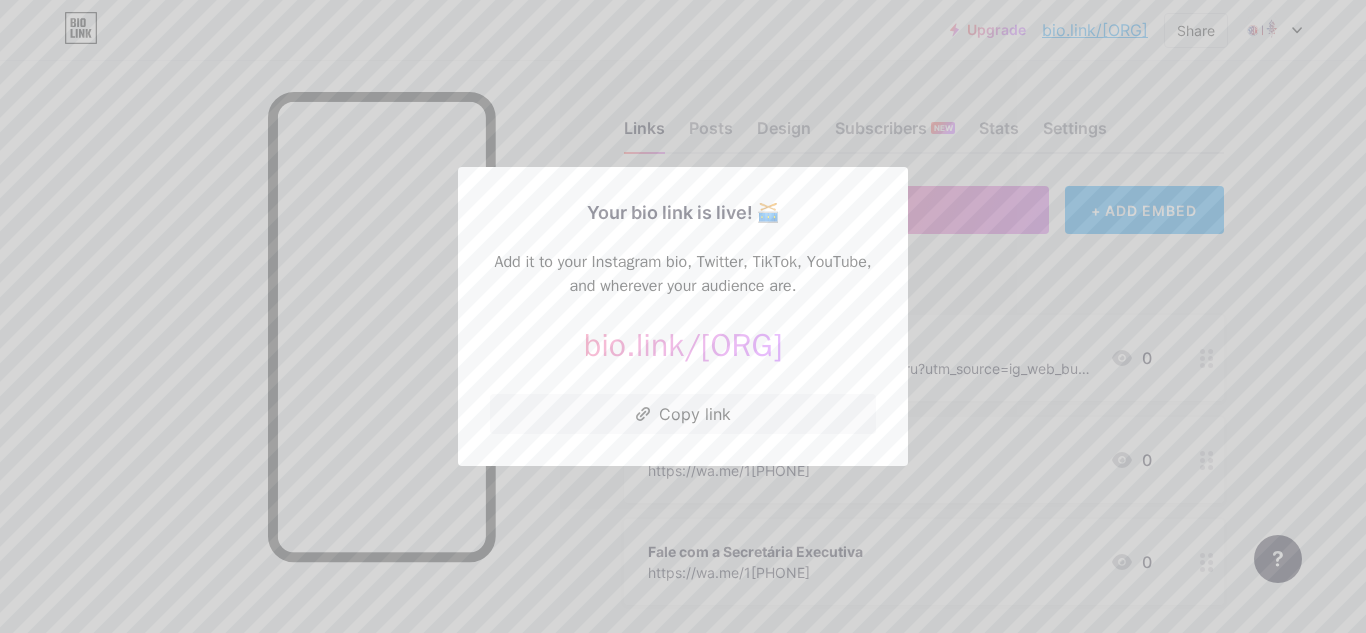 click at bounding box center [683, 316] 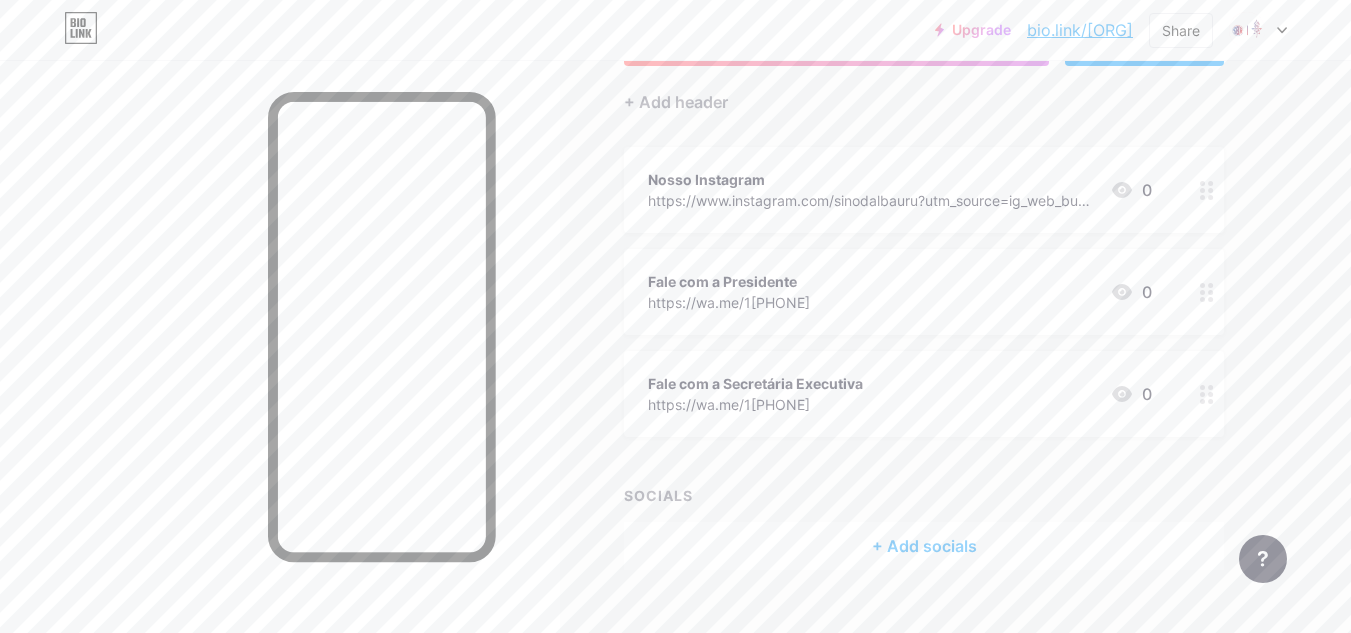 scroll, scrollTop: 200, scrollLeft: 0, axis: vertical 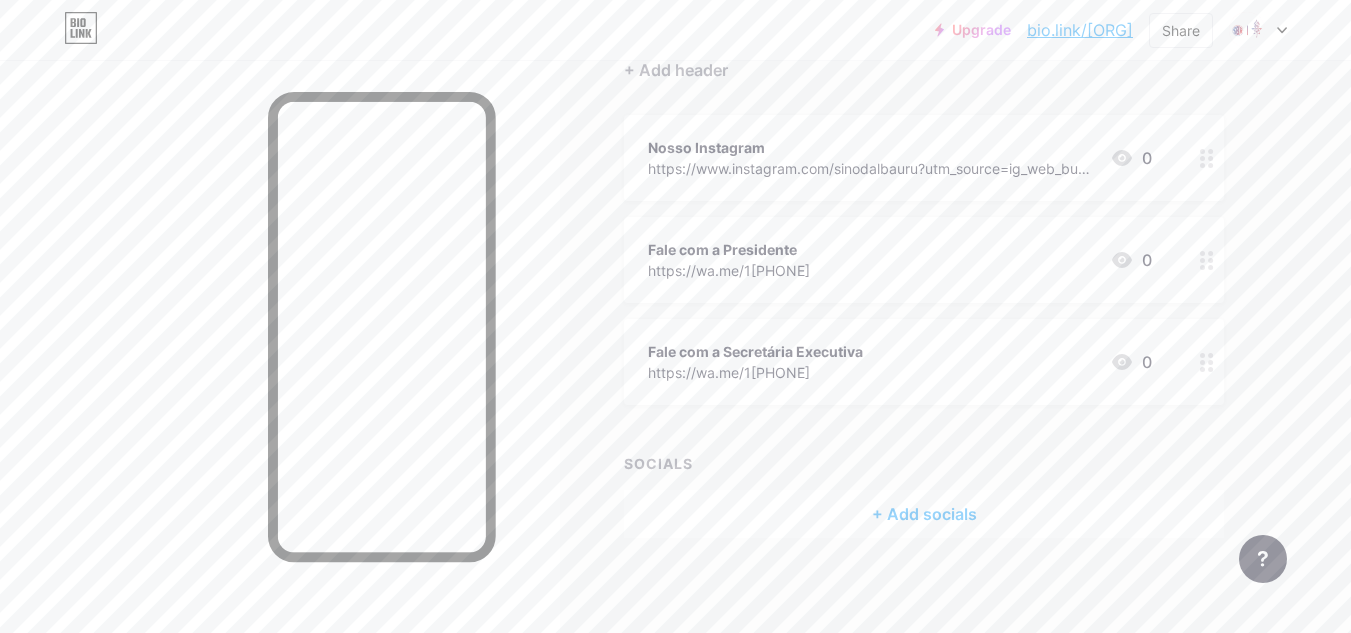 type 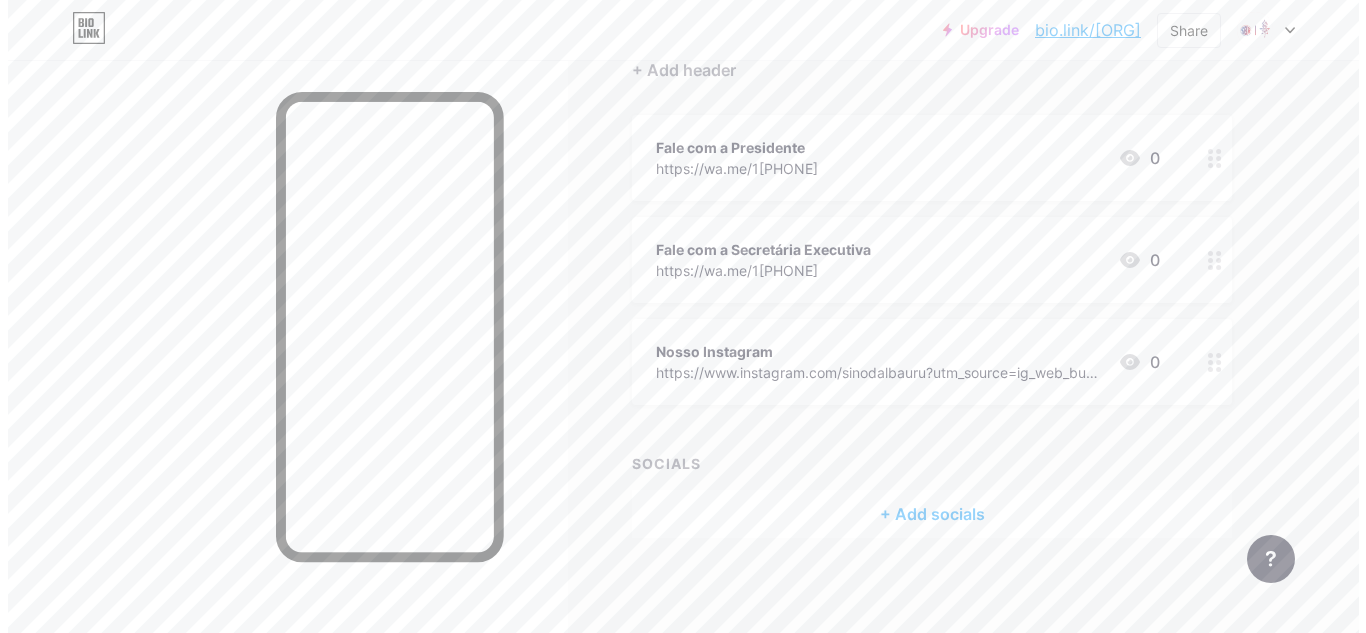 scroll, scrollTop: 0, scrollLeft: 0, axis: both 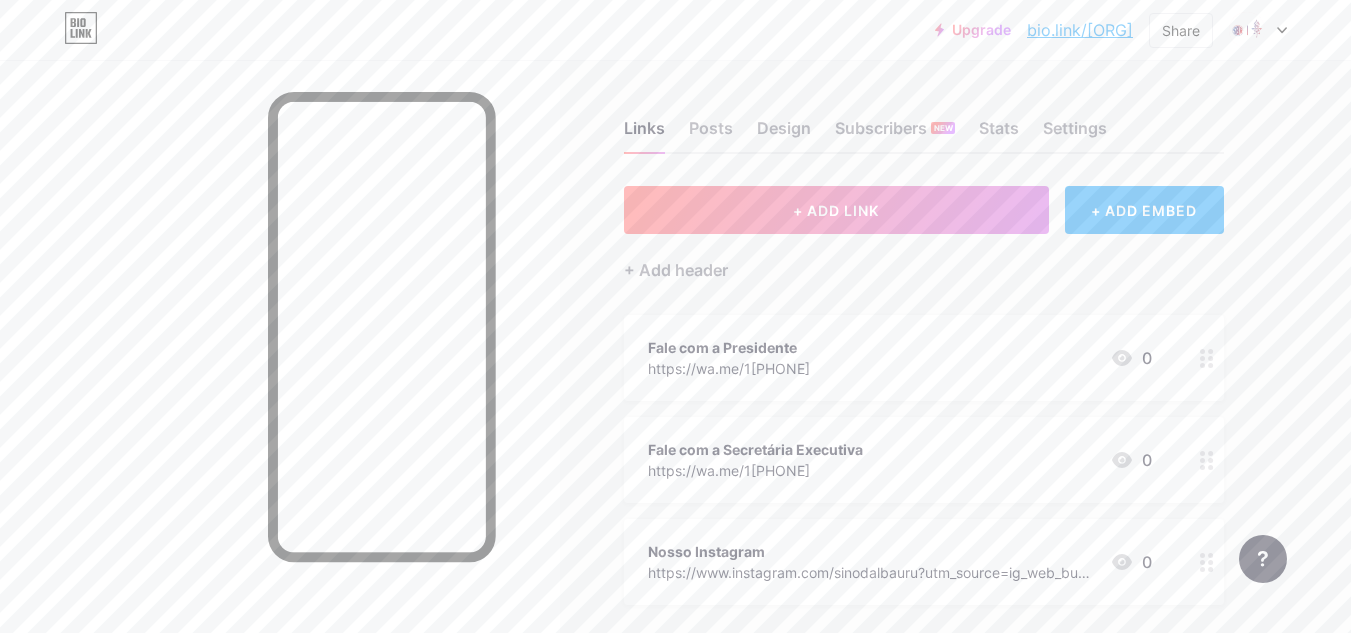 click on "Fale com a Presidente
https://wa.me/1[PHONE]
0" at bounding box center (900, 358) 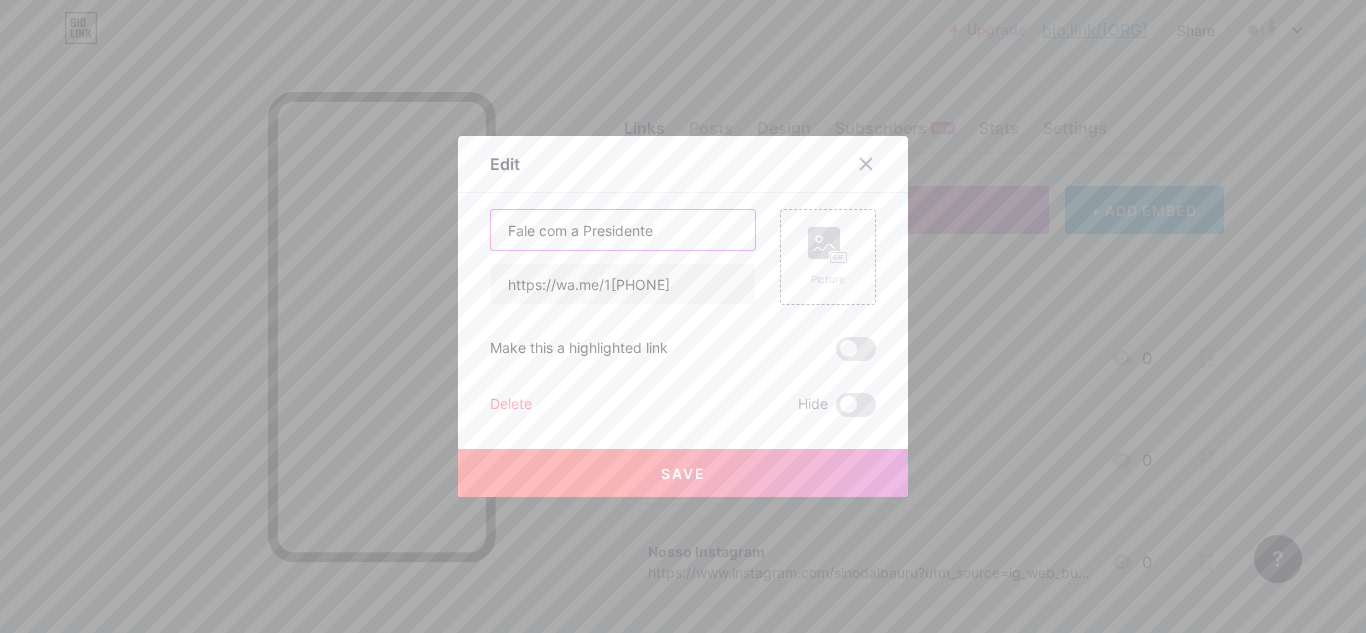 click on "Fale com a Presidente" at bounding box center (623, 230) 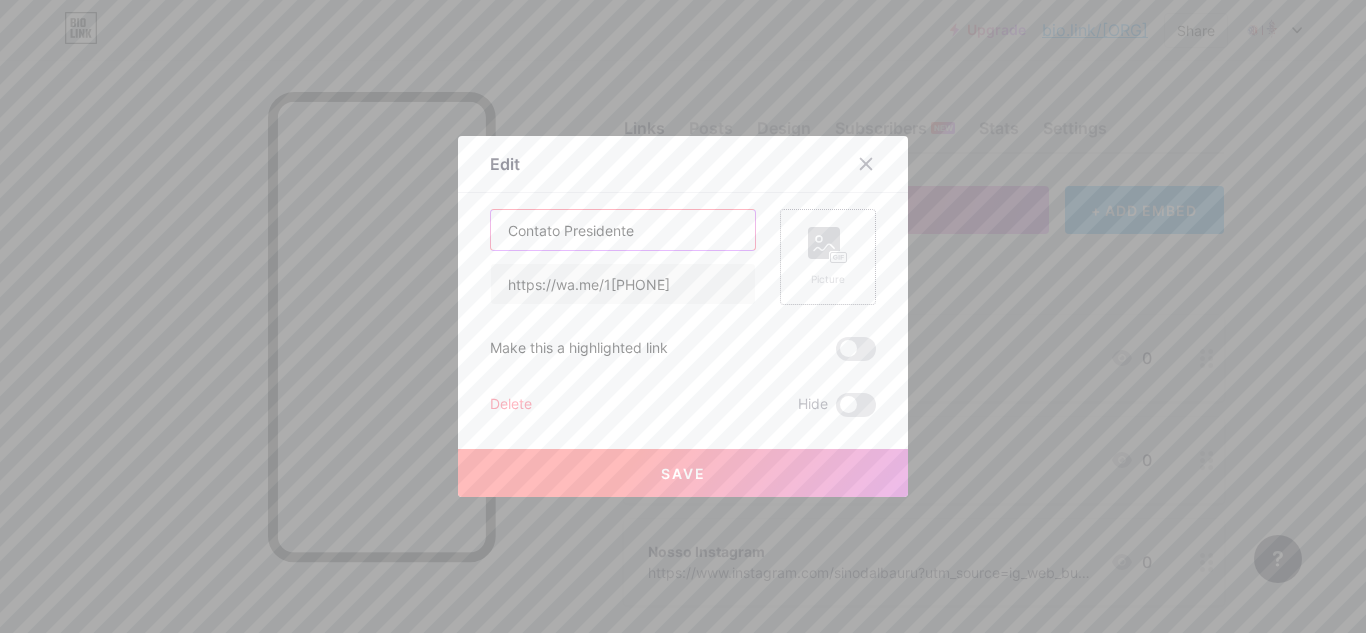 type on "Contato Presidente" 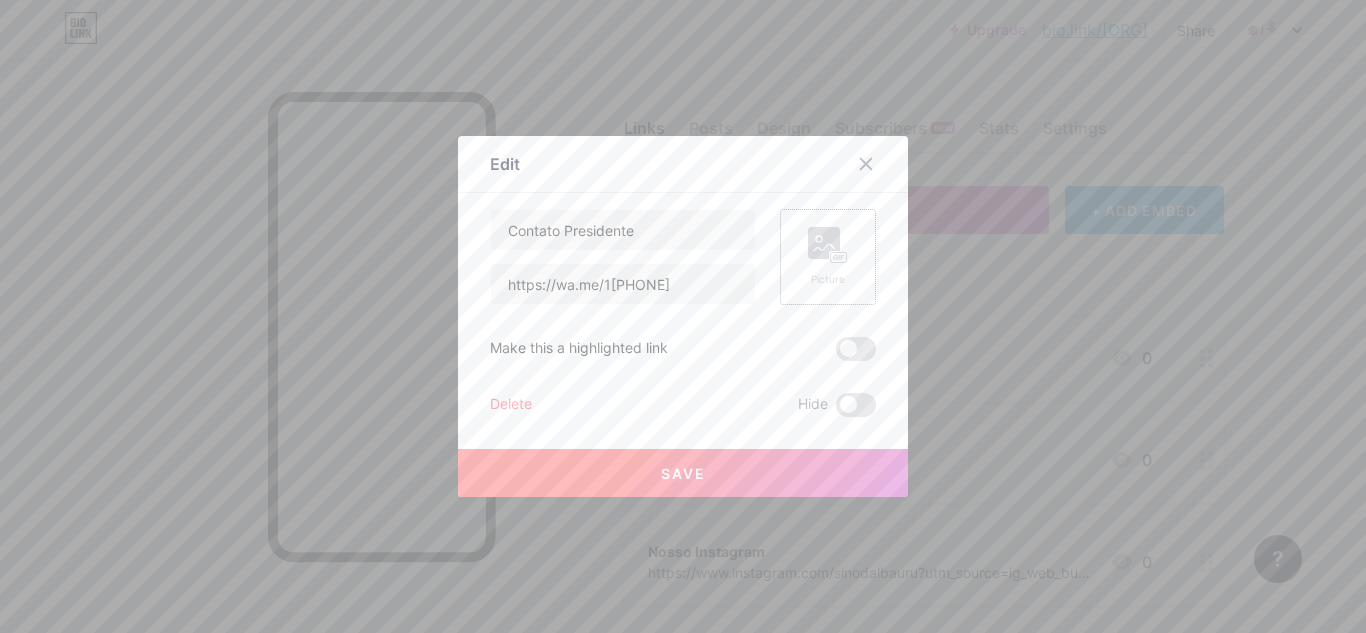 click 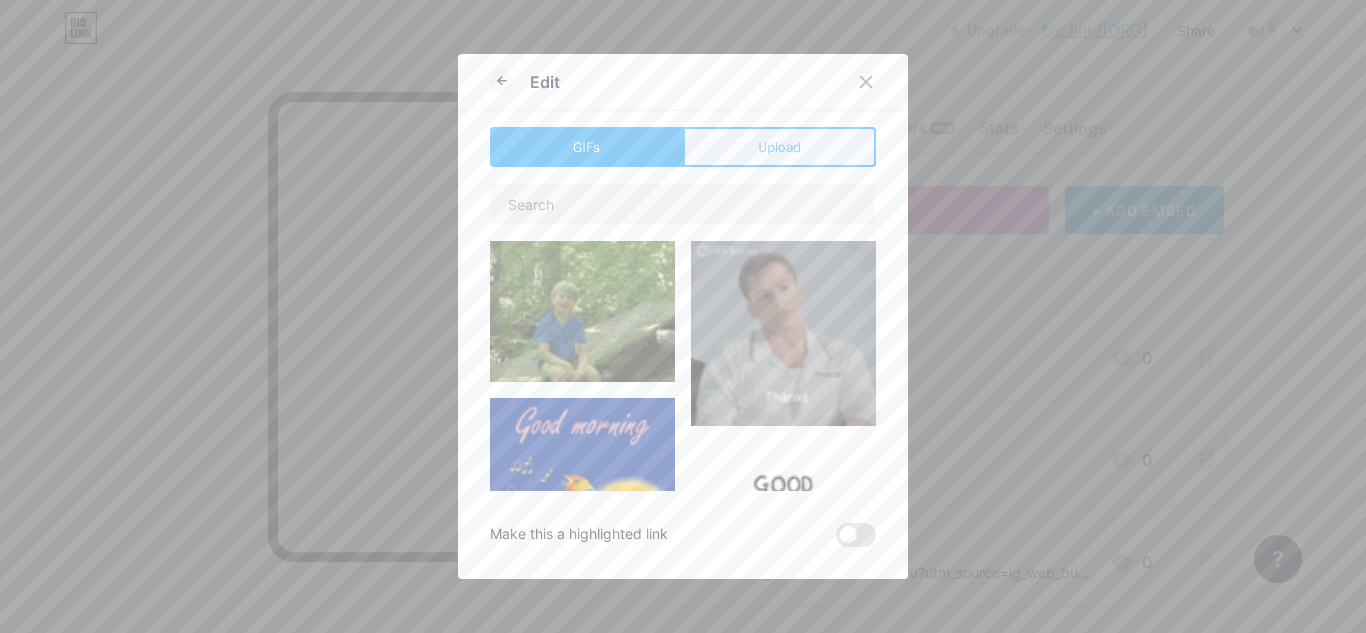 click on "Upload" at bounding box center [779, 147] 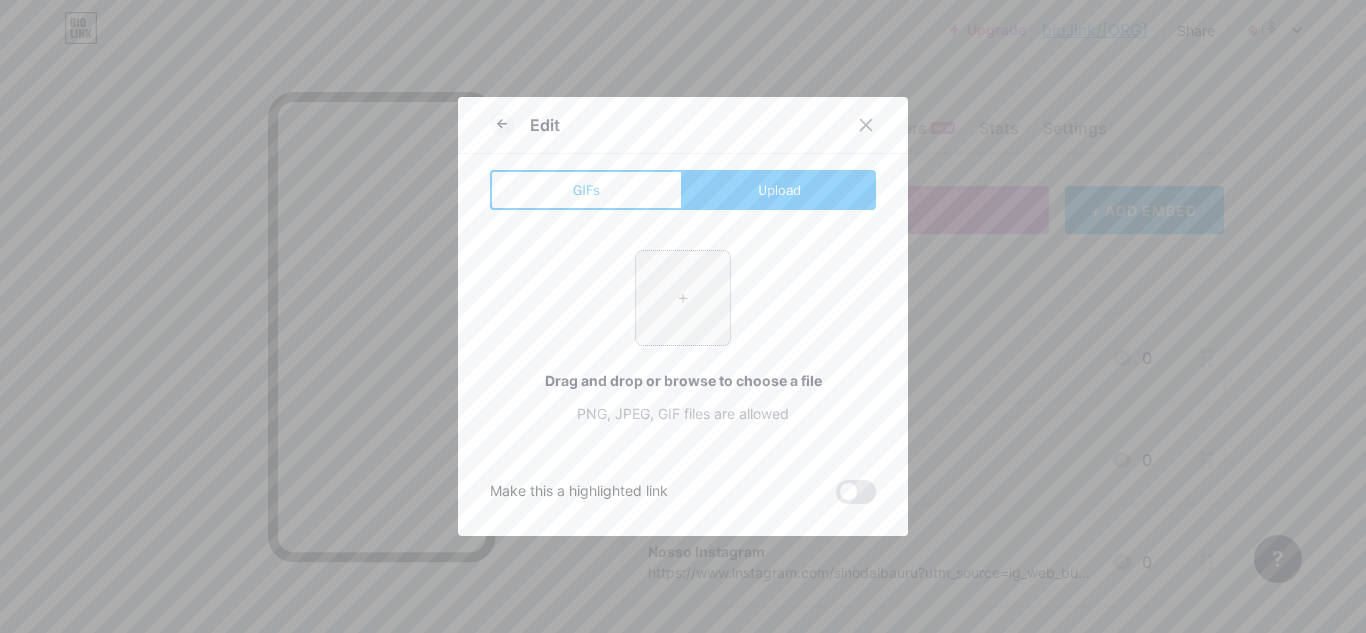 click at bounding box center (683, 298) 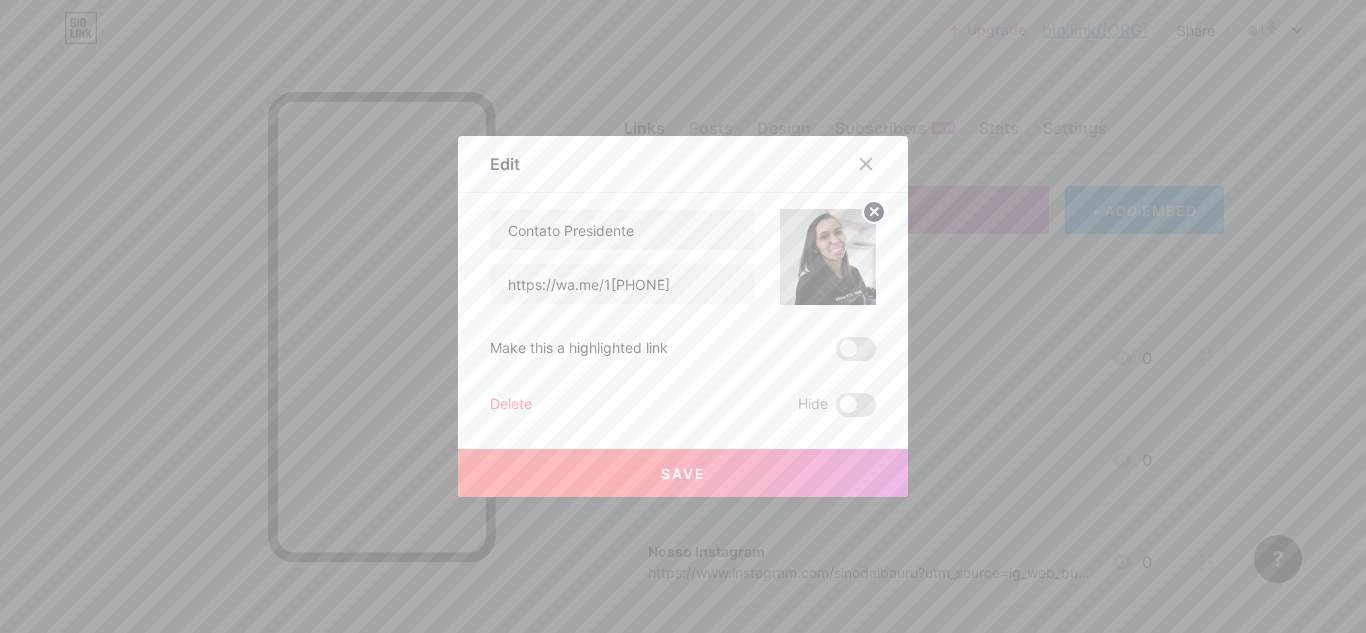 click on "Save" at bounding box center [683, 473] 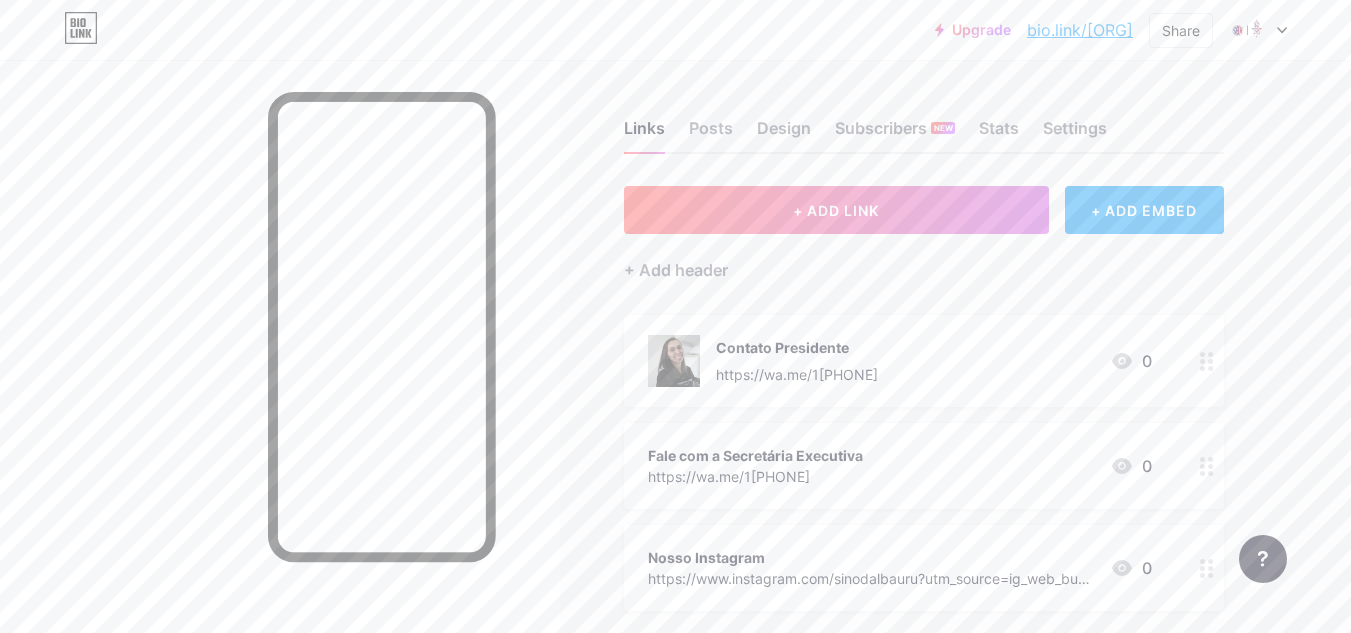 click on "Fale com a Secretária Executiva
https://wa.me/1[PHONE]
0" at bounding box center (900, 466) 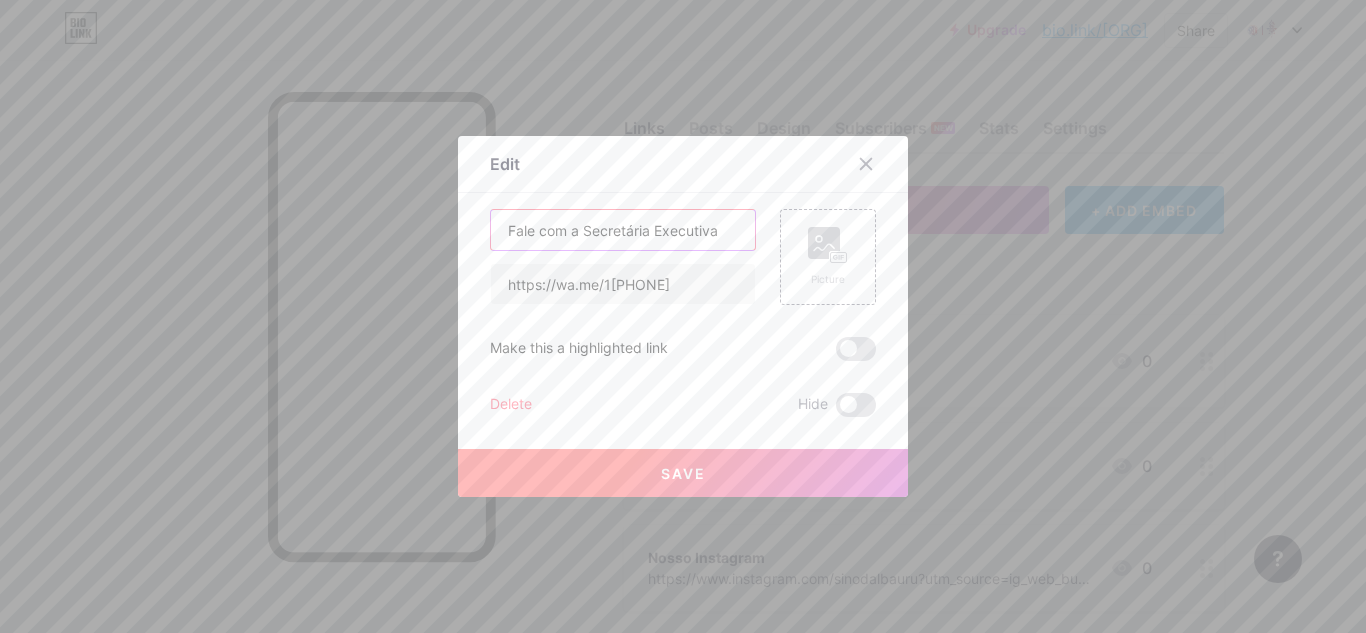 drag, startPoint x: 572, startPoint y: 225, endPoint x: 525, endPoint y: 233, distance: 47.67599 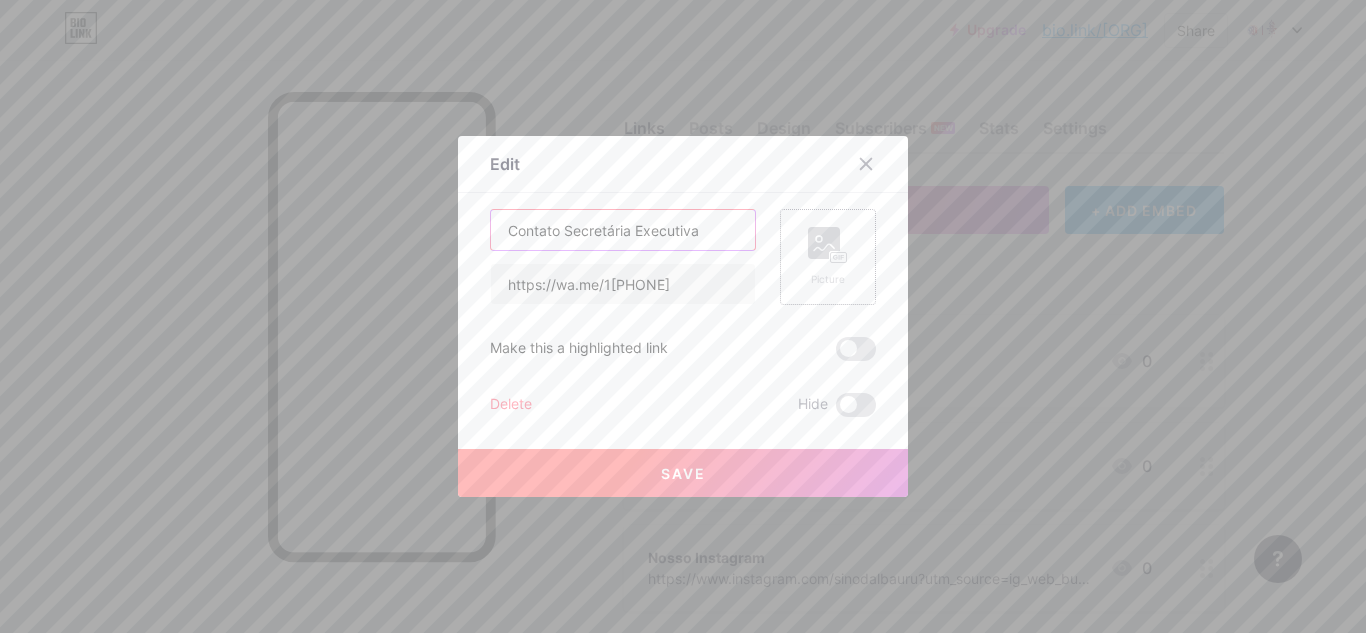 type on "Contato Secretária Executiva" 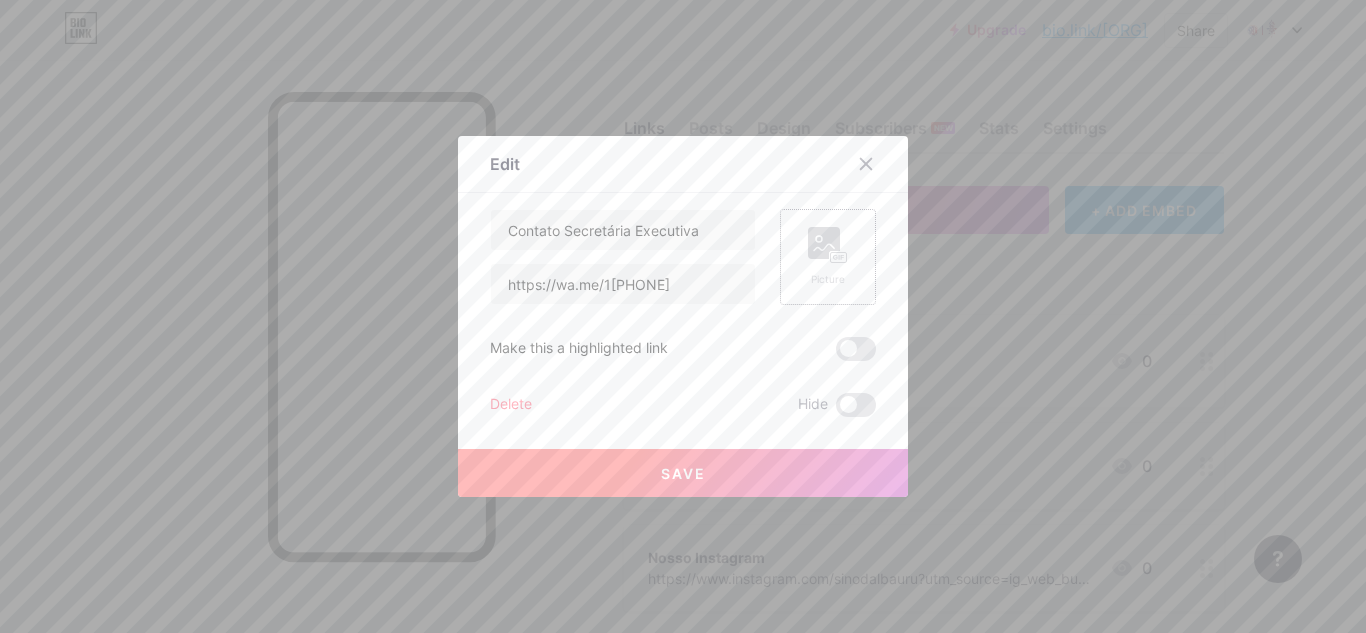 click on "Picture" at bounding box center [828, 279] 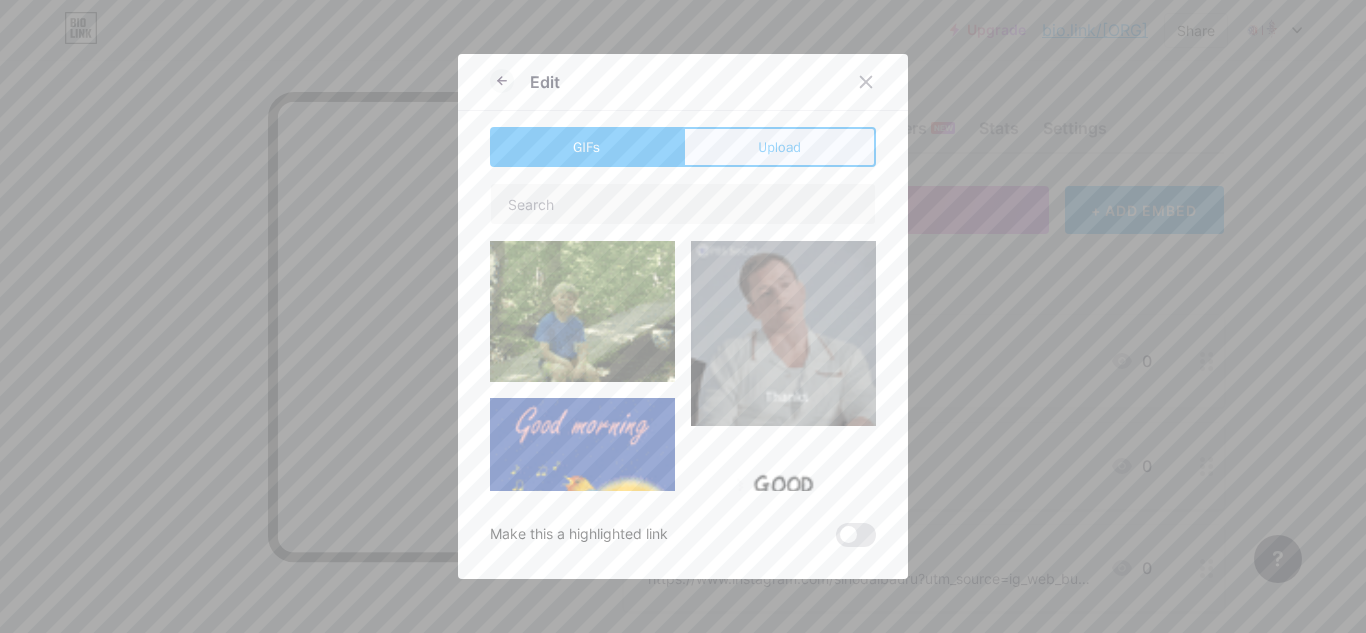 click on "Upload" at bounding box center [779, 147] 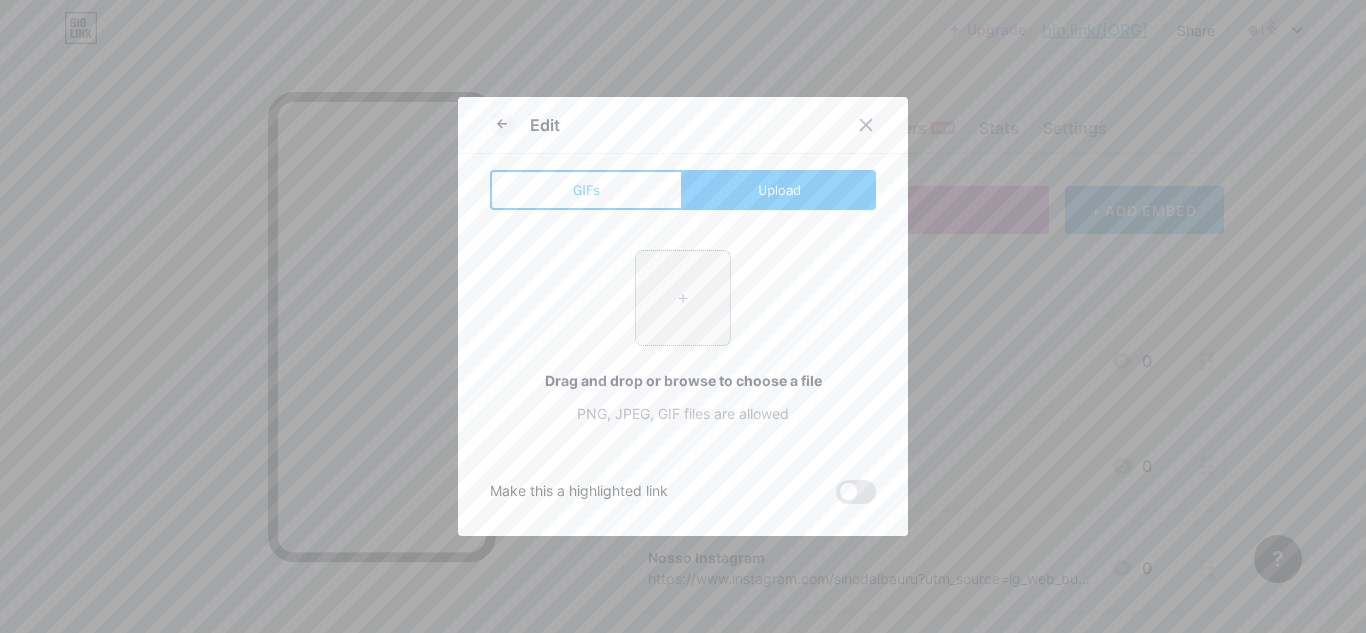 click at bounding box center (683, 298) 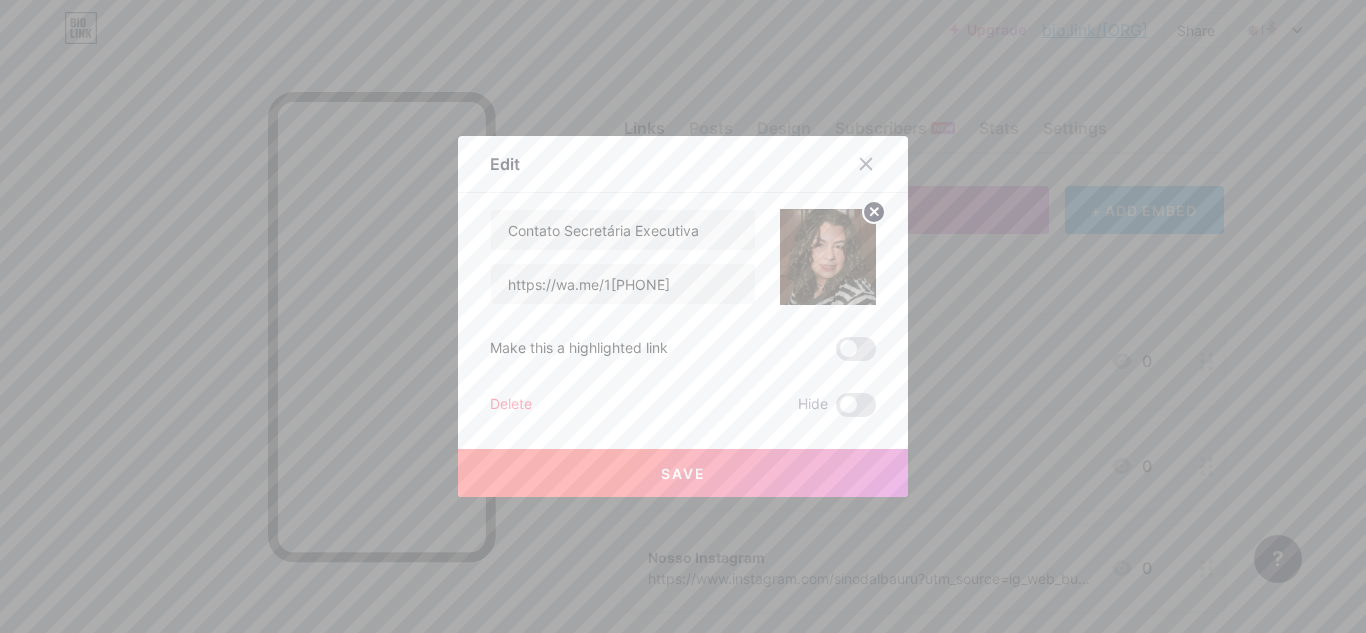 click on "Save" at bounding box center (683, 473) 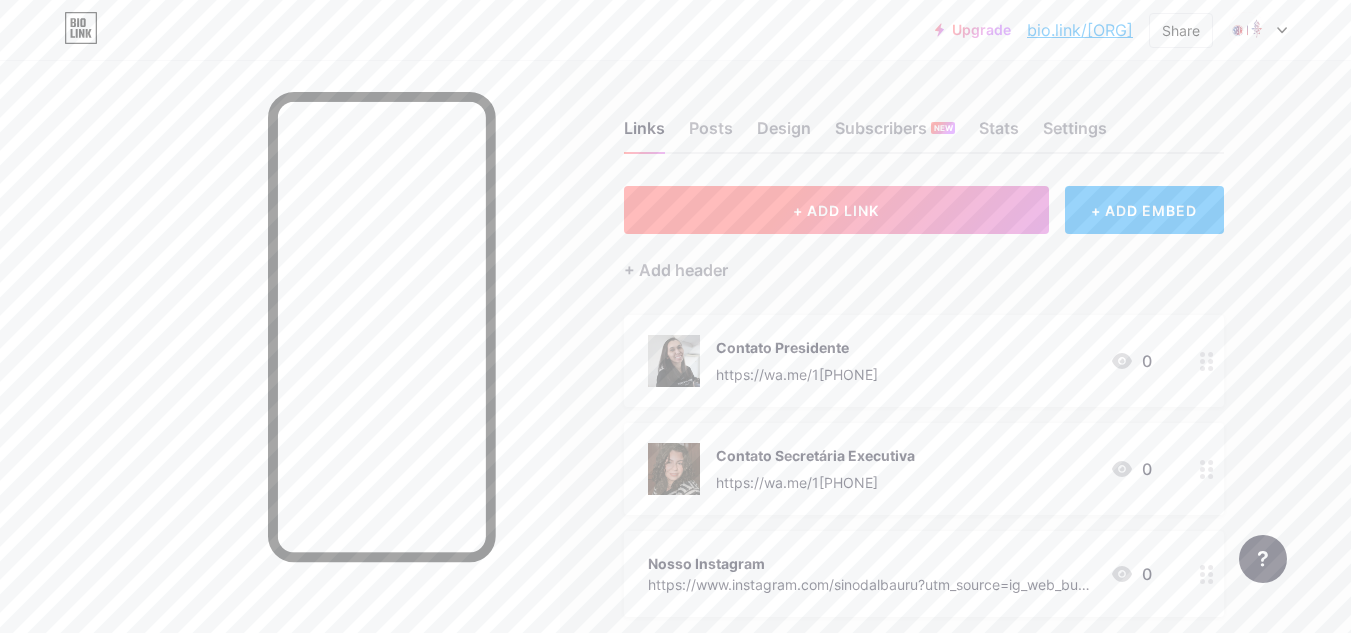 click on "+ ADD LINK" at bounding box center (836, 210) 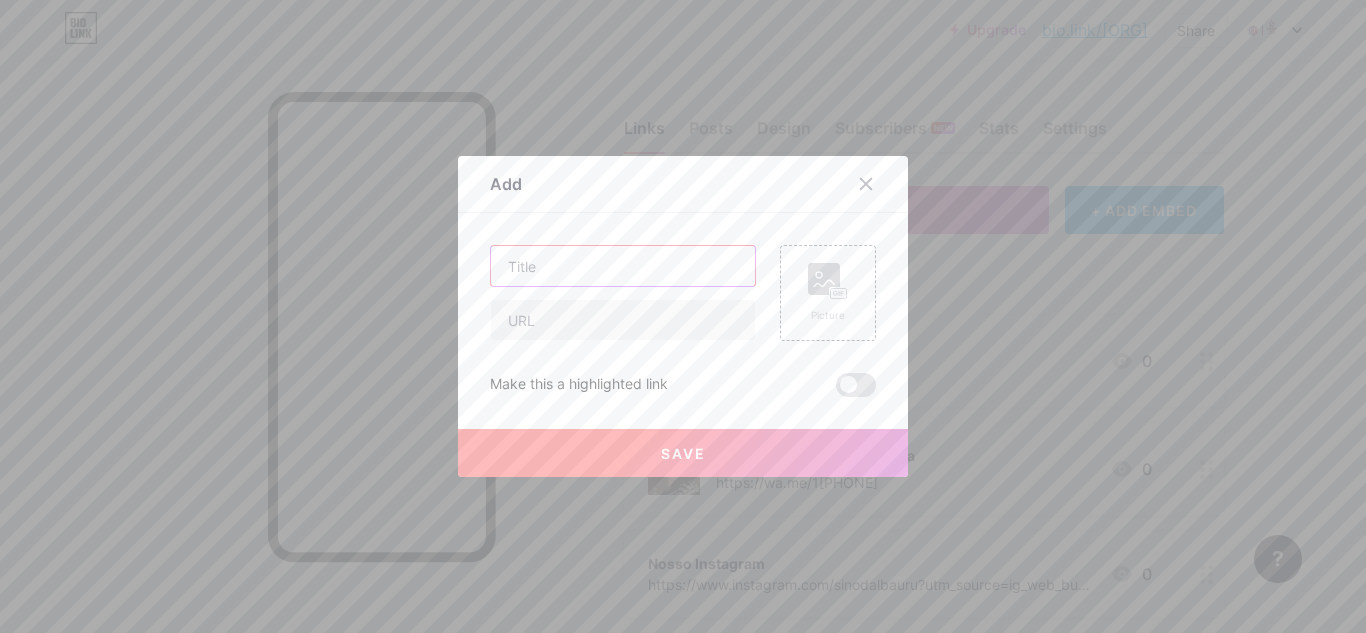 click at bounding box center [623, 266] 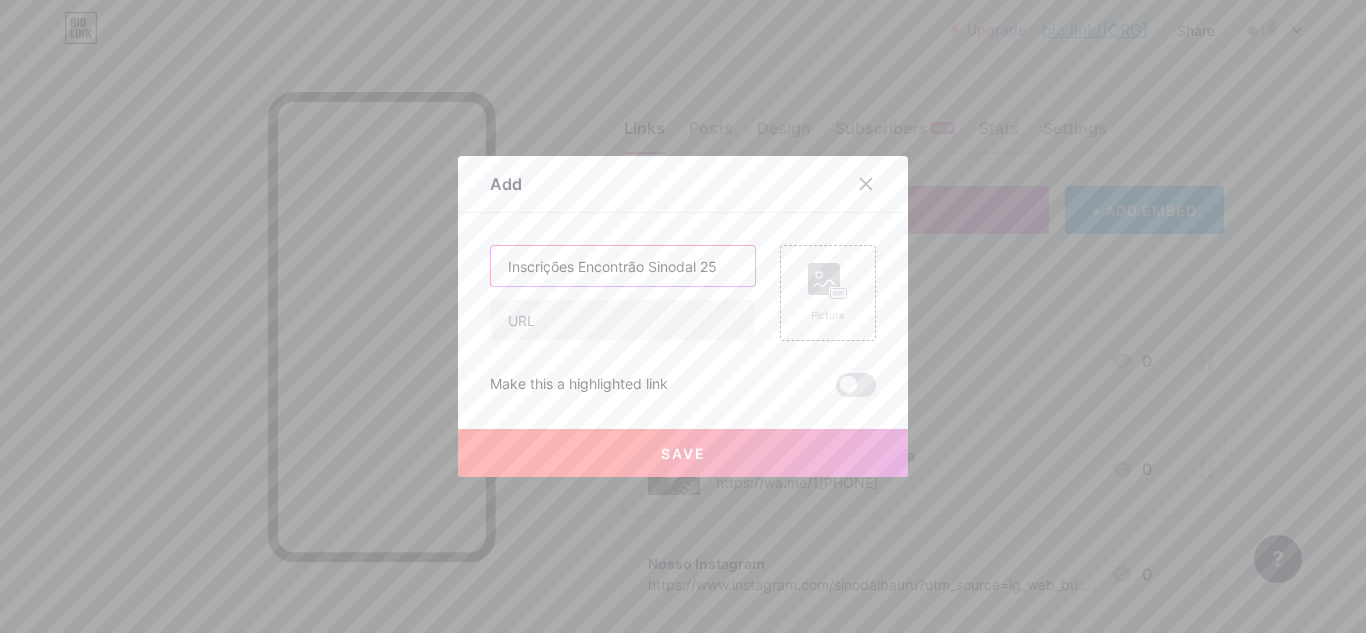 type on "Inscrições Encontrão Sinodal 25" 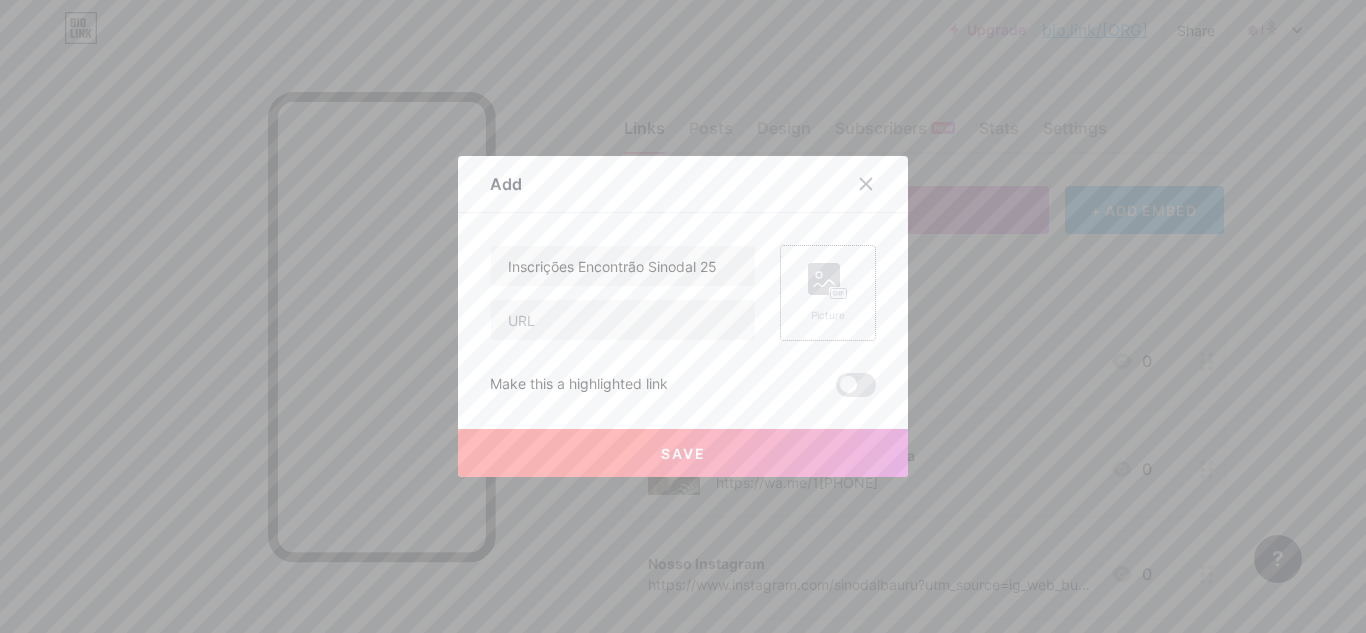 click on "Picture" at bounding box center (828, 293) 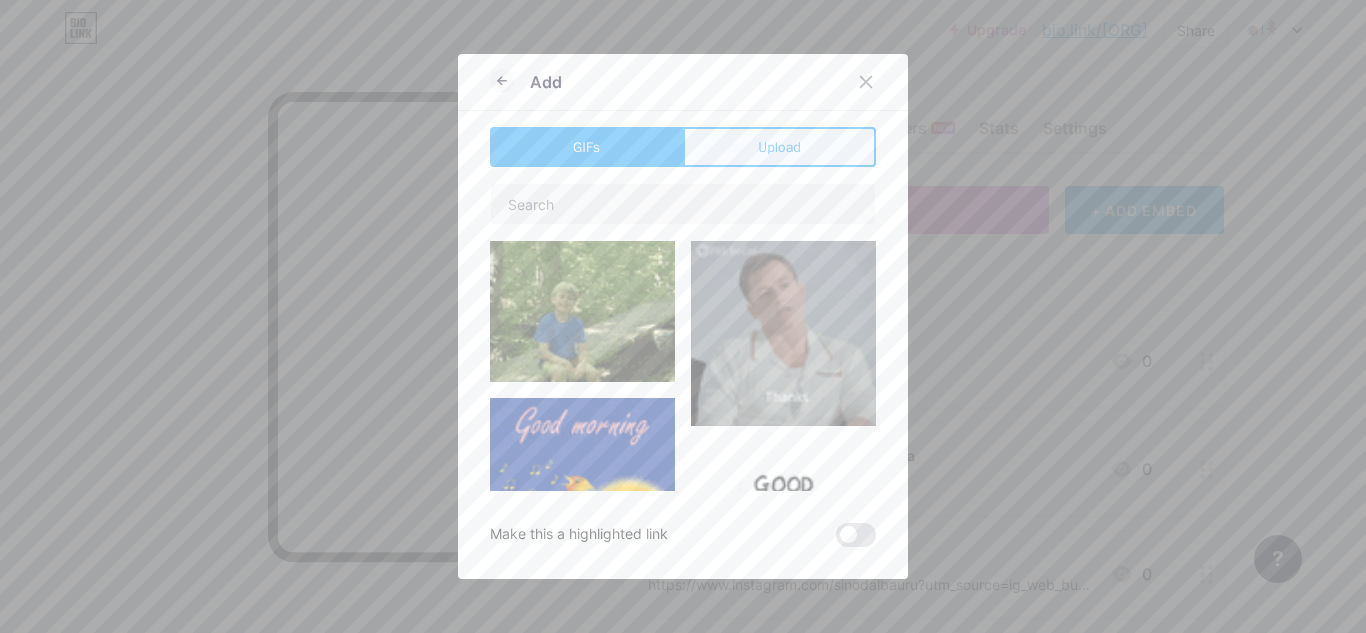click on "Upload" at bounding box center (779, 147) 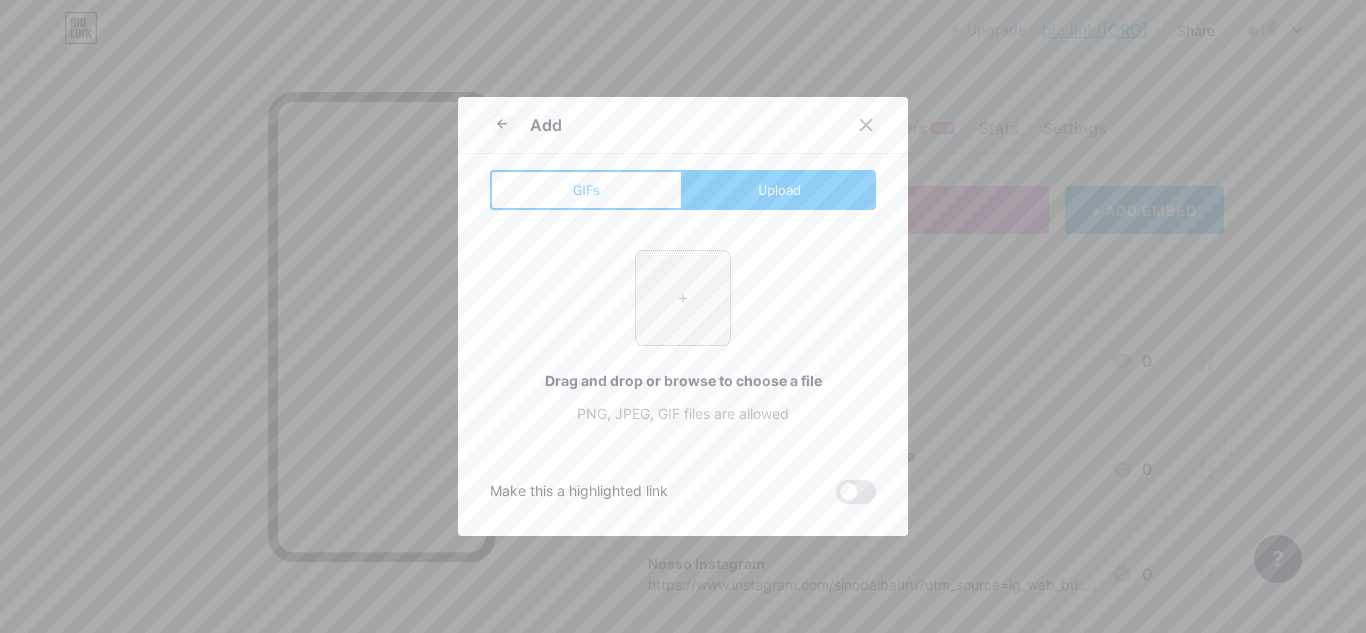 click at bounding box center [683, 298] 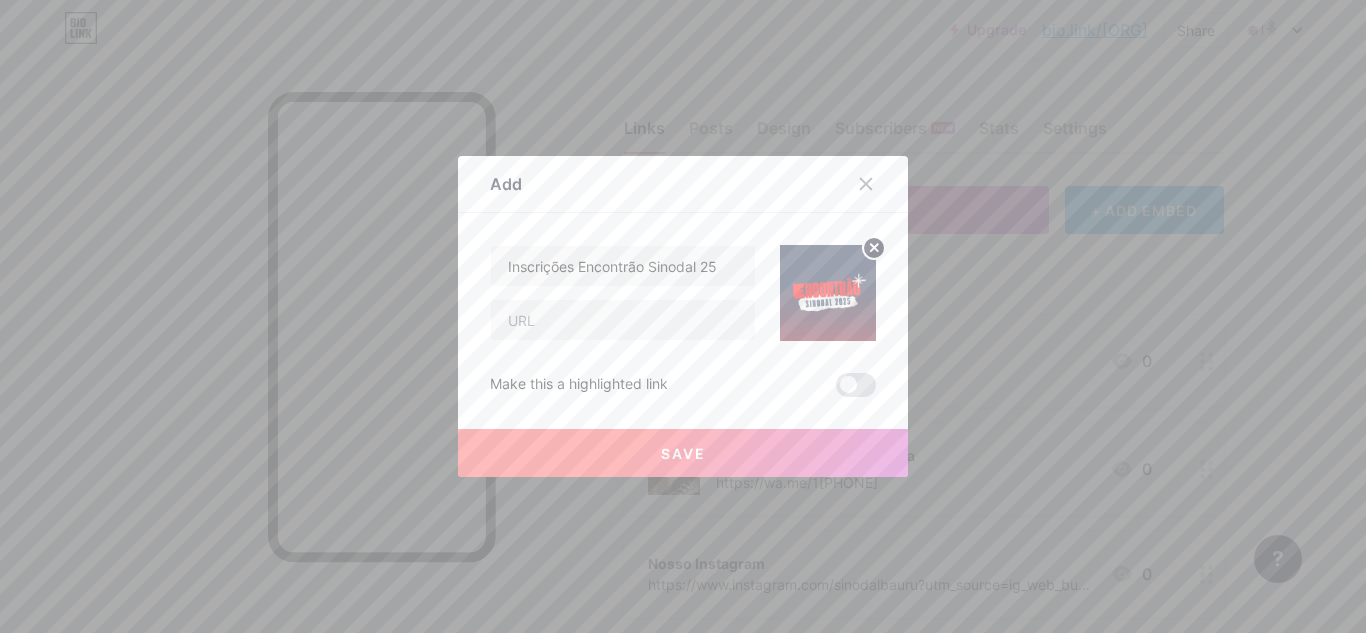 click on "Save" at bounding box center (683, 453) 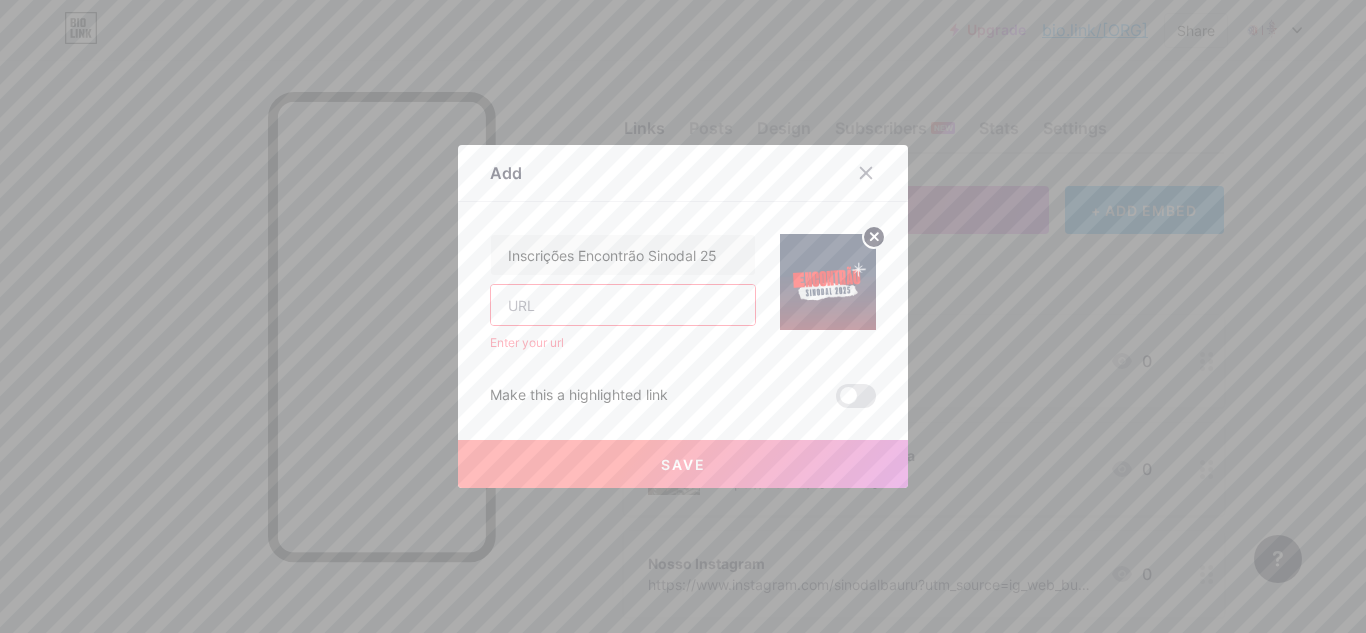 click at bounding box center [623, 305] 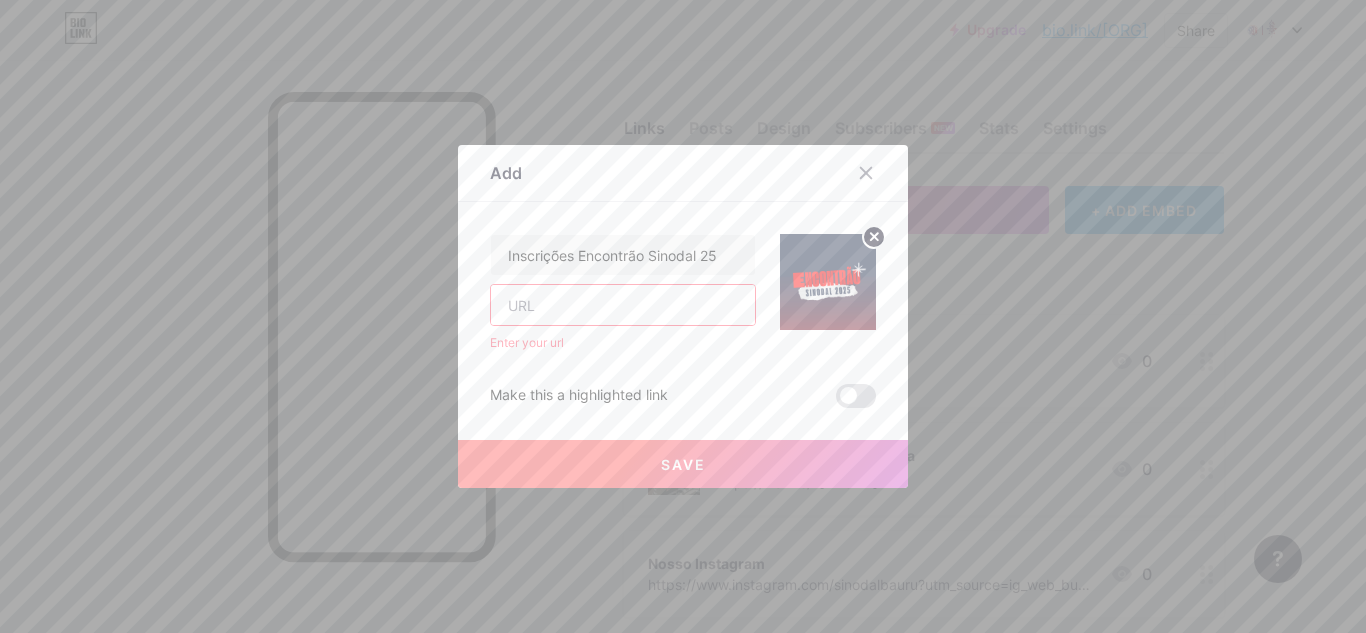 paste on "https://forms.gle/6pQ9yPuUxxpxTPPt7" 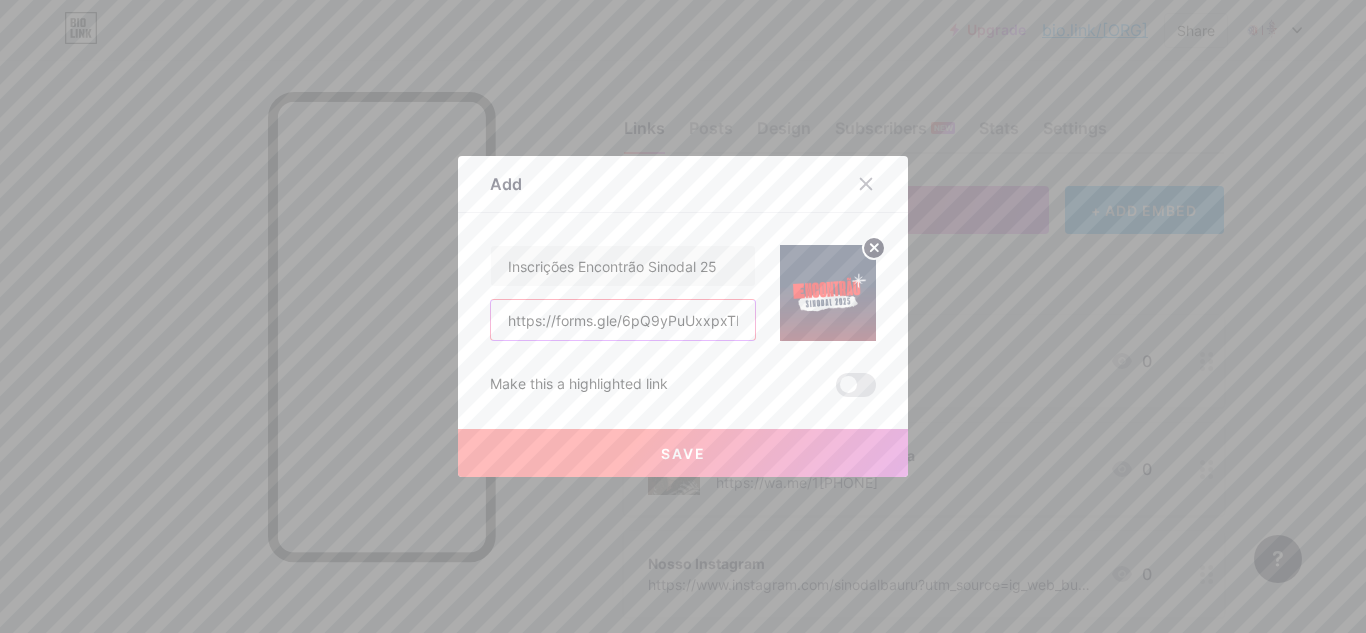 scroll, scrollTop: 0, scrollLeft: 27, axis: horizontal 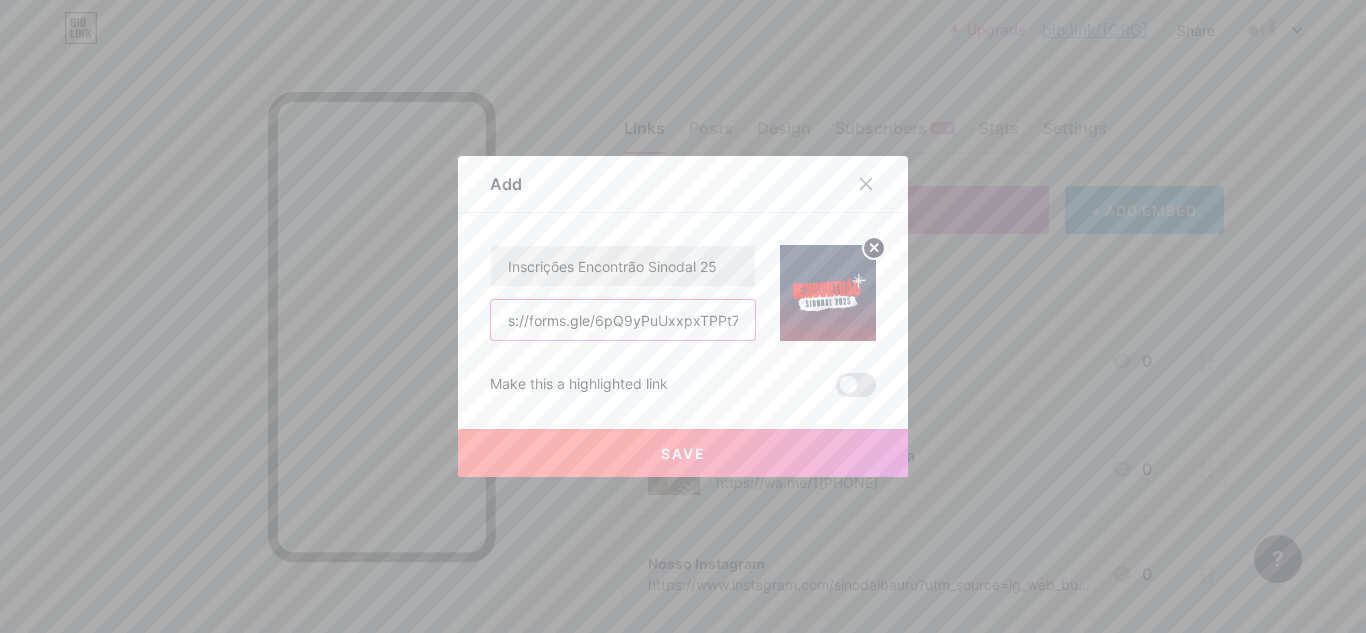 type on "https://forms.gle/6pQ9yPuUxxpxTPPt7" 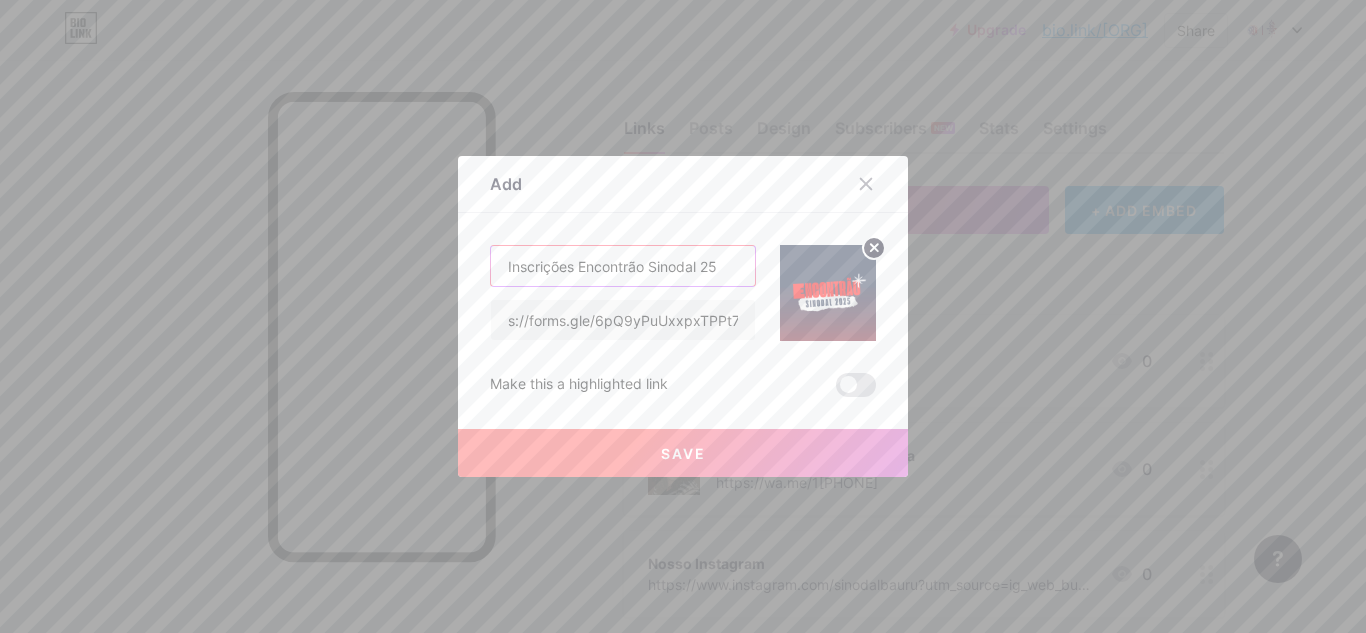 click on "Inscrições Encontrão Sinodal 25" at bounding box center (623, 266) 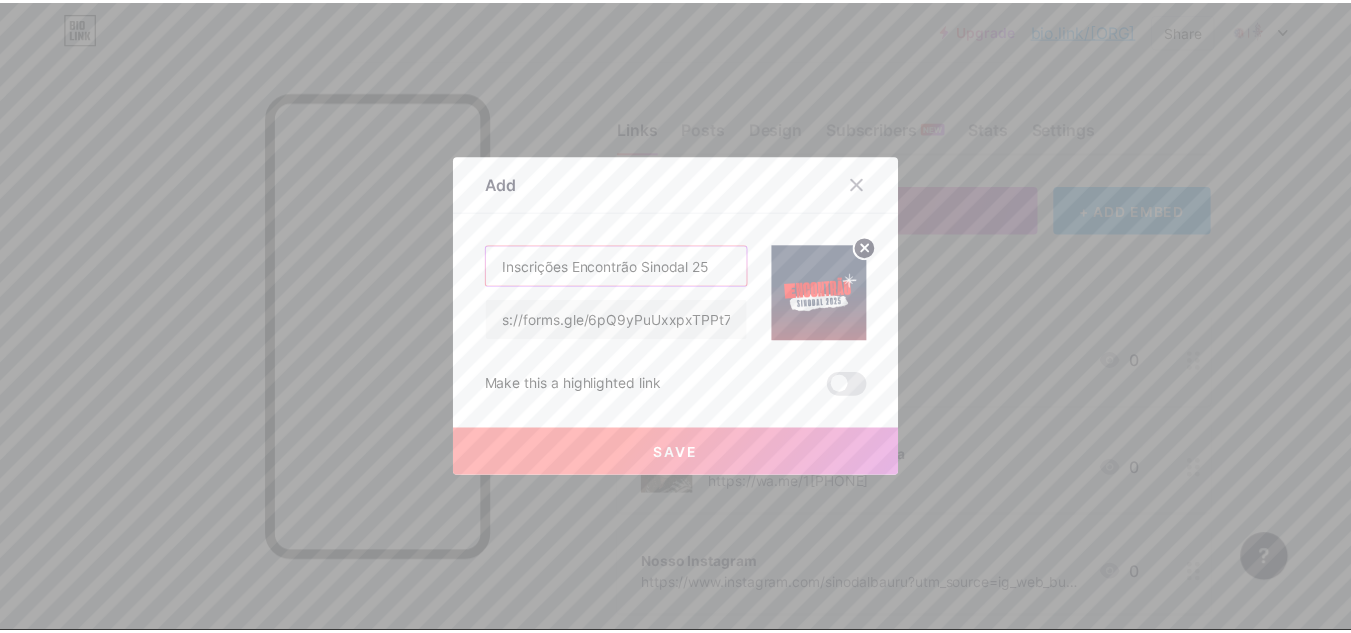 scroll, scrollTop: 0, scrollLeft: 0, axis: both 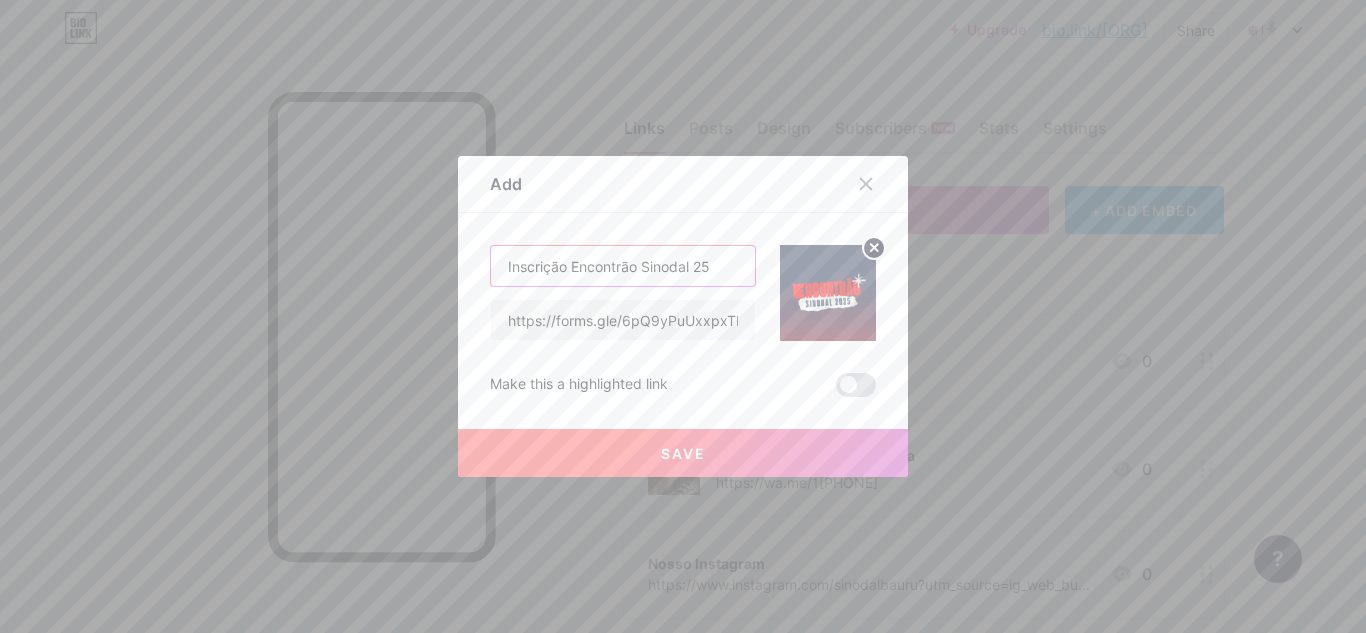 type on "Inscrição Encontrão Sinodal 25" 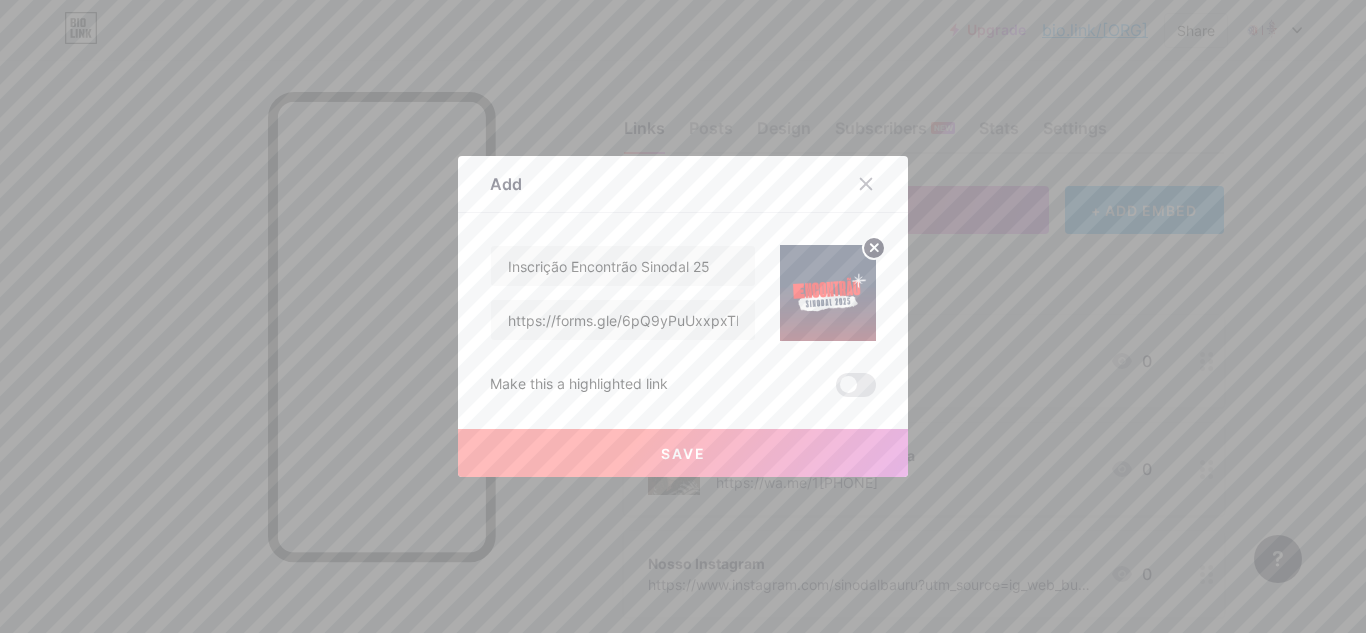 click on "Save" at bounding box center [683, 453] 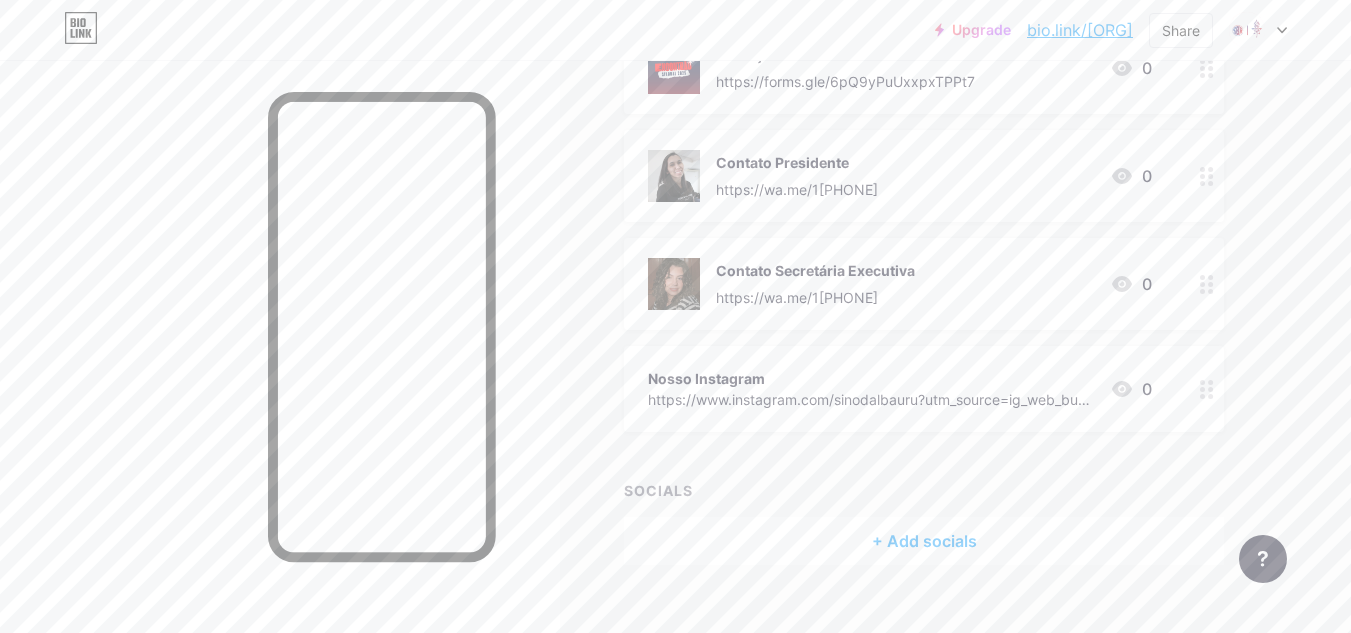 scroll, scrollTop: 324, scrollLeft: 0, axis: vertical 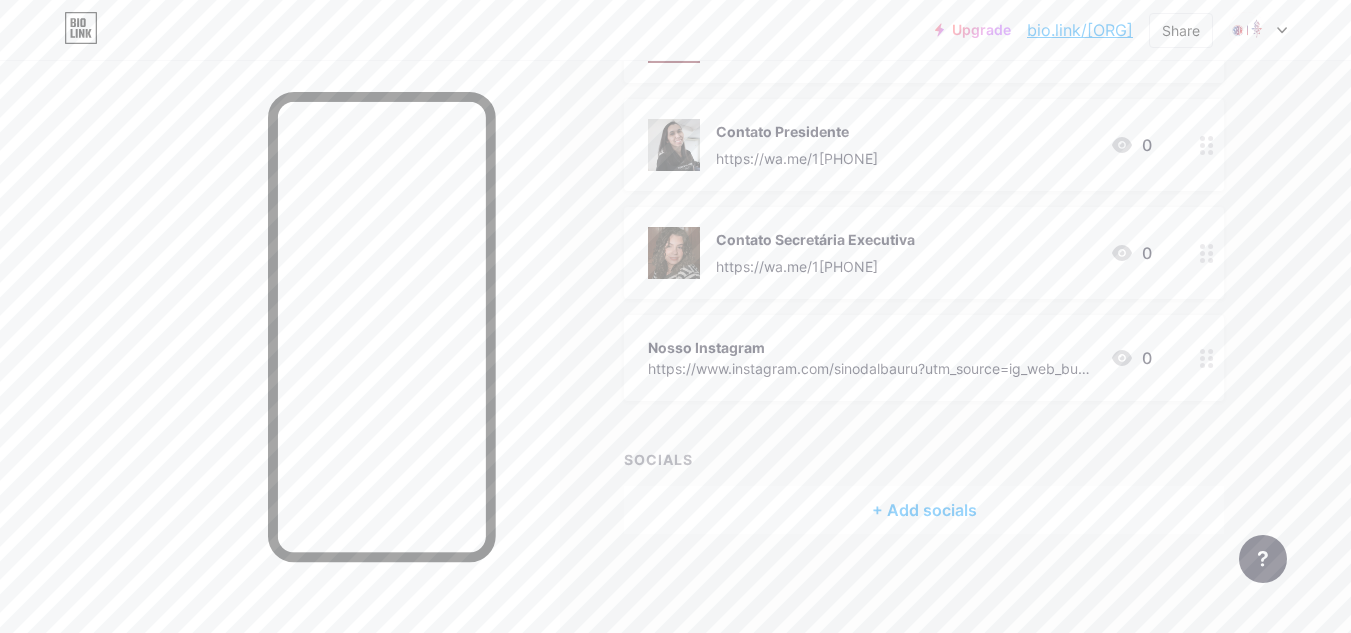 click at bounding box center (1207, 358) 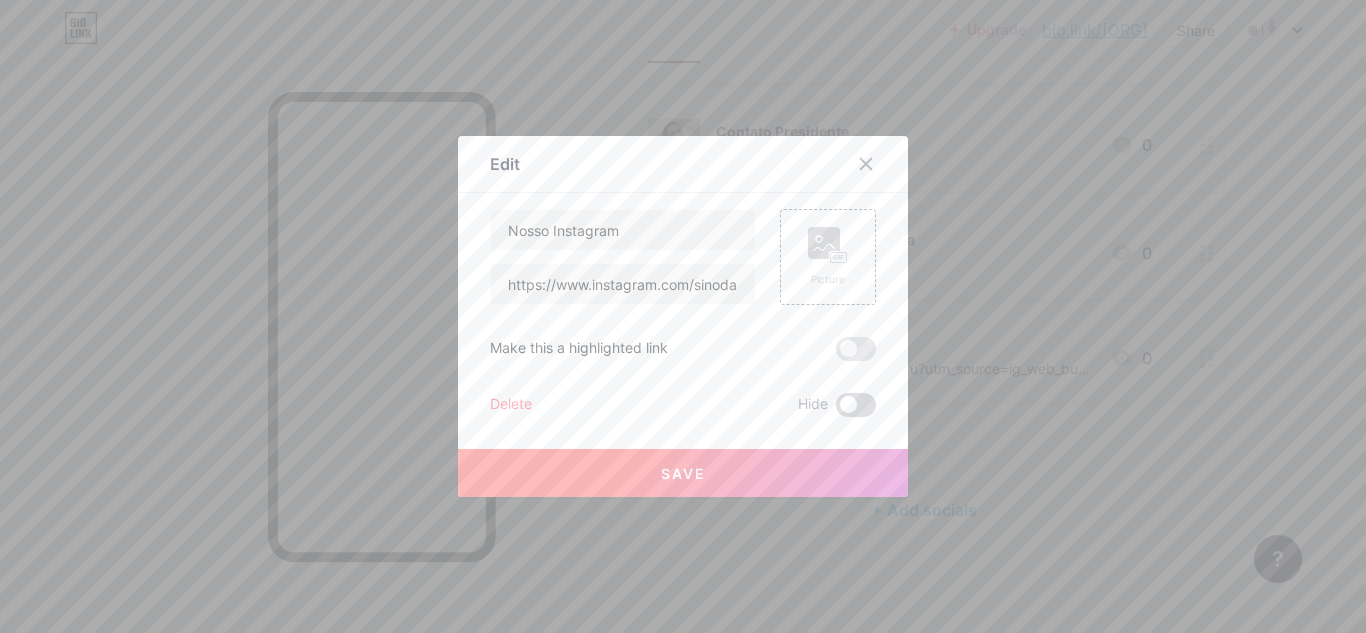 click at bounding box center (856, 405) 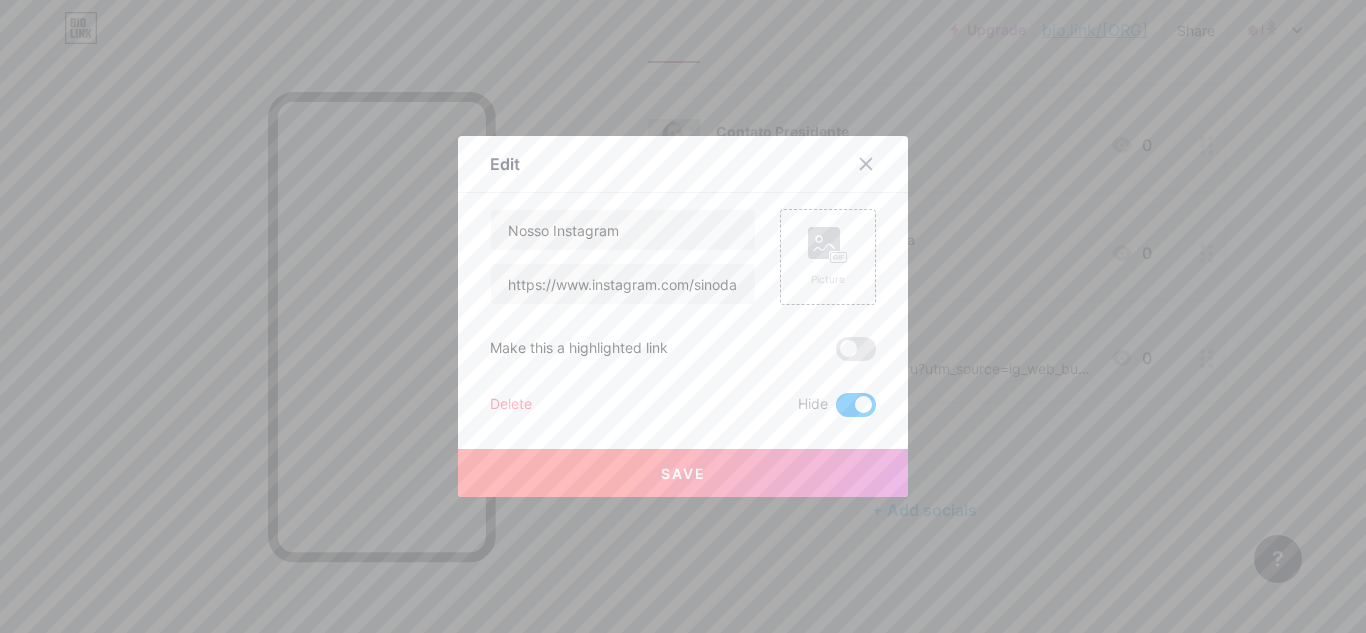 click on "Save" at bounding box center (683, 473) 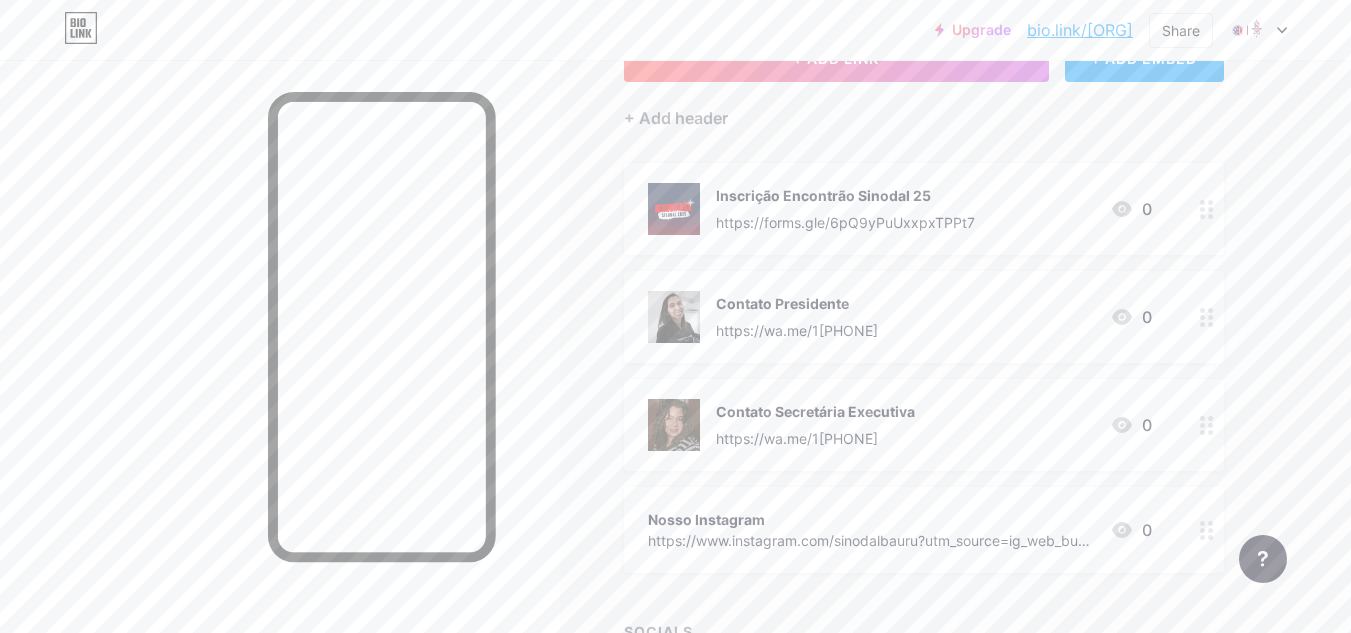scroll, scrollTop: 0, scrollLeft: 0, axis: both 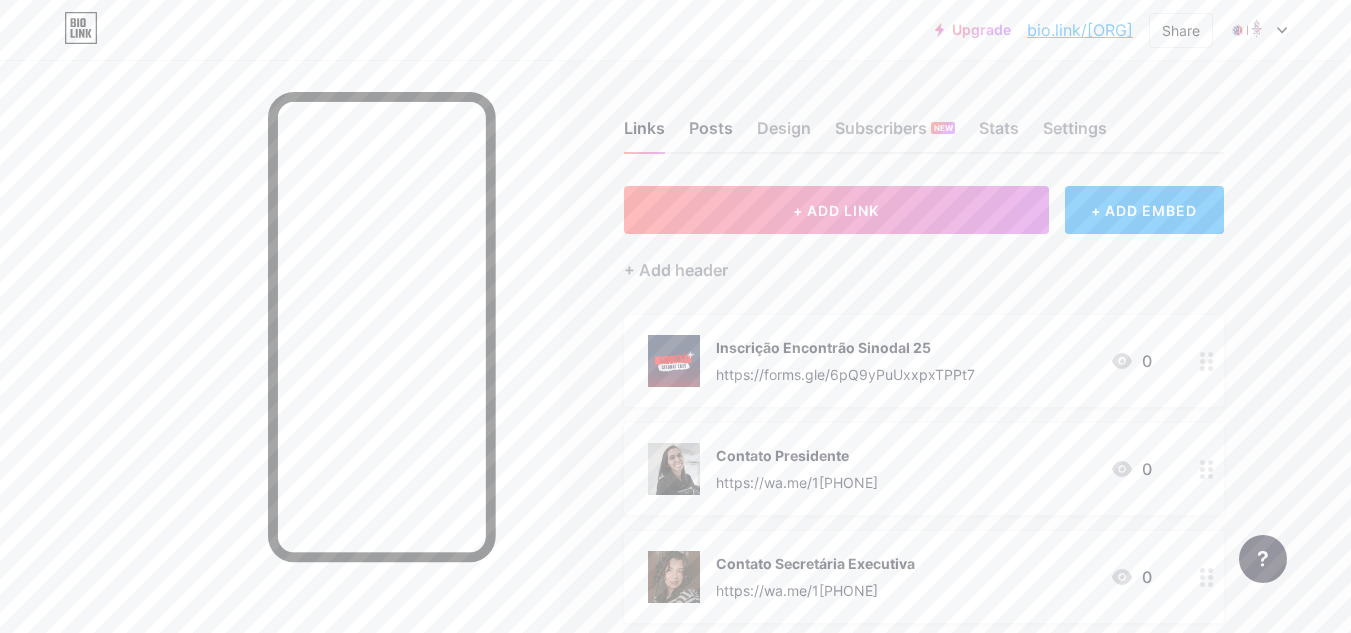 click on "Posts" at bounding box center (711, 134) 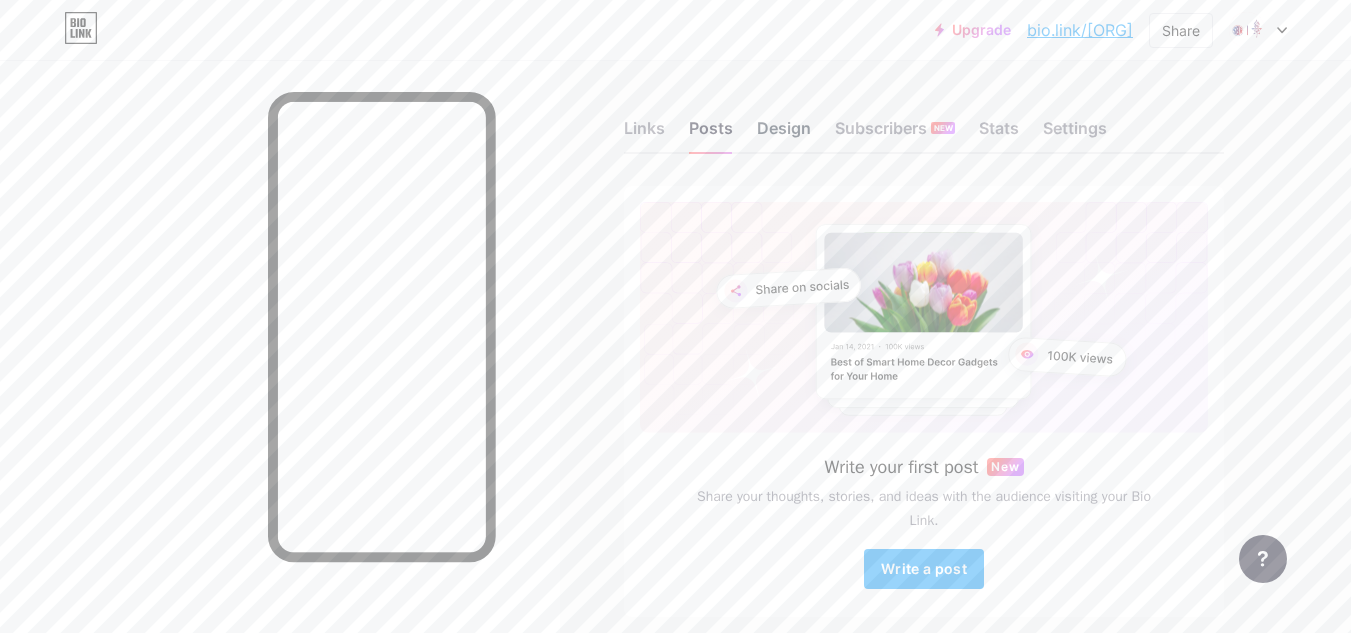 click on "Design" at bounding box center [784, 134] 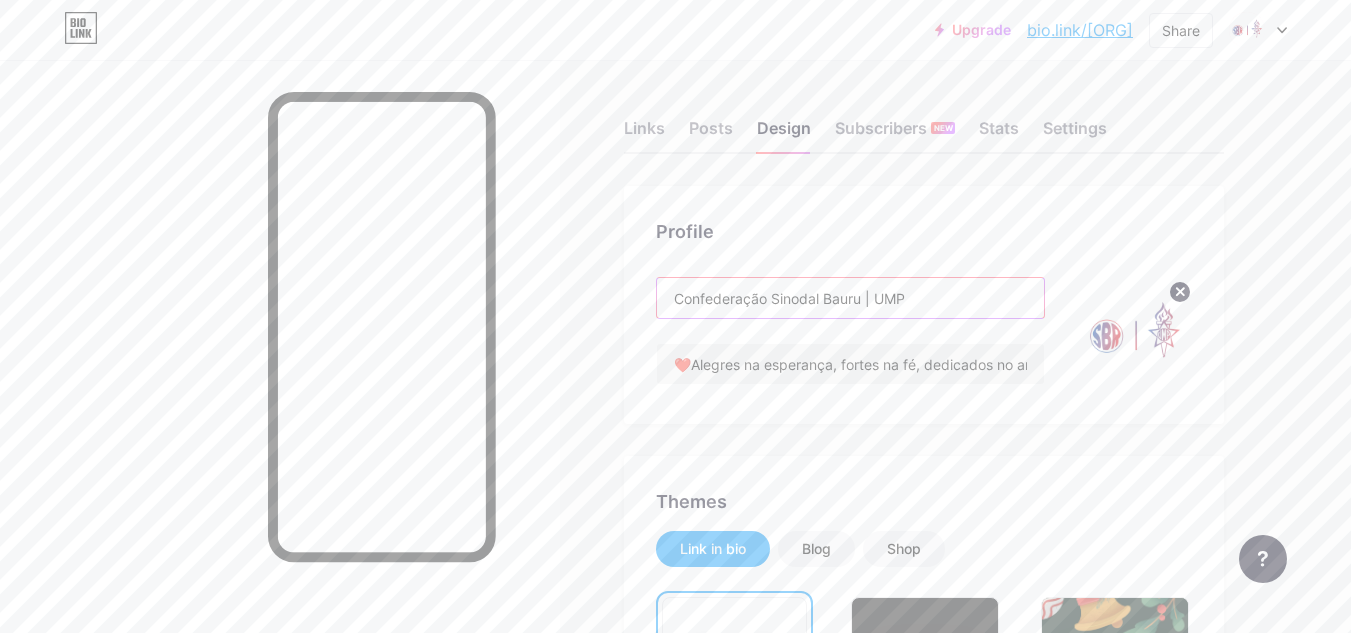 drag, startPoint x: 863, startPoint y: 297, endPoint x: 915, endPoint y: 297, distance: 52 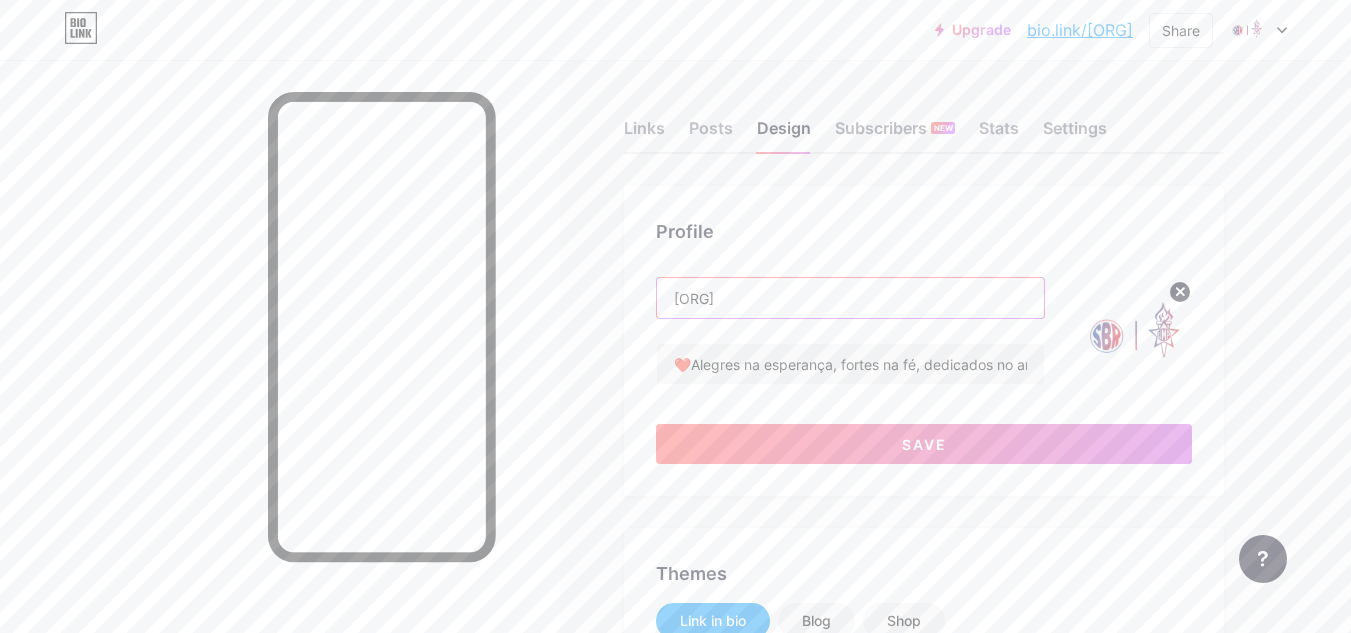 type on "[ORG]" 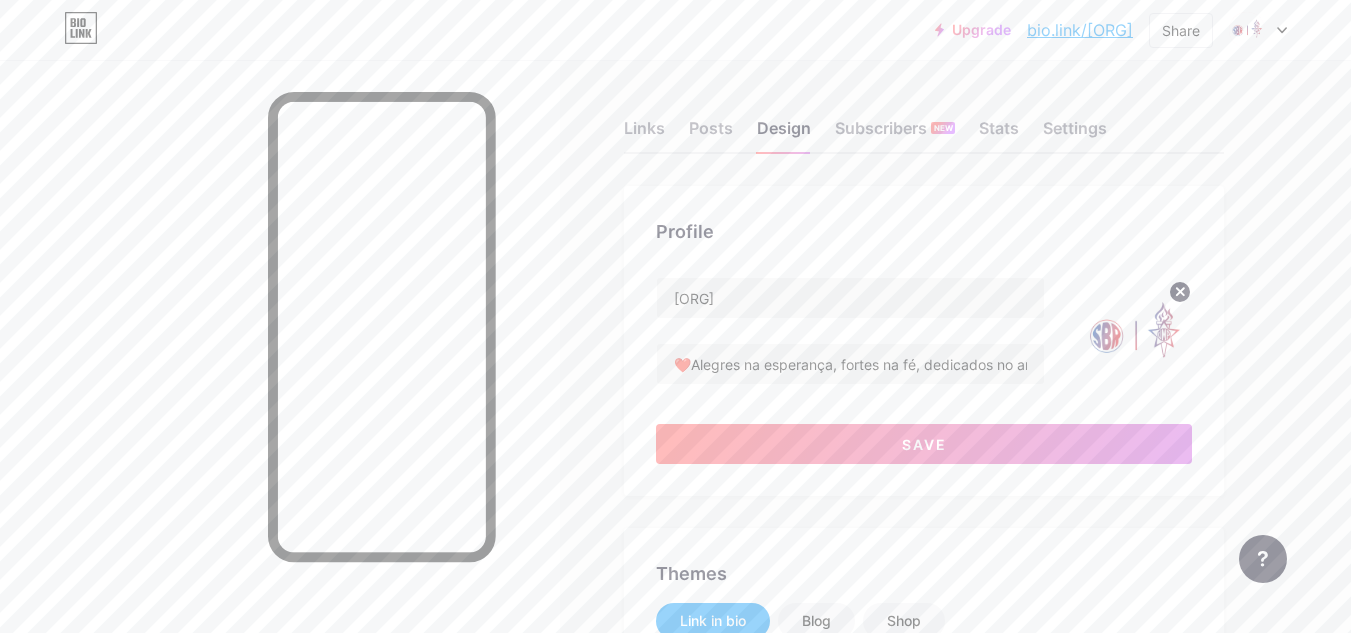 click at bounding box center (280, 376) 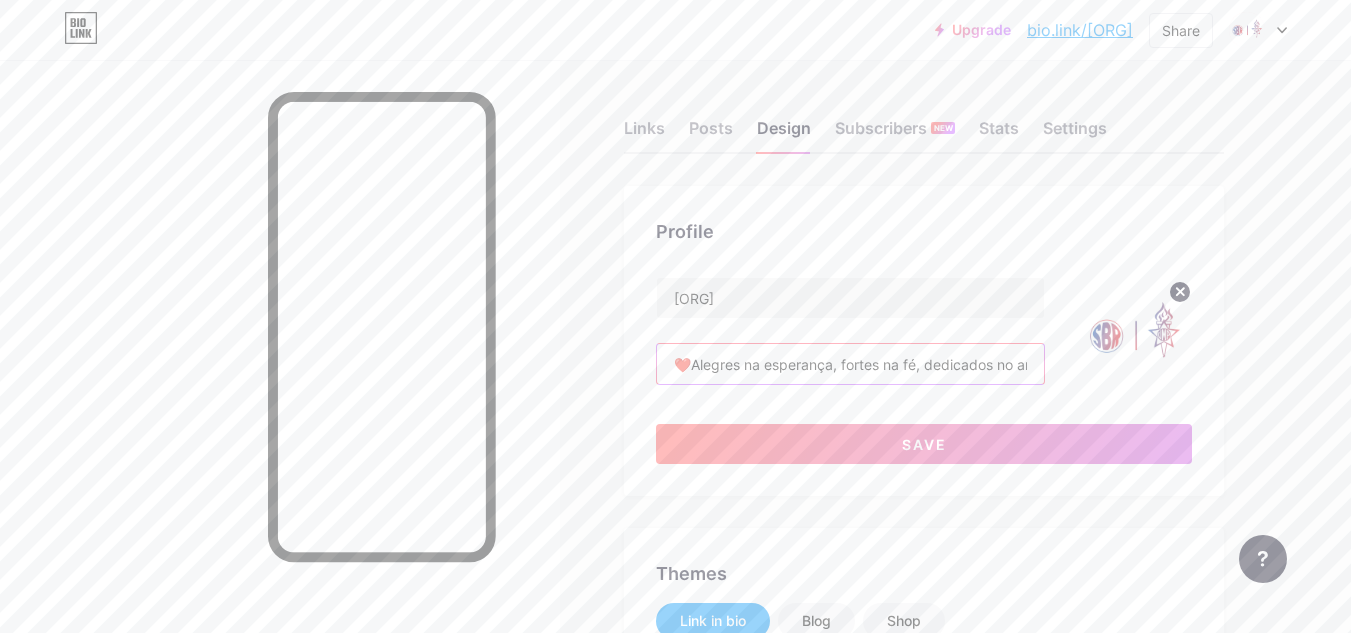 click on "❤️Alegres na esperança, fortes na fé, dedicados no amor e unidos no trabalho" at bounding box center (850, 364) 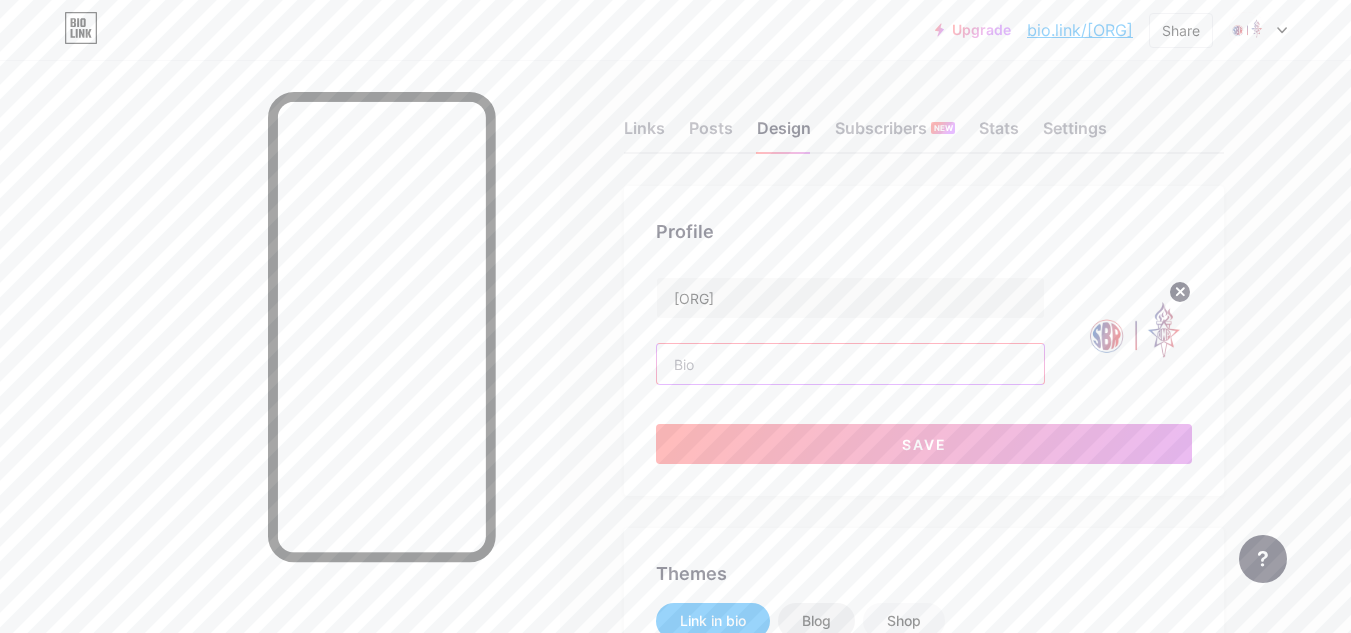 type 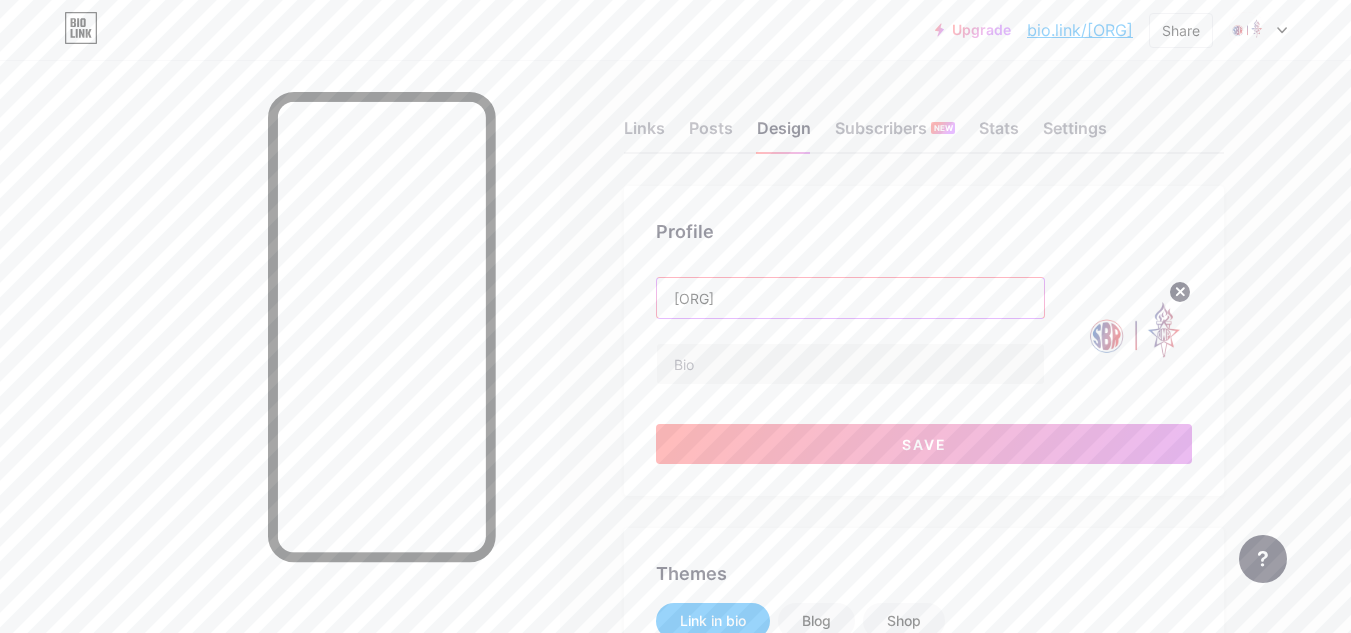 drag, startPoint x: 677, startPoint y: 294, endPoint x: 651, endPoint y: 298, distance: 26.305893 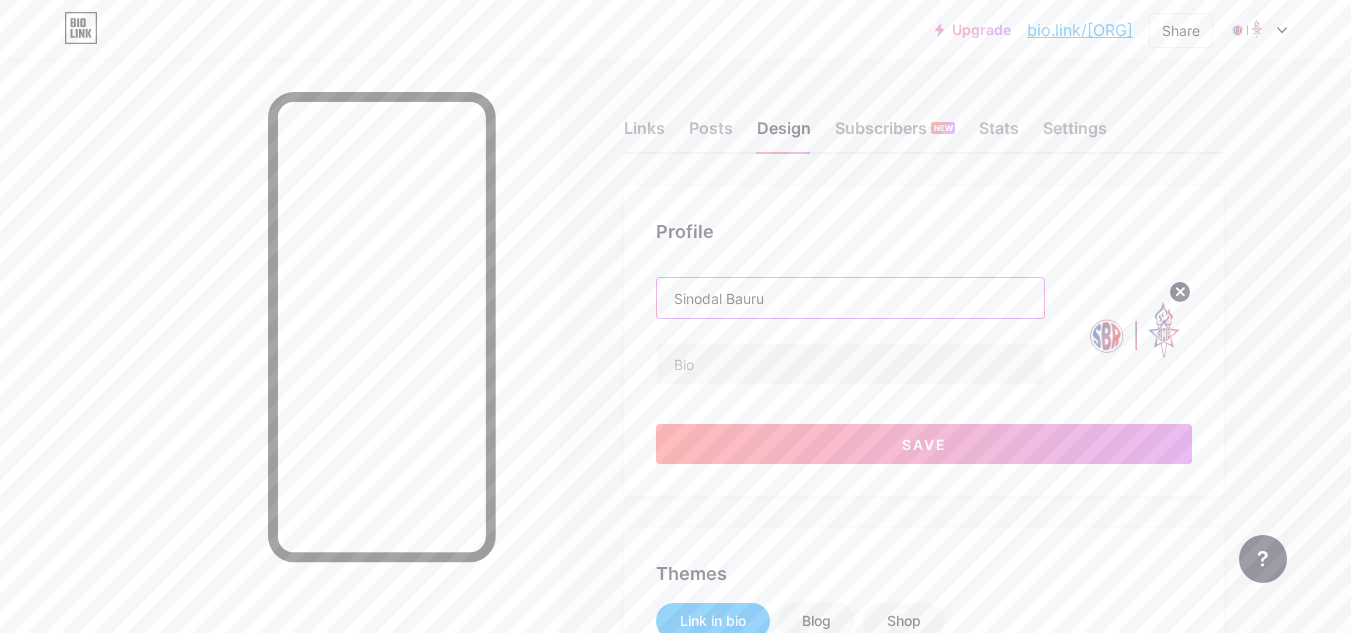 click on "Sinodal Bauru" at bounding box center (850, 298) 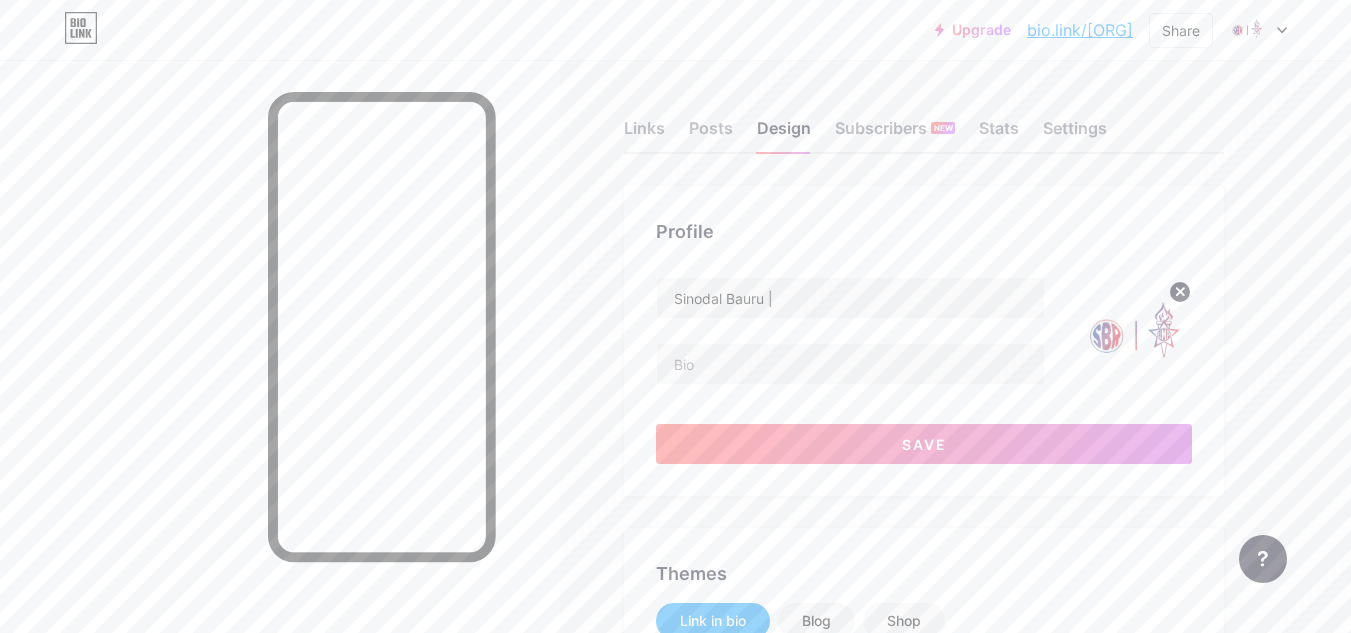 click on "Profile   [ORG]                       Save     Themes   Link in bio   Blog   Shop       Basics       Carbon       Xmas 23       Pride       Glitch       Winter · Live       Glassy · Live       Chameleon · Live       Rainy Night · Live       Neon · Live       Summer       Retro       Strawberry · Live       Desert       Sunny       Autumn       Leaf       Clear Sky       Blush       Unicorn       Minimal       Cloudy       Shadow     Create your own           Changes saved       Position to display socials                 Top                     Bottom
Disable Bio Link branding
Will hide the Bio Link branding from homepage     Display Share button
Enables social sharing options on your page including a QR code.   Changes saved           Feature requests             Help center         Contact support" at bounding box center [654, 1764] 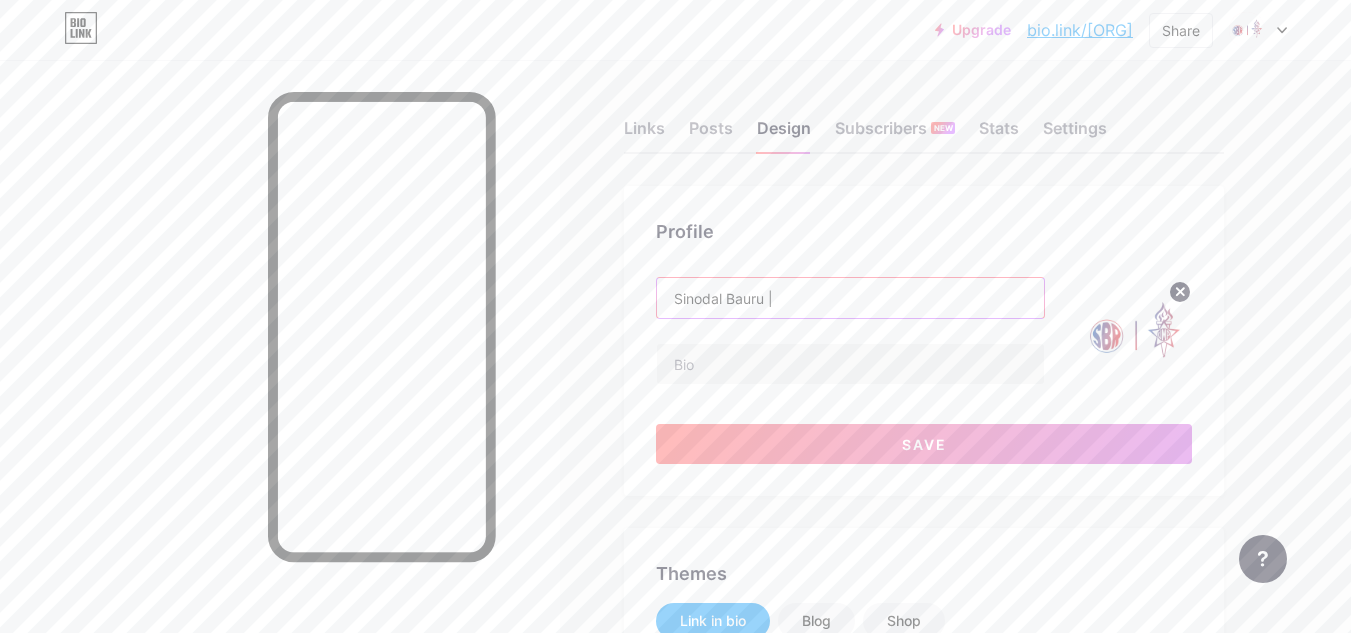 drag, startPoint x: 795, startPoint y: 298, endPoint x: 656, endPoint y: 312, distance: 139.70326 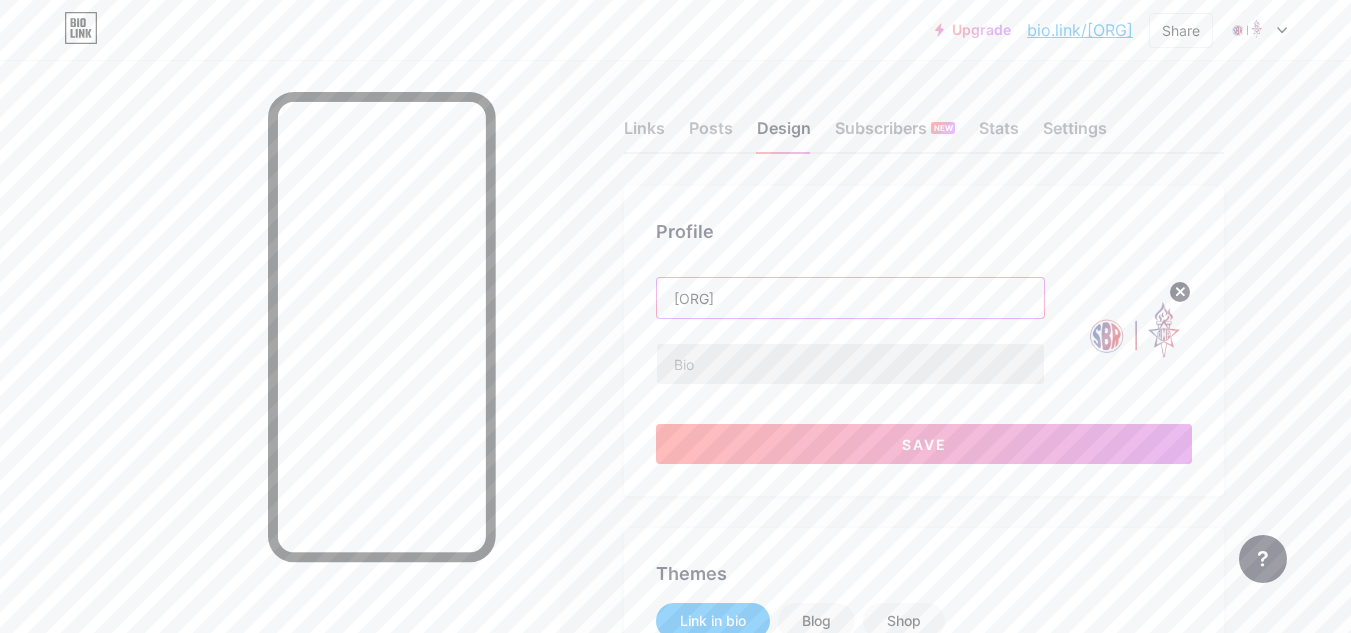 type on "[ORG]" 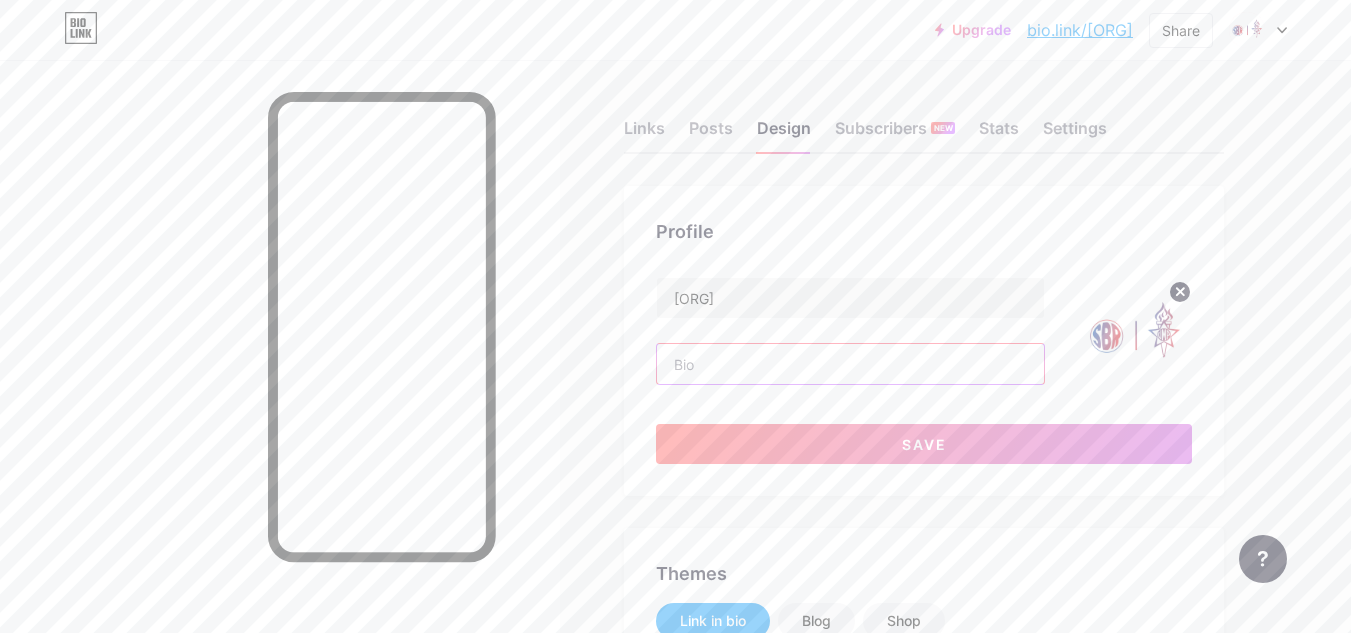 click at bounding box center (850, 364) 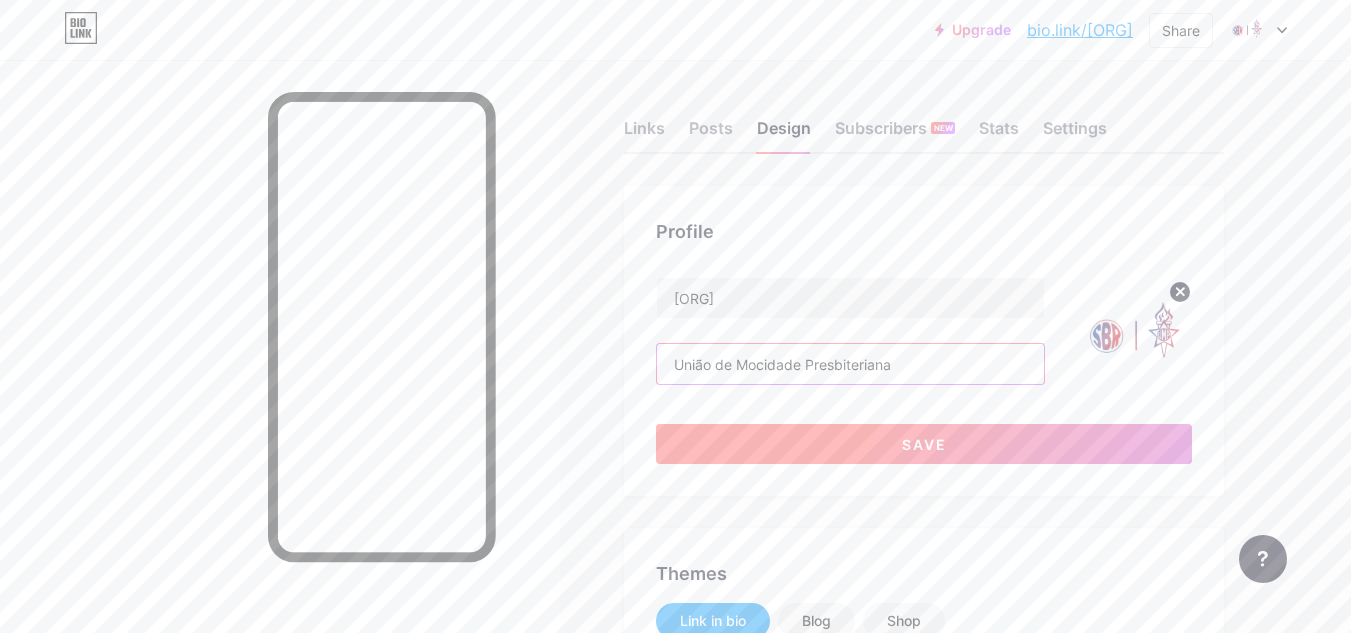 type on "União de Mocidade Presbiteriana" 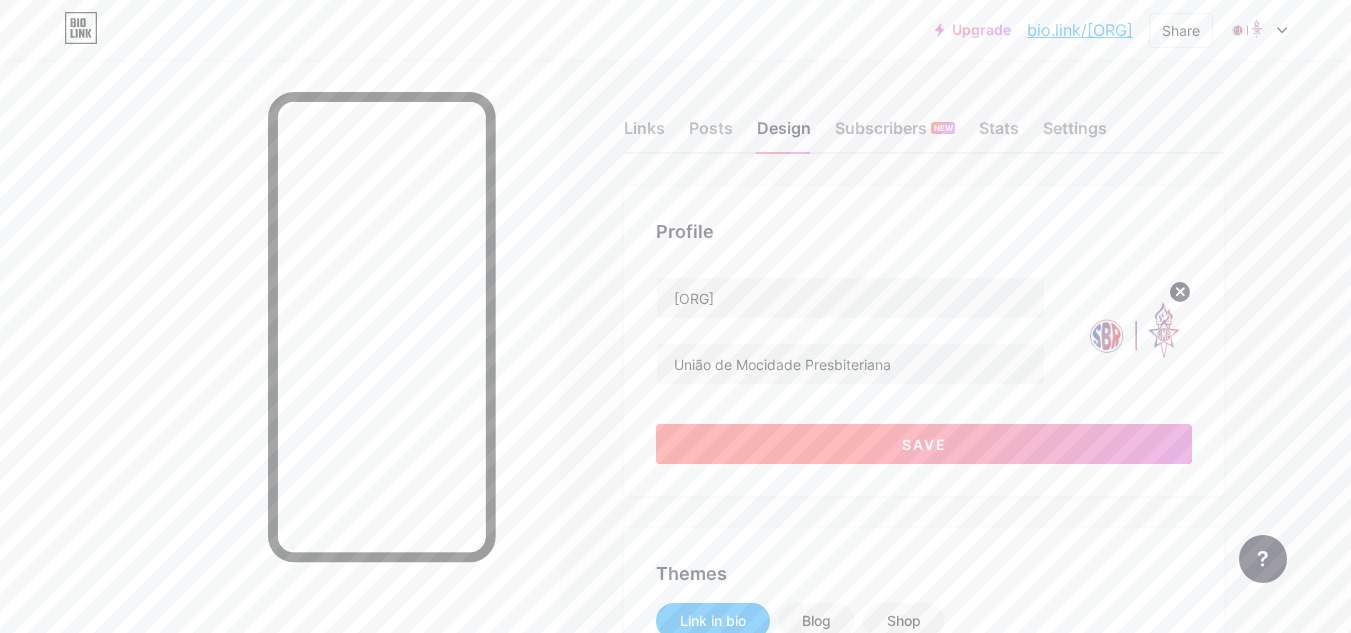 click on "Save" at bounding box center [924, 444] 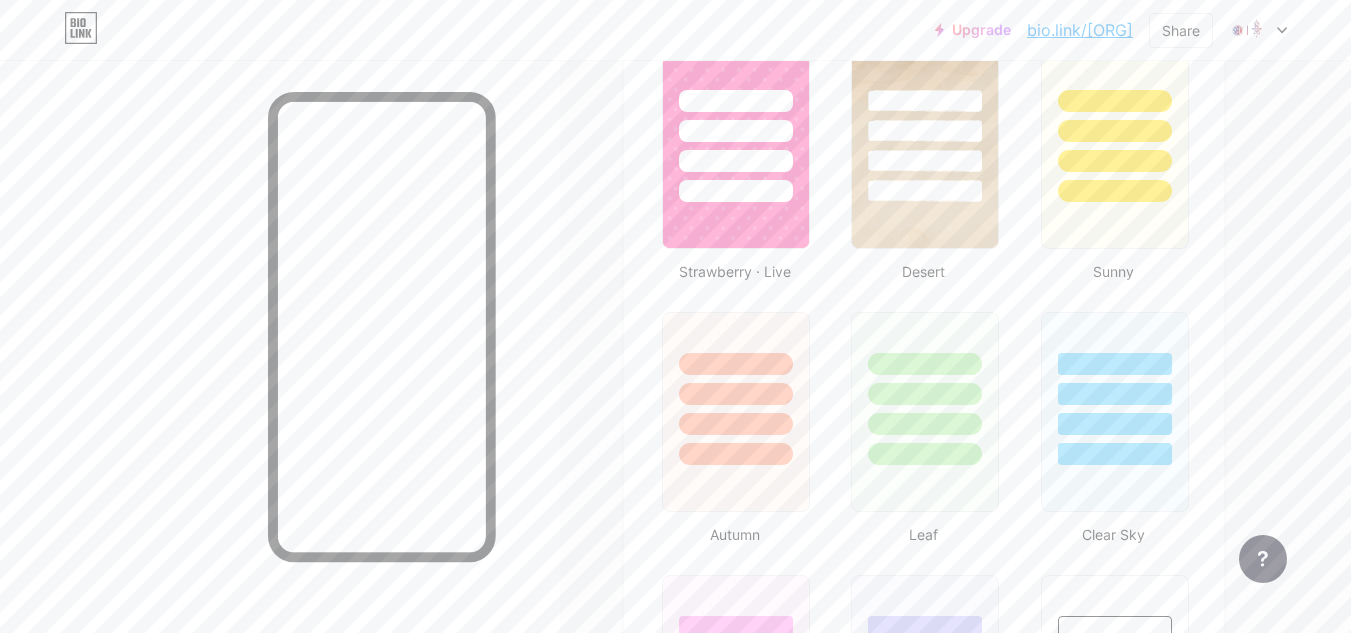 scroll, scrollTop: 1300, scrollLeft: 0, axis: vertical 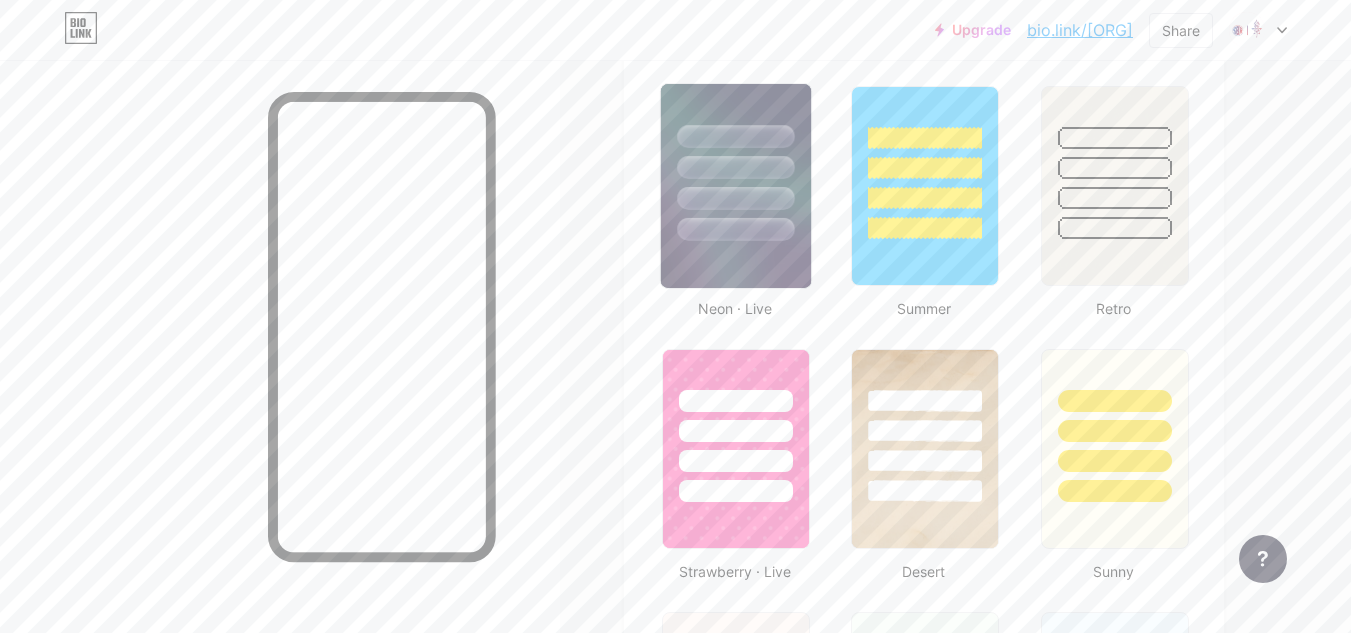 click at bounding box center (736, 162) 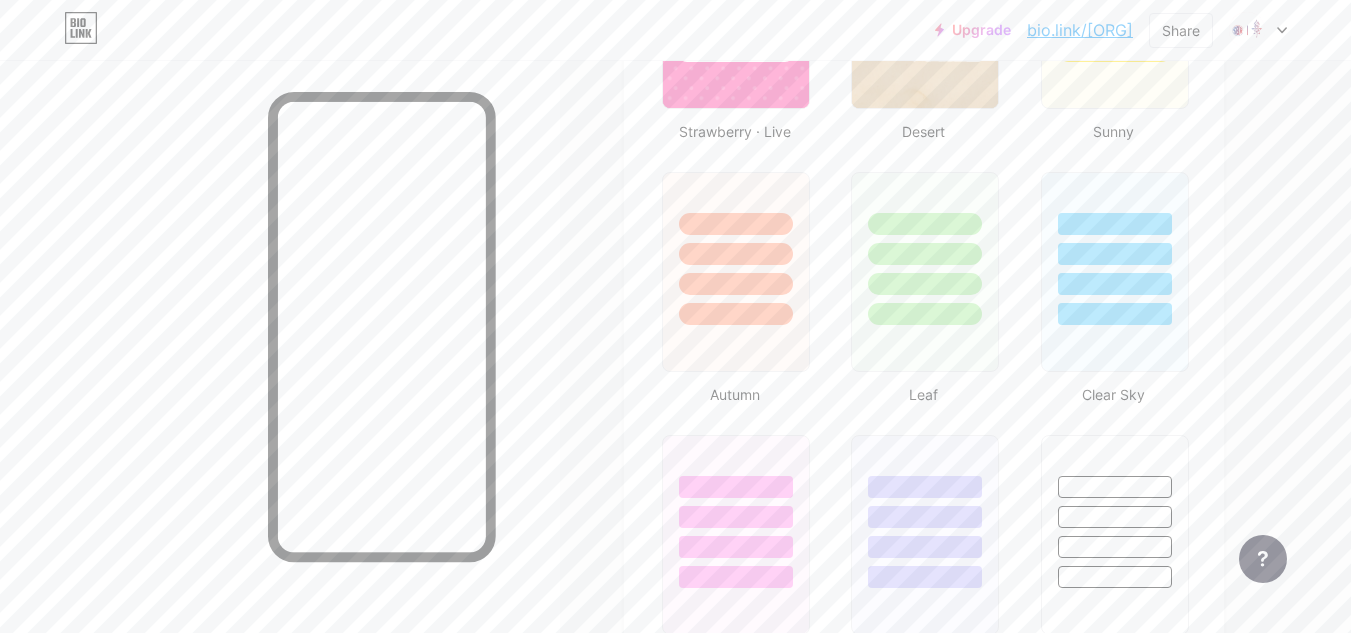 scroll, scrollTop: 1800, scrollLeft: 0, axis: vertical 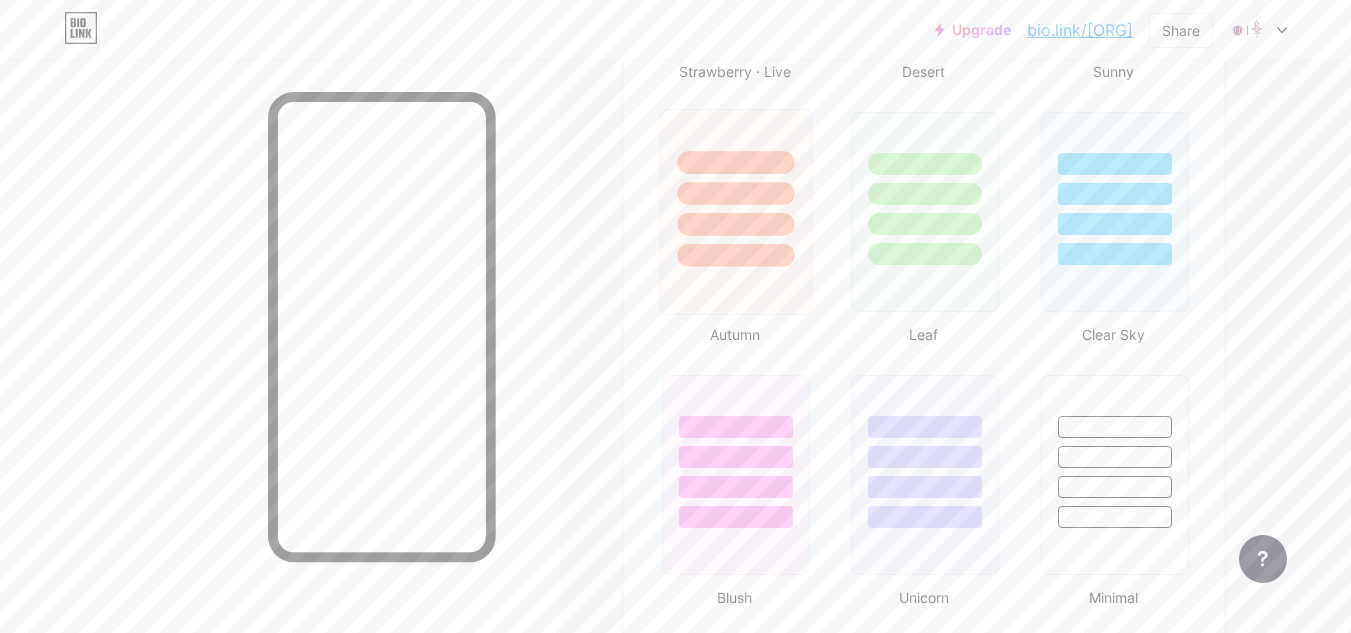 click at bounding box center (735, 193) 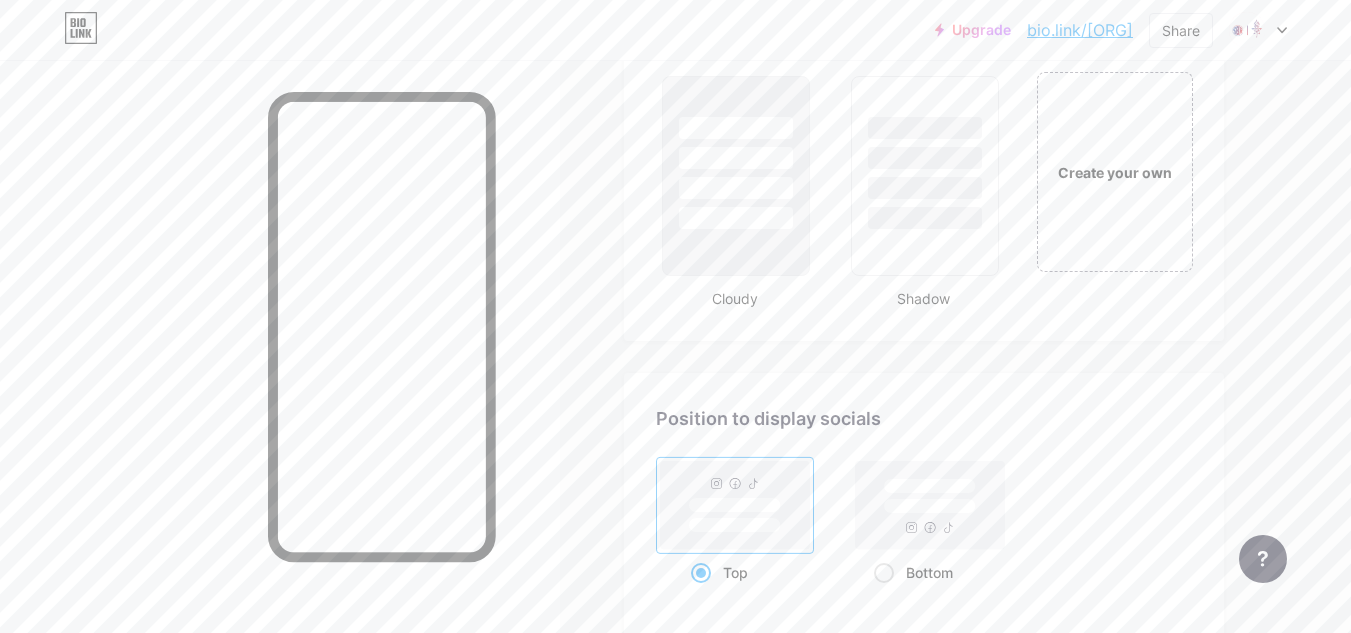 scroll, scrollTop: 2600, scrollLeft: 0, axis: vertical 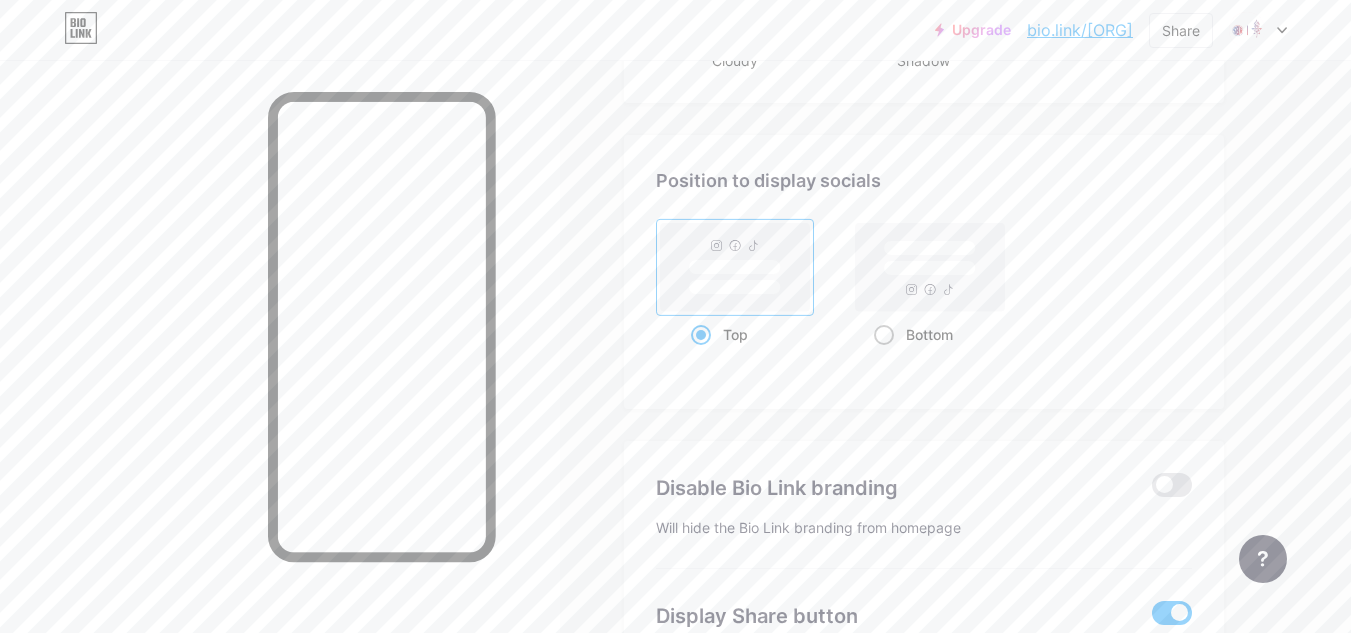 click 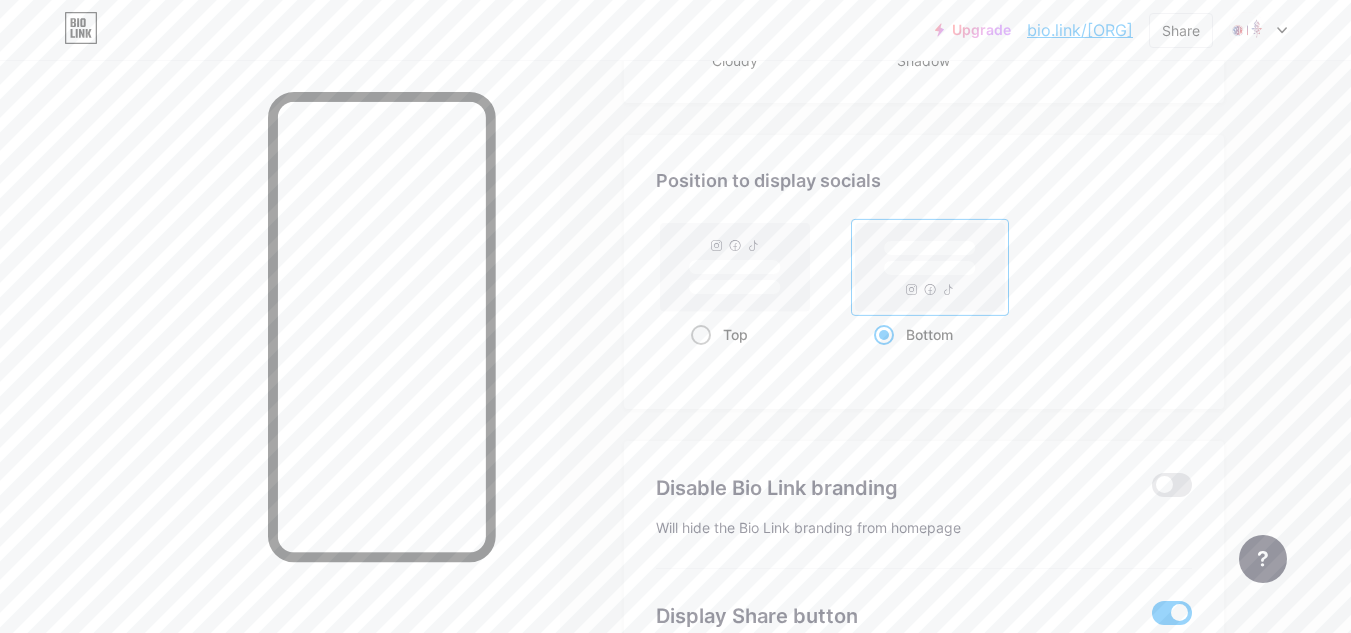 click 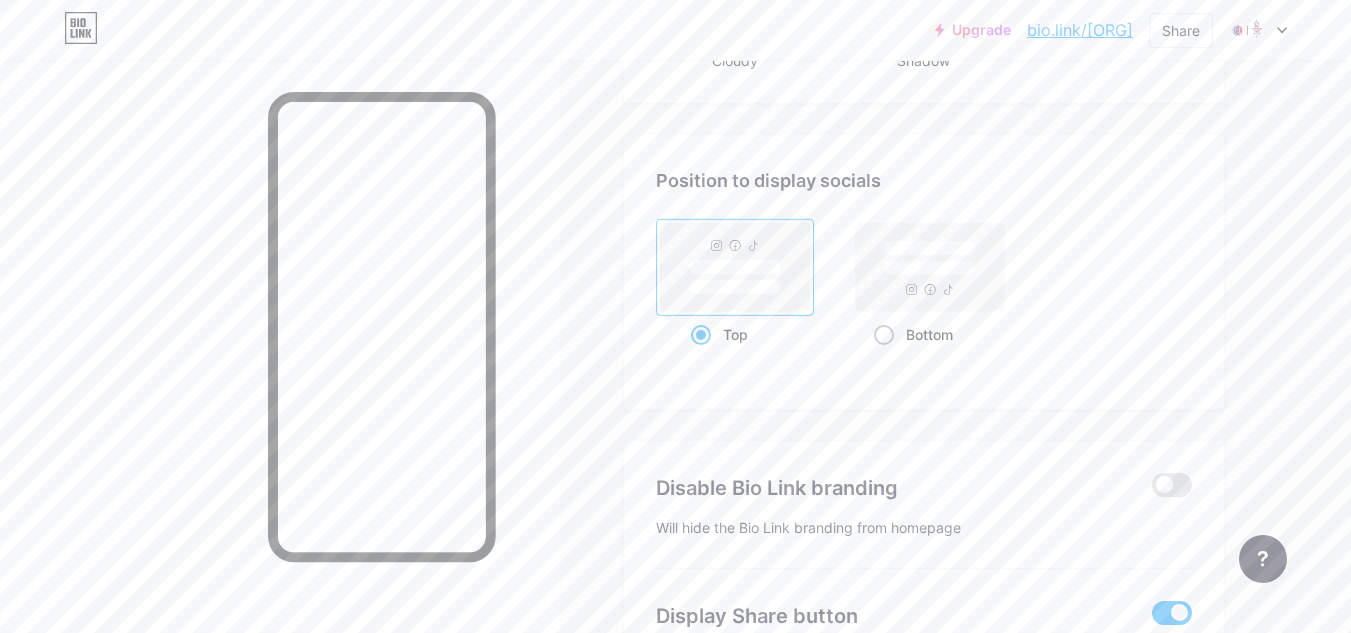 click 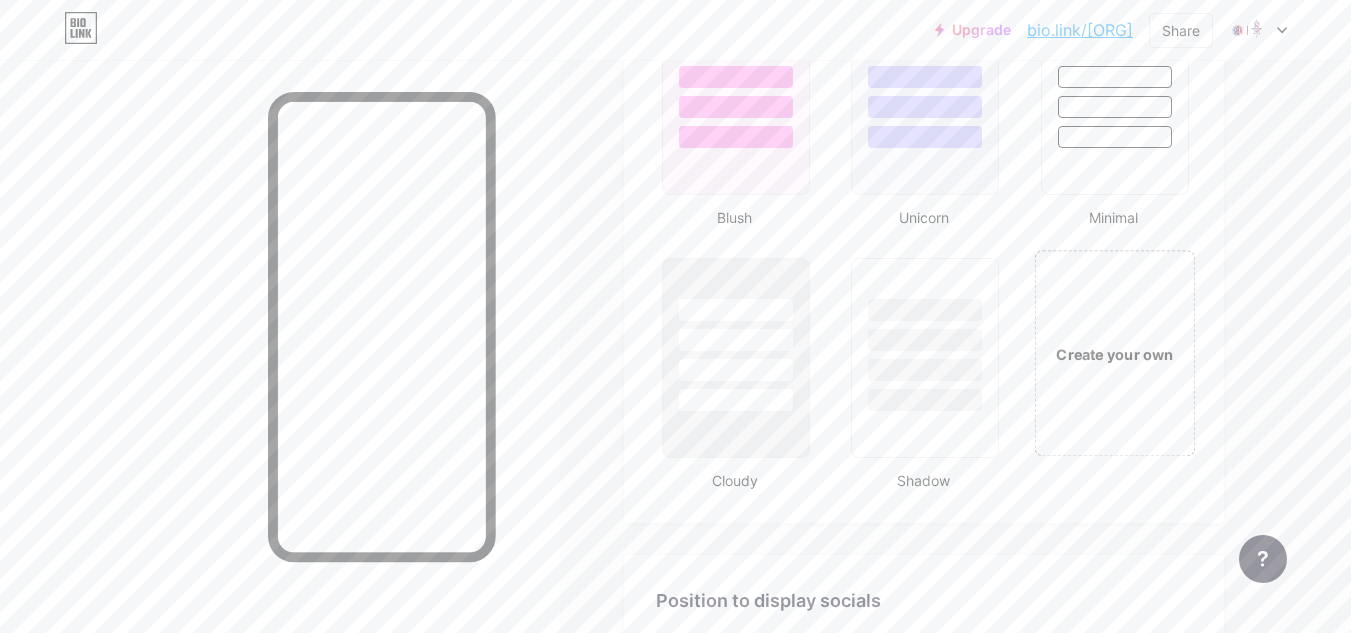 scroll, scrollTop: 2064, scrollLeft: 0, axis: vertical 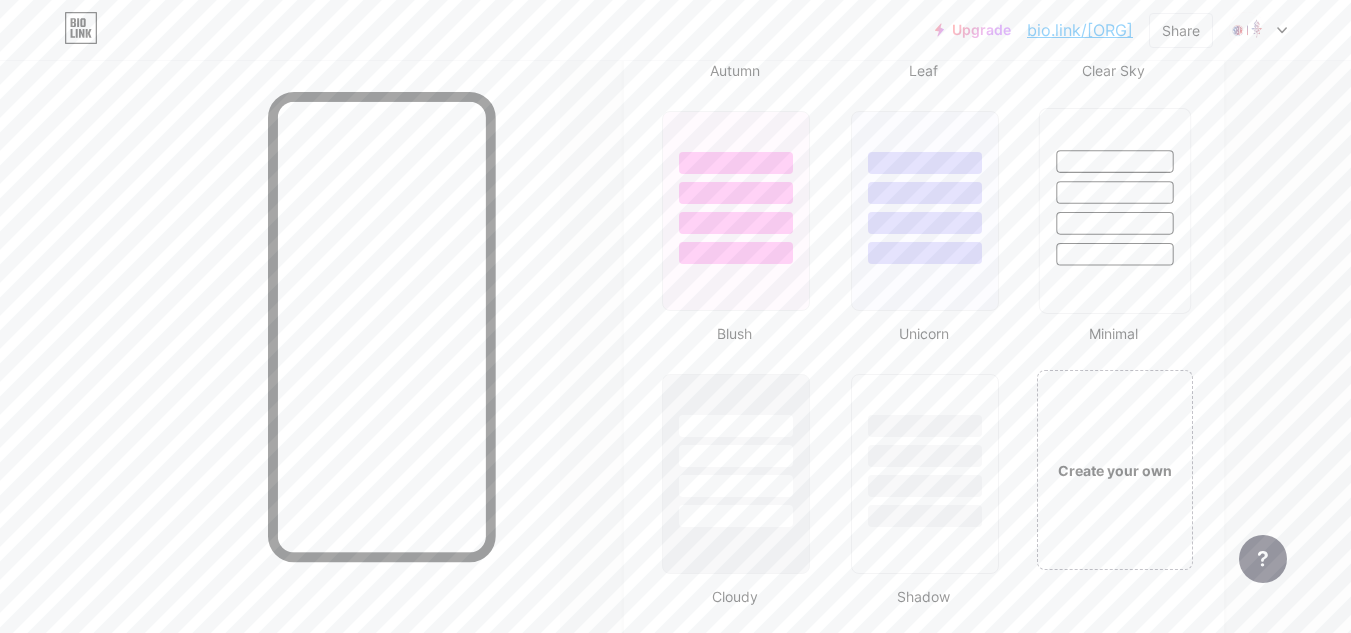 click at bounding box center (1114, 223) 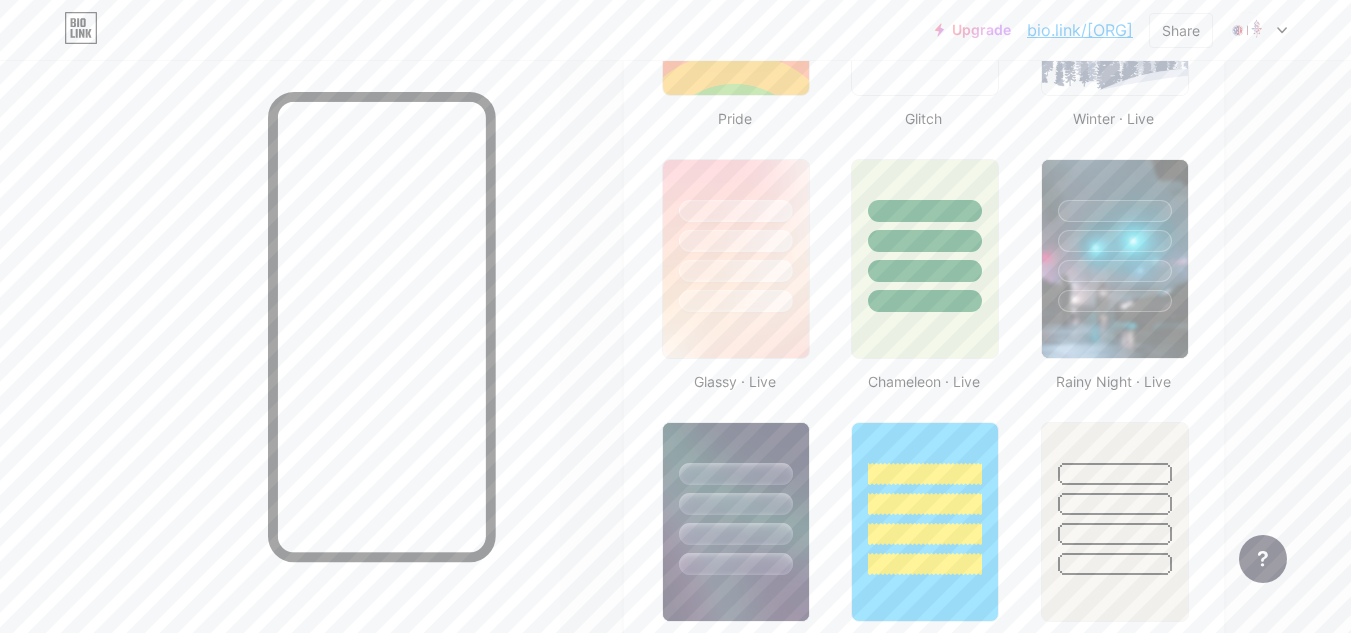 scroll, scrollTop: 564, scrollLeft: 0, axis: vertical 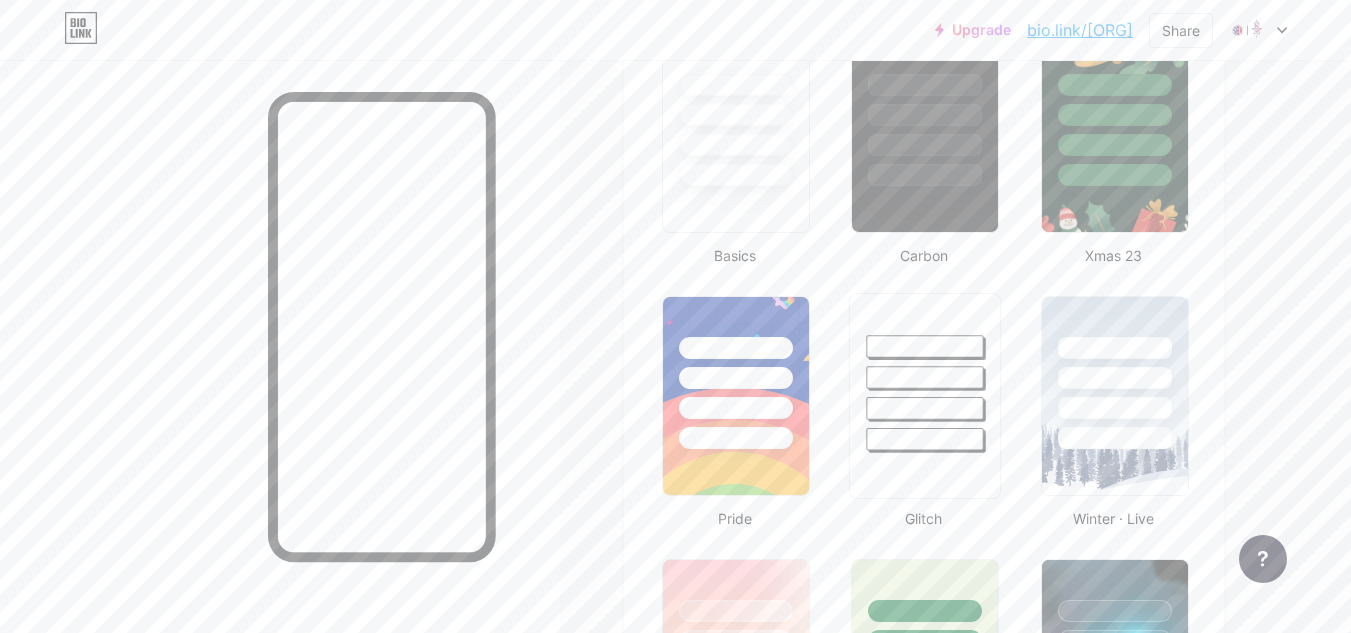 click at bounding box center (925, 439) 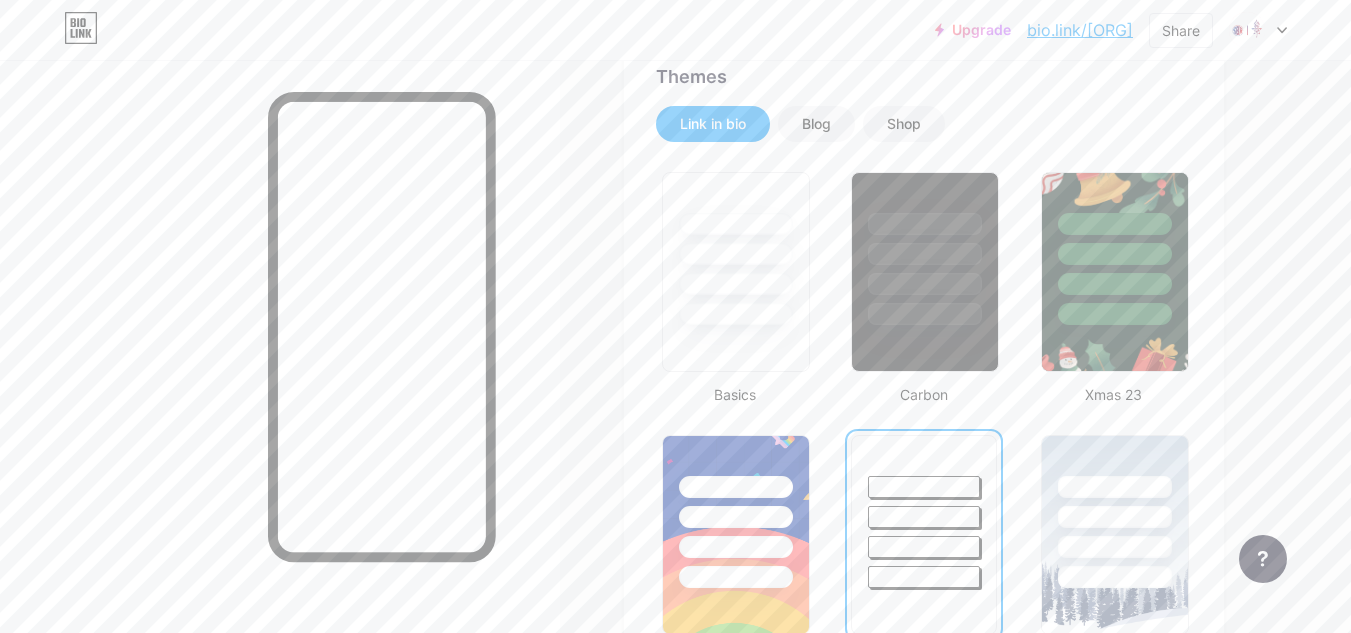 scroll, scrollTop: 264, scrollLeft: 0, axis: vertical 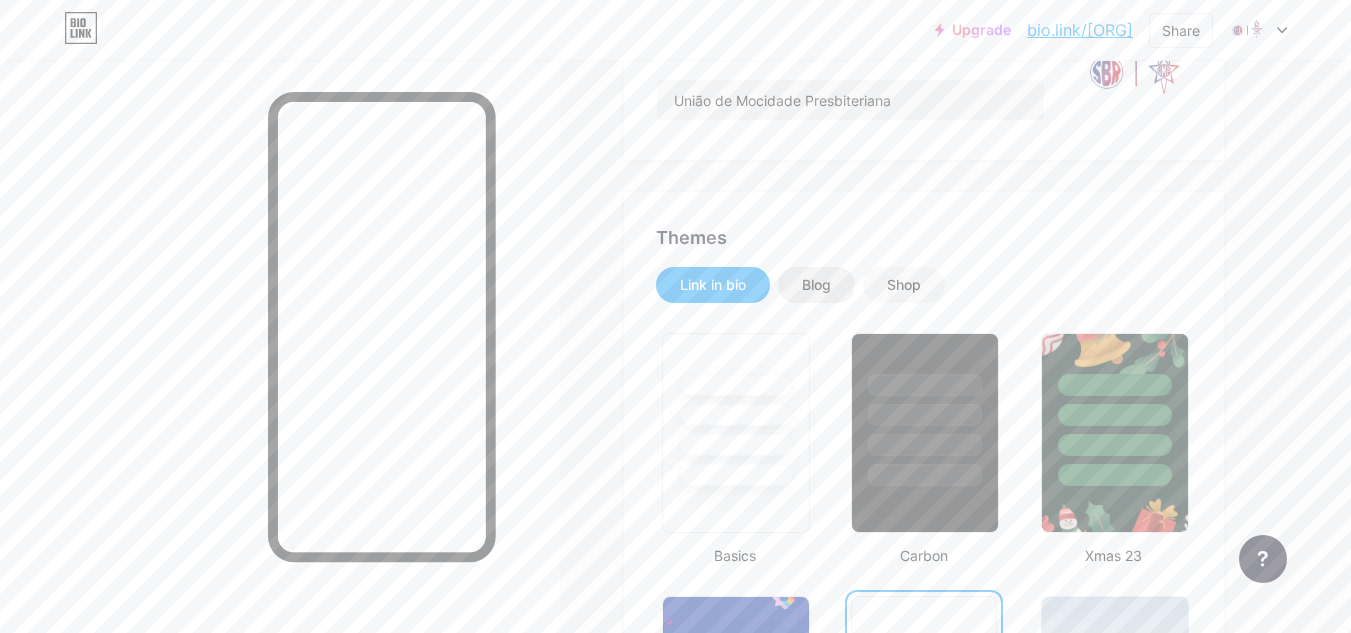 click on "Blog" at bounding box center (816, 285) 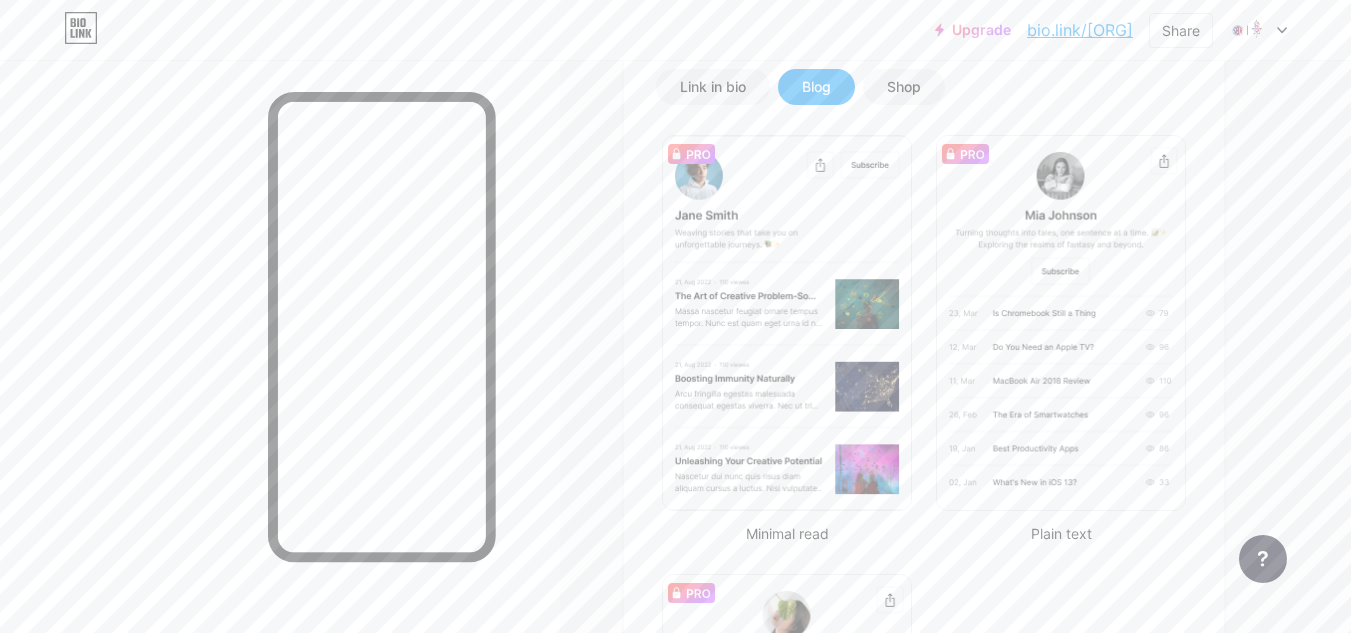 scroll, scrollTop: 464, scrollLeft: 0, axis: vertical 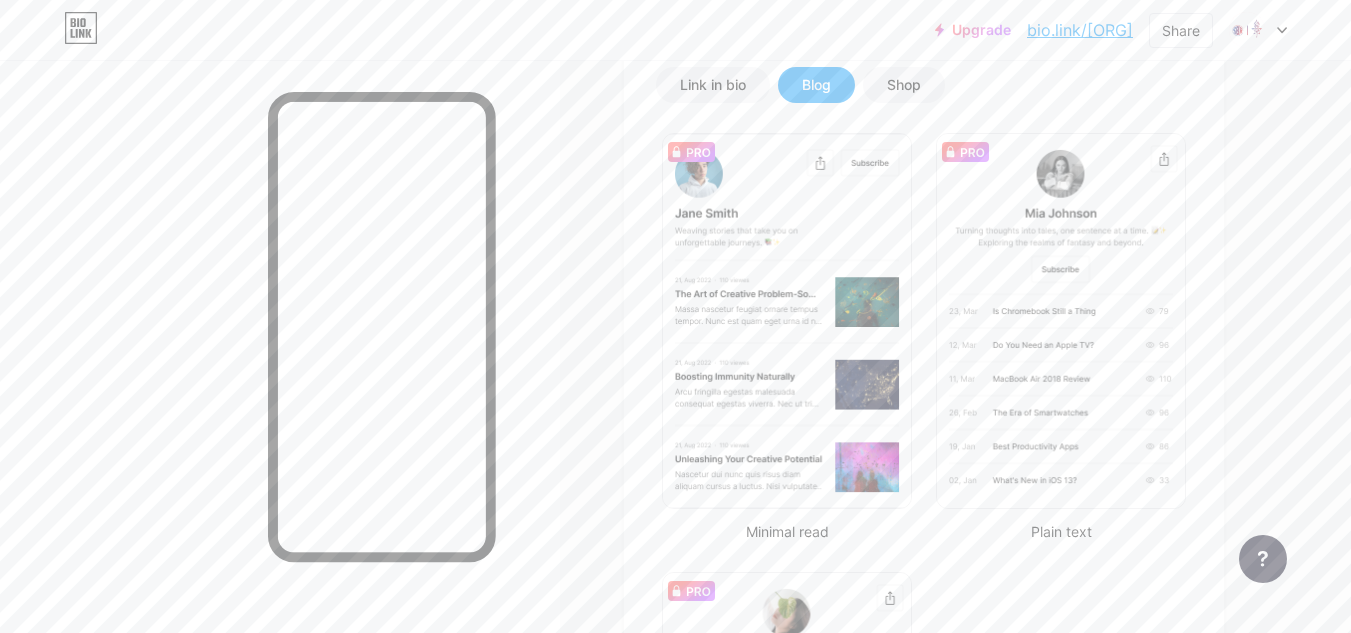 click on "Link in bio   Blog   Shop         Minimal read               Plain text               Newsletter                   Changes saved" at bounding box center (924, 524) 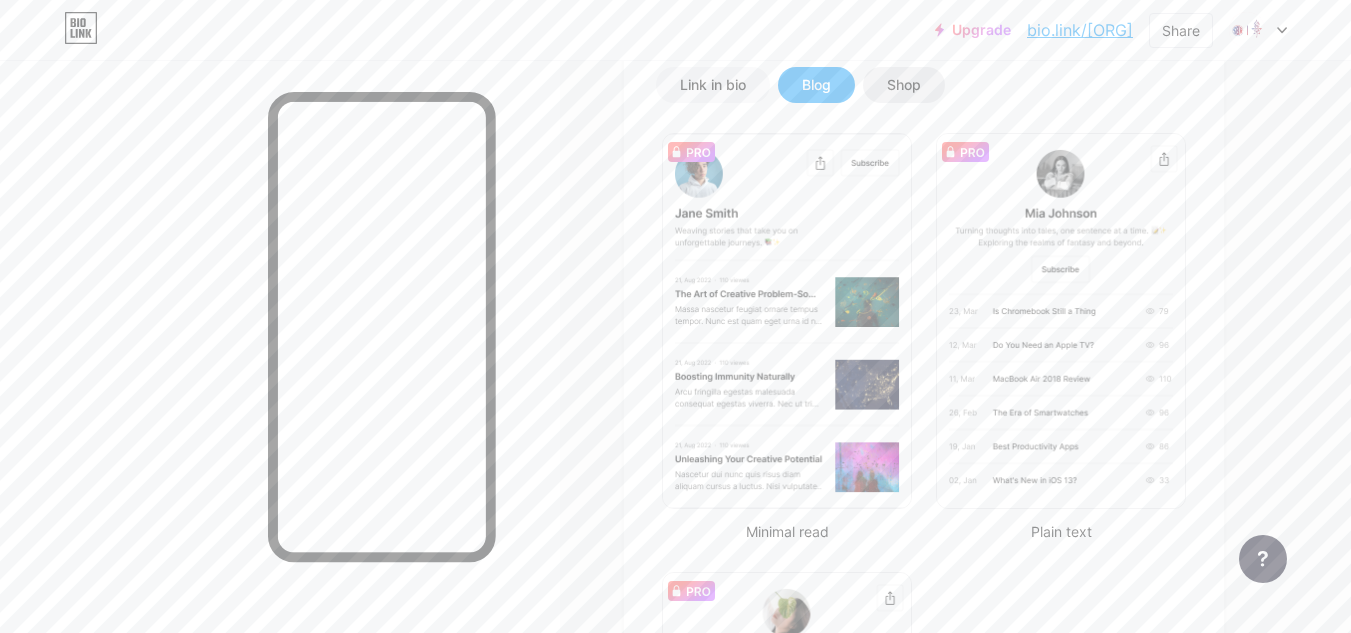 click on "Shop" at bounding box center [904, 85] 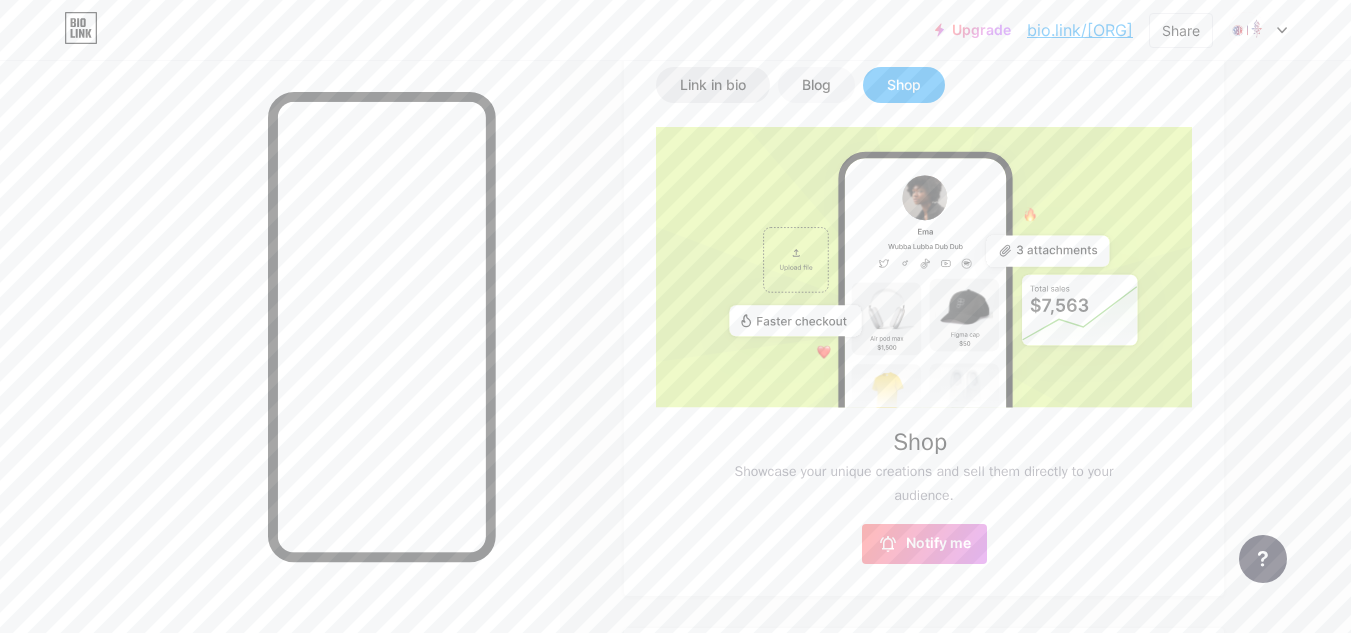click on "Link in bio" at bounding box center [713, 85] 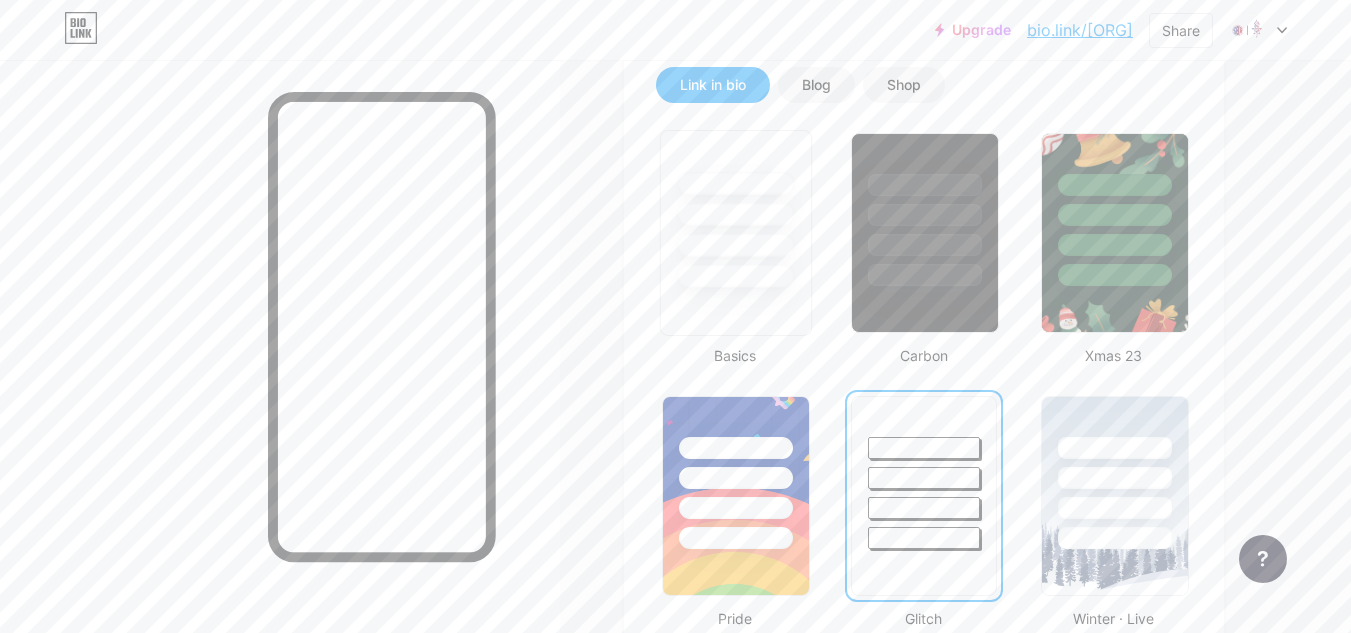 click at bounding box center (735, 276) 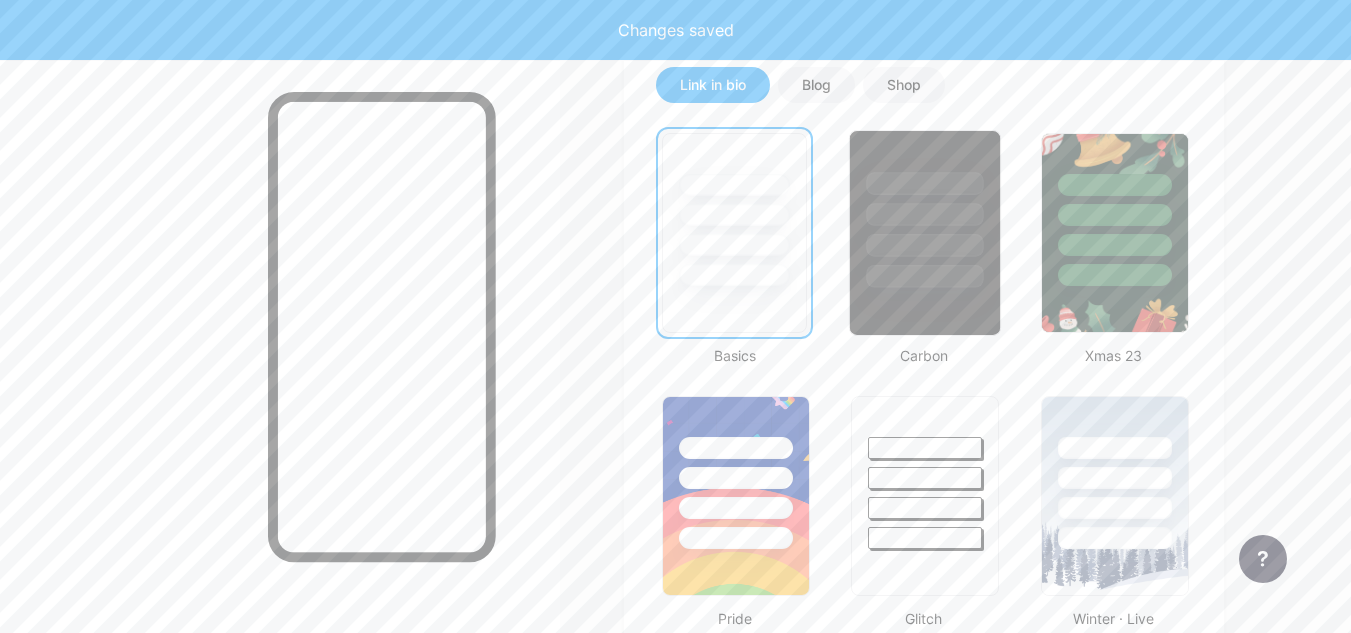 click at bounding box center (925, 214) 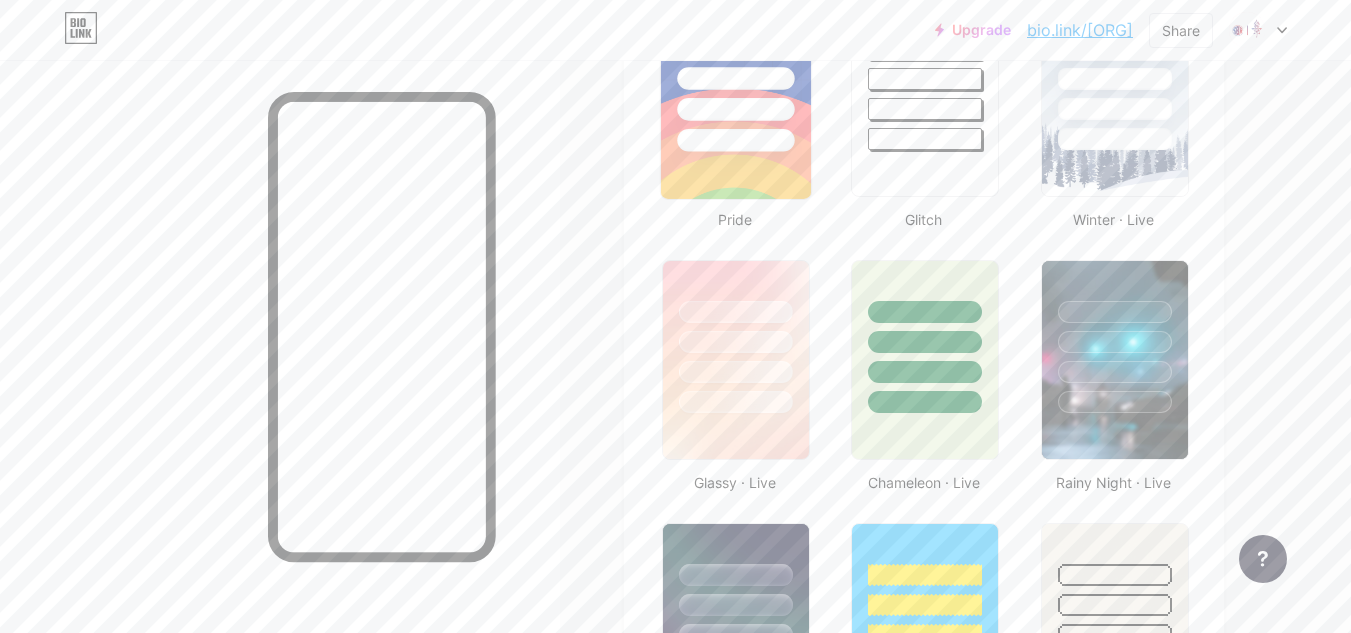 scroll, scrollTop: 864, scrollLeft: 0, axis: vertical 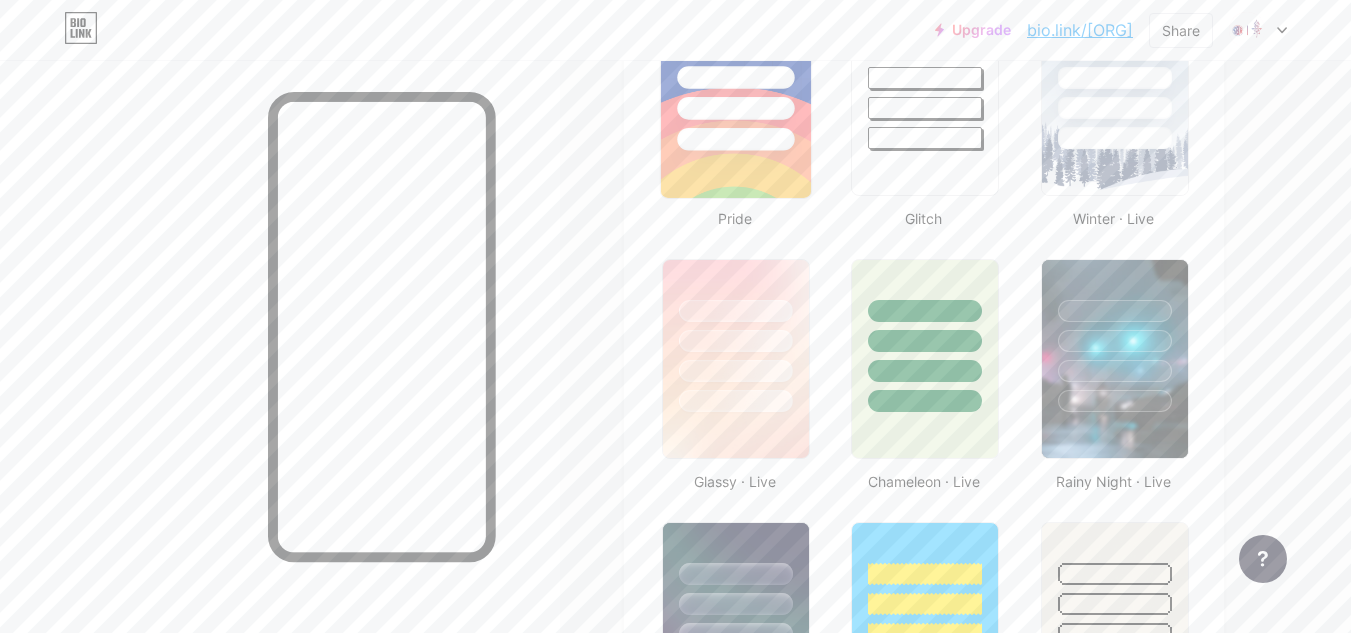 click at bounding box center (736, 341) 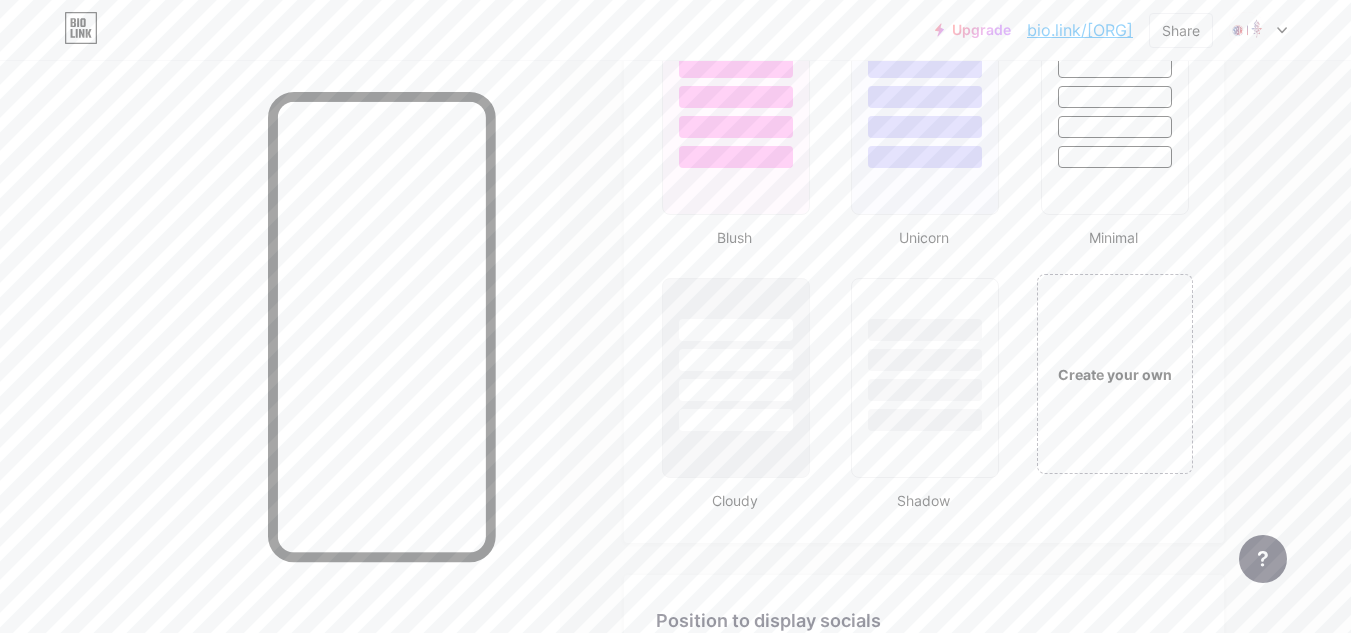 scroll, scrollTop: 2164, scrollLeft: 0, axis: vertical 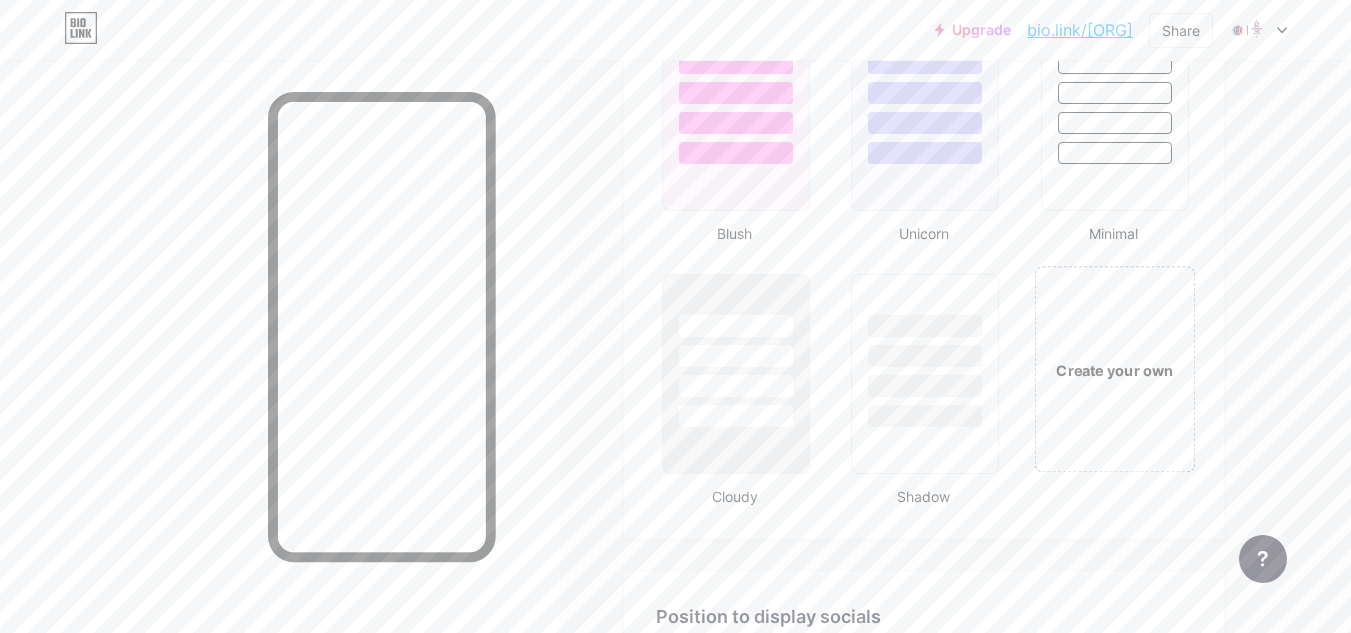click on "Create your own" at bounding box center [1114, 369] 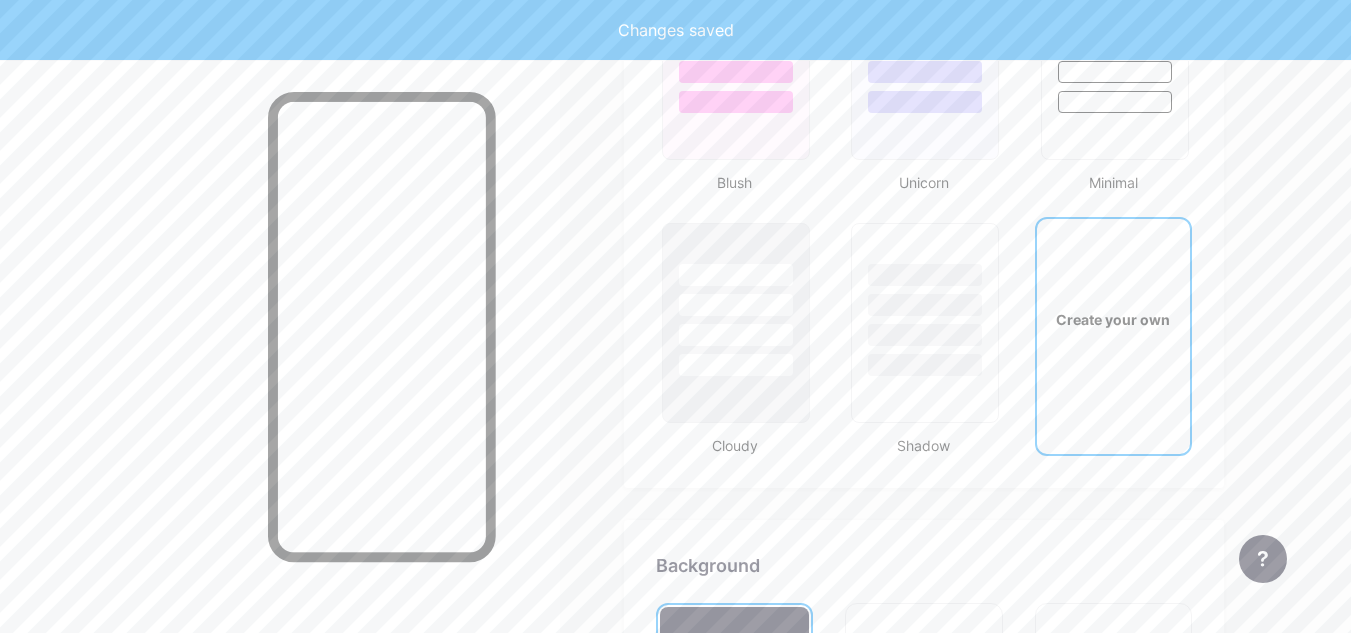 click on "Profile Confederação Sinodal Bauru União de Mocidade Presbiteriana Themes Link in bio Blog Shop Basics Basics Carbon Xmas 23 Pride Glitch Winter · Live Glassy · Live Chameleon · Live Rainy Night · Live Neon · Live Summer Retro Strawberry · Live Desert Sunny Autumn Leaf Clear Sky Blush Unicorn Minimal Cloudy Shadow Create your own Changes saved Background Color Video Image #ffffff Button #000000 Font Inter Poppins EB Garamond TEKO BALSAMIQ SANS Kite One PT Sans Quicksand DM Sans #ffffff Changes saved Position to display socials Top Bottom Disable Bio Link branding Will hide the Bio Link branding from homepage Display Share button Changes saved" at bounding box center (924, 166) 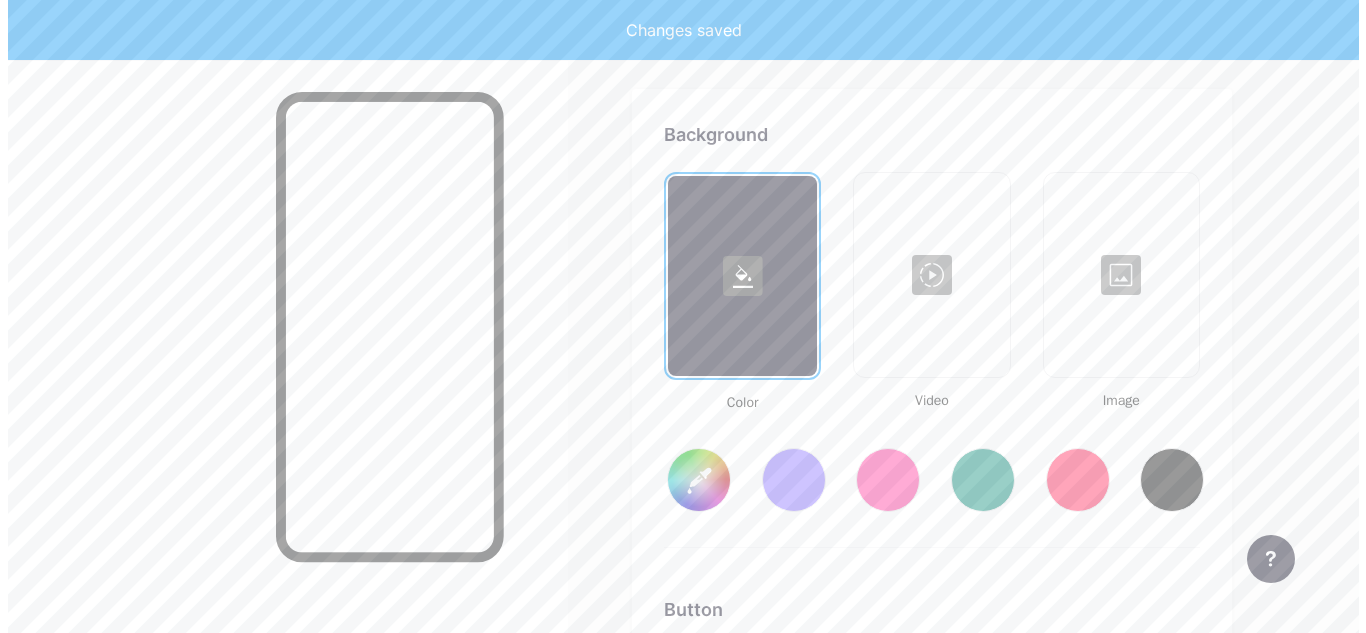scroll, scrollTop: 2655, scrollLeft: 0, axis: vertical 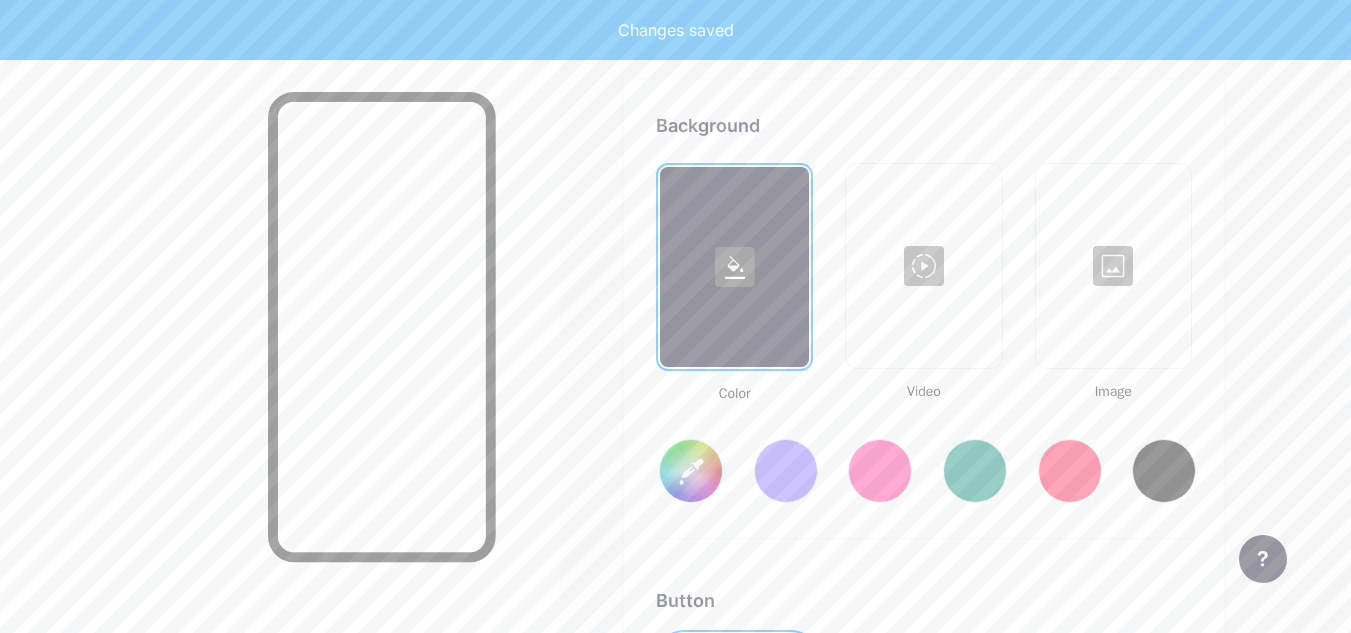 type on "#ffffff" 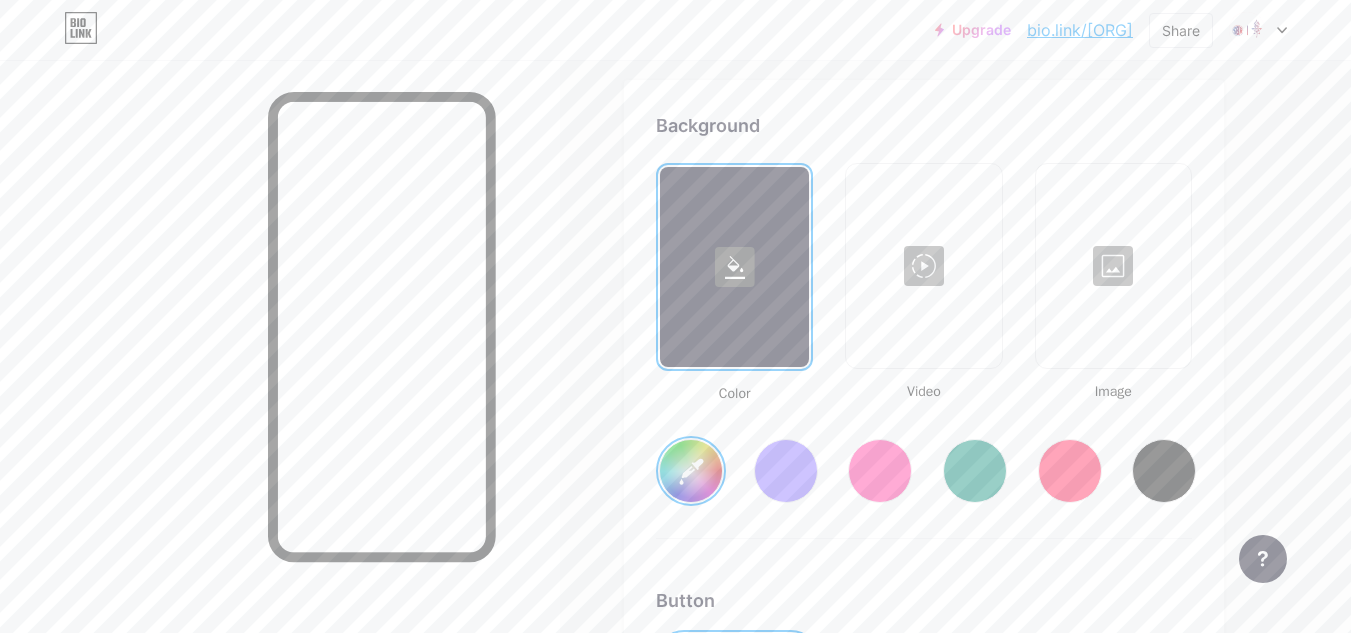 click at bounding box center [923, 266] 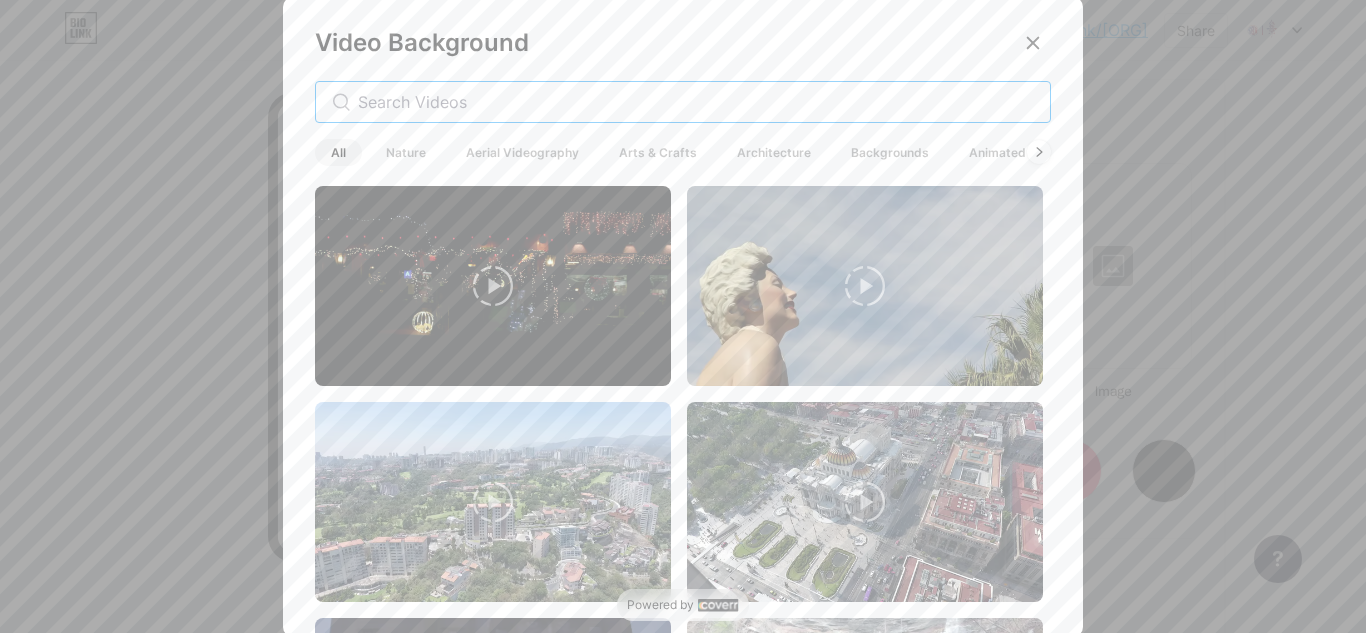 click at bounding box center (696, 102) 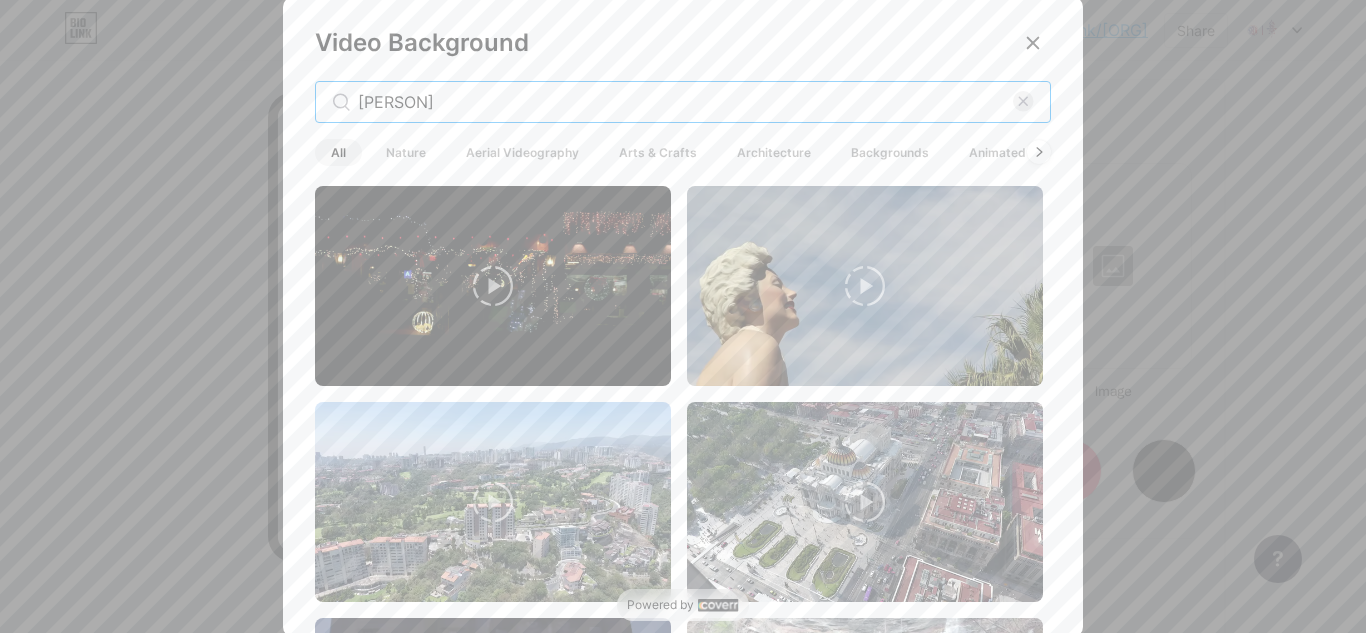 type on "[PERSON]" 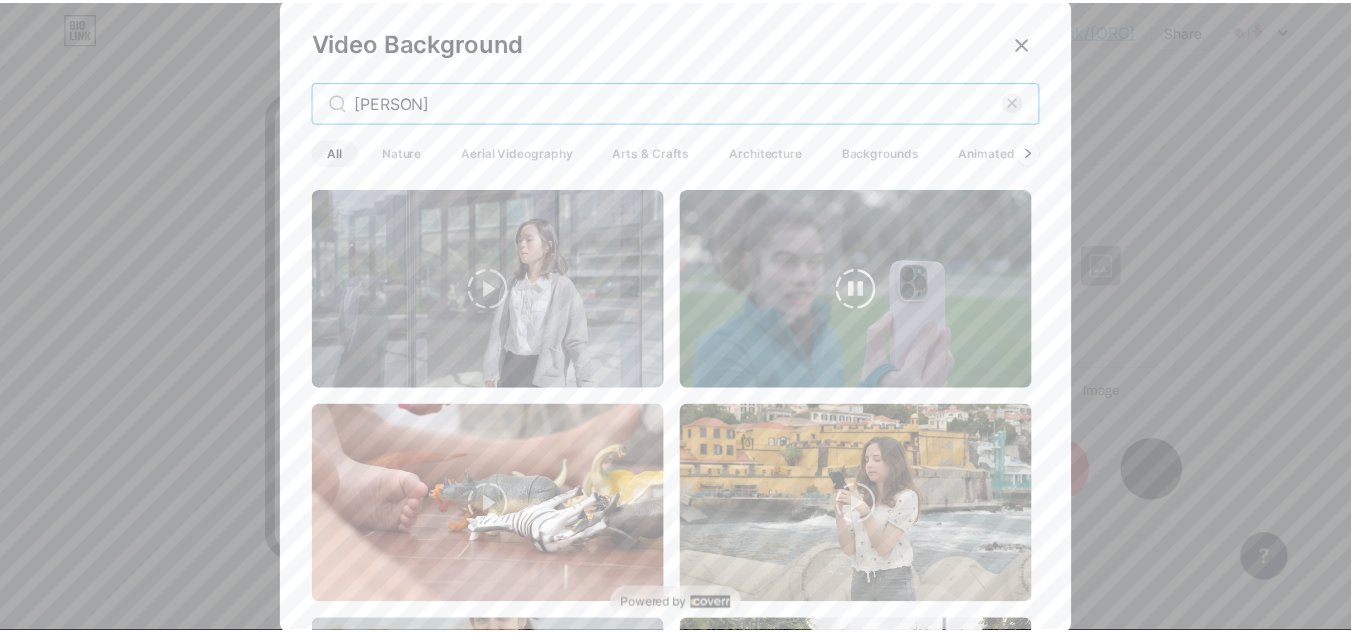 scroll, scrollTop: 1900, scrollLeft: 0, axis: vertical 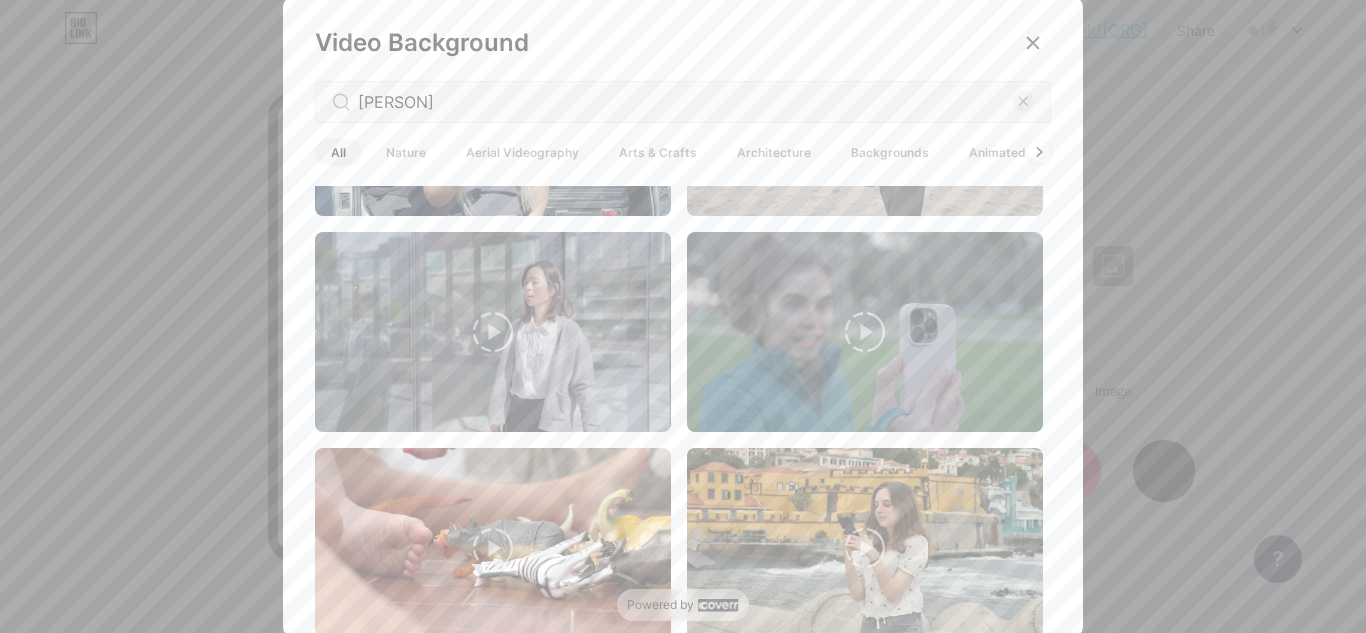 click 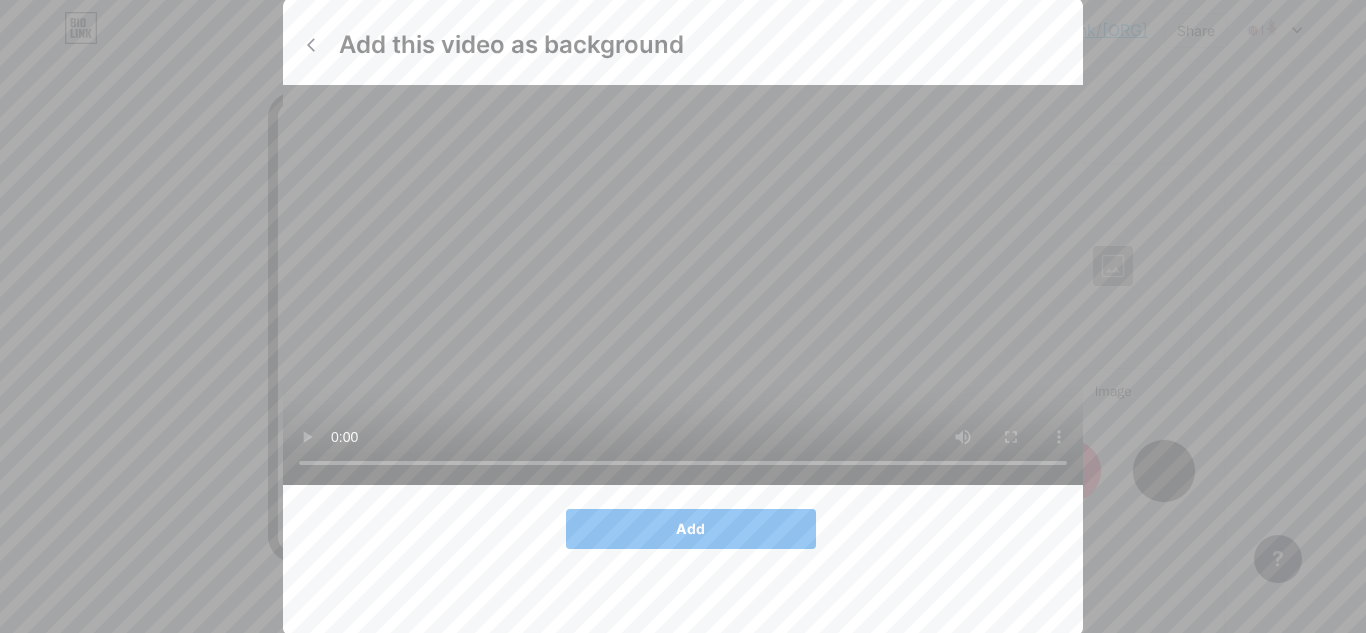 click on "Add" at bounding box center [691, 529] 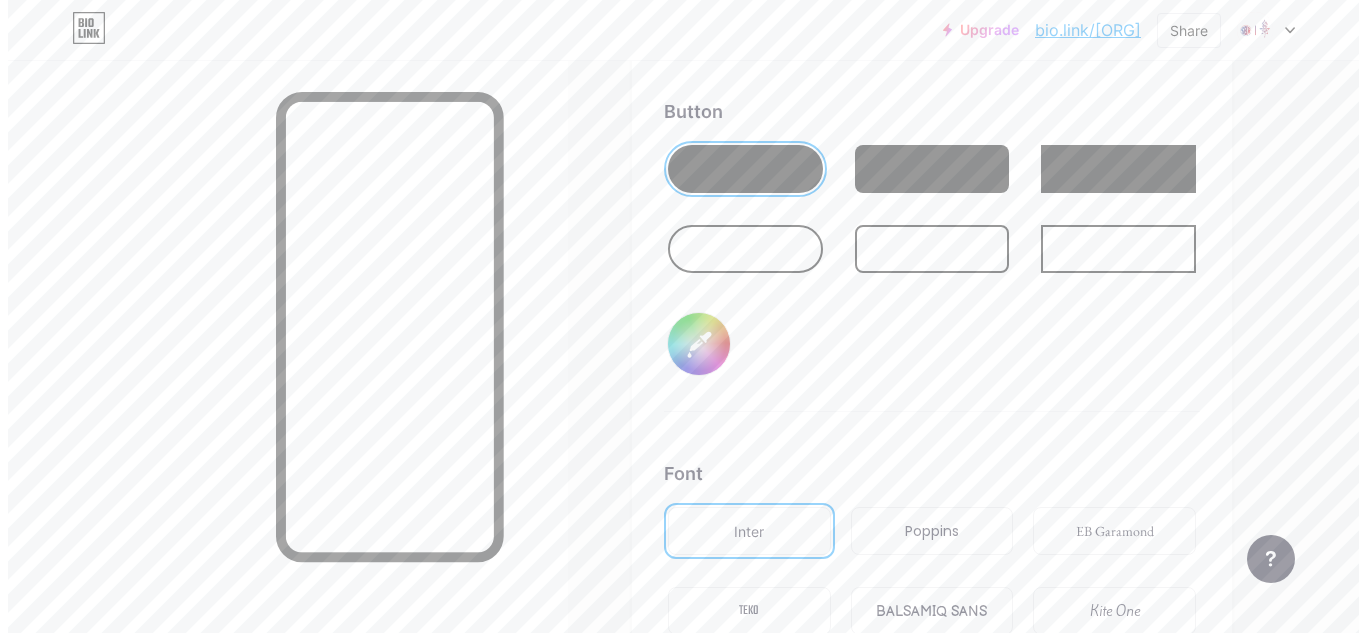 scroll, scrollTop: 2855, scrollLeft: 0, axis: vertical 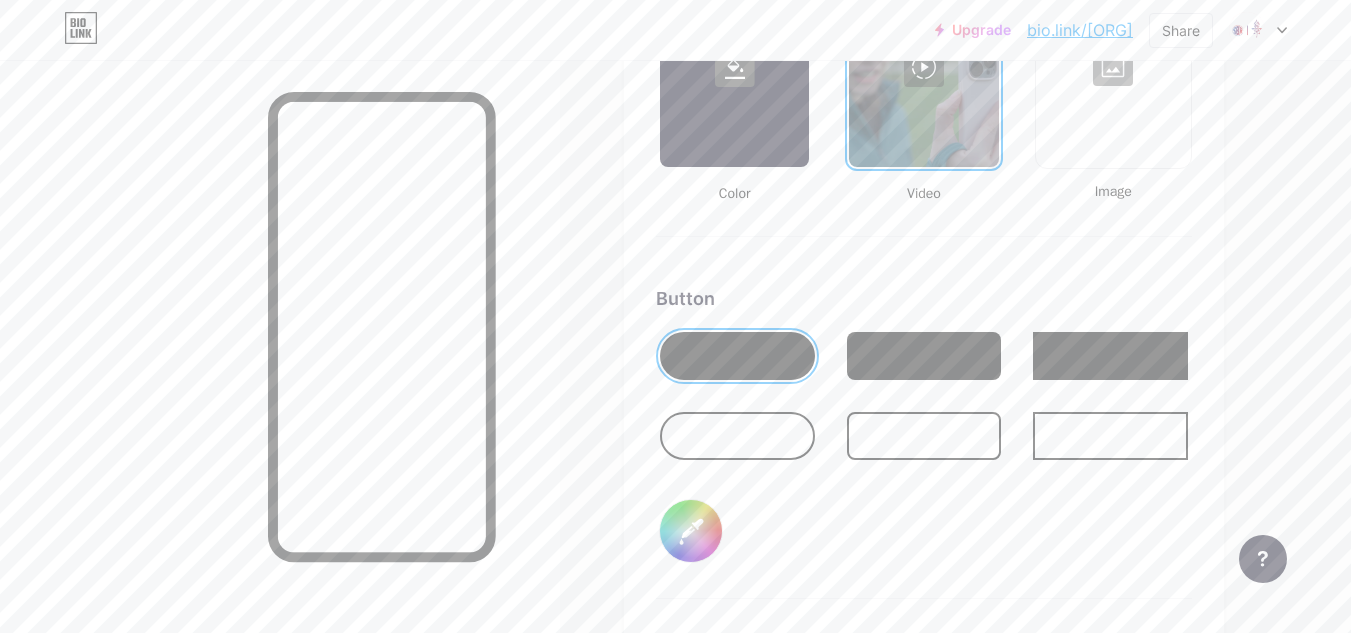 click at bounding box center (923, 67) 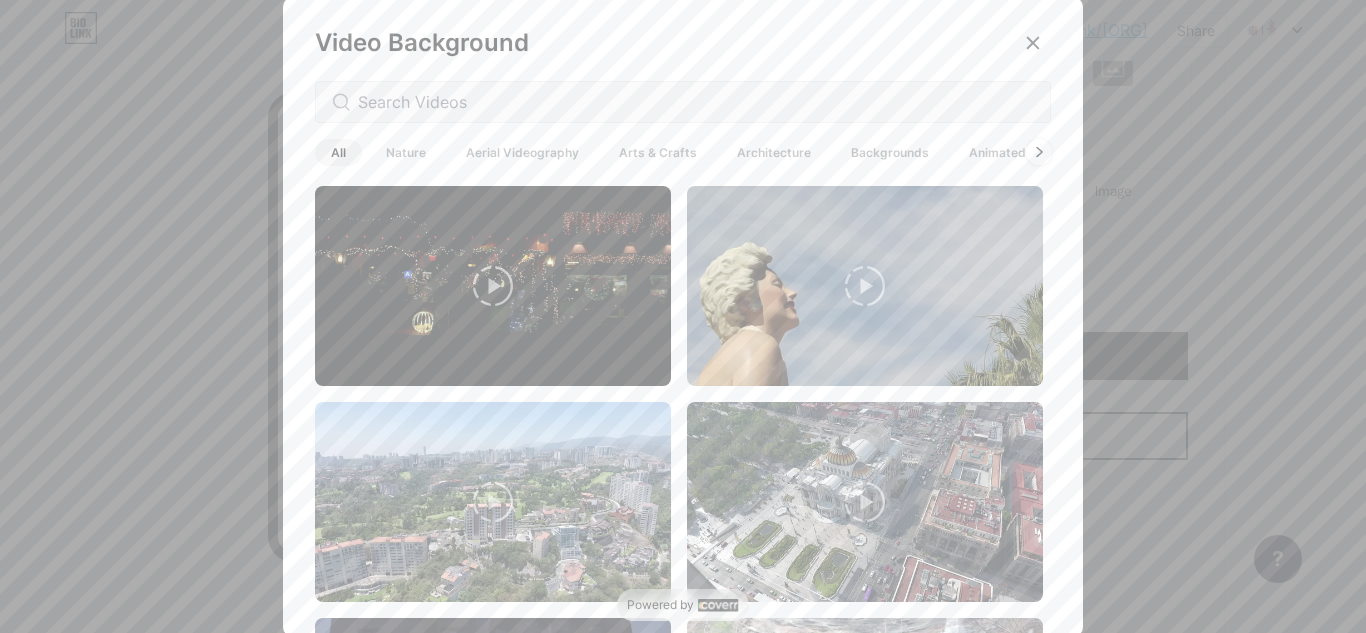 click at bounding box center [1039, 152] 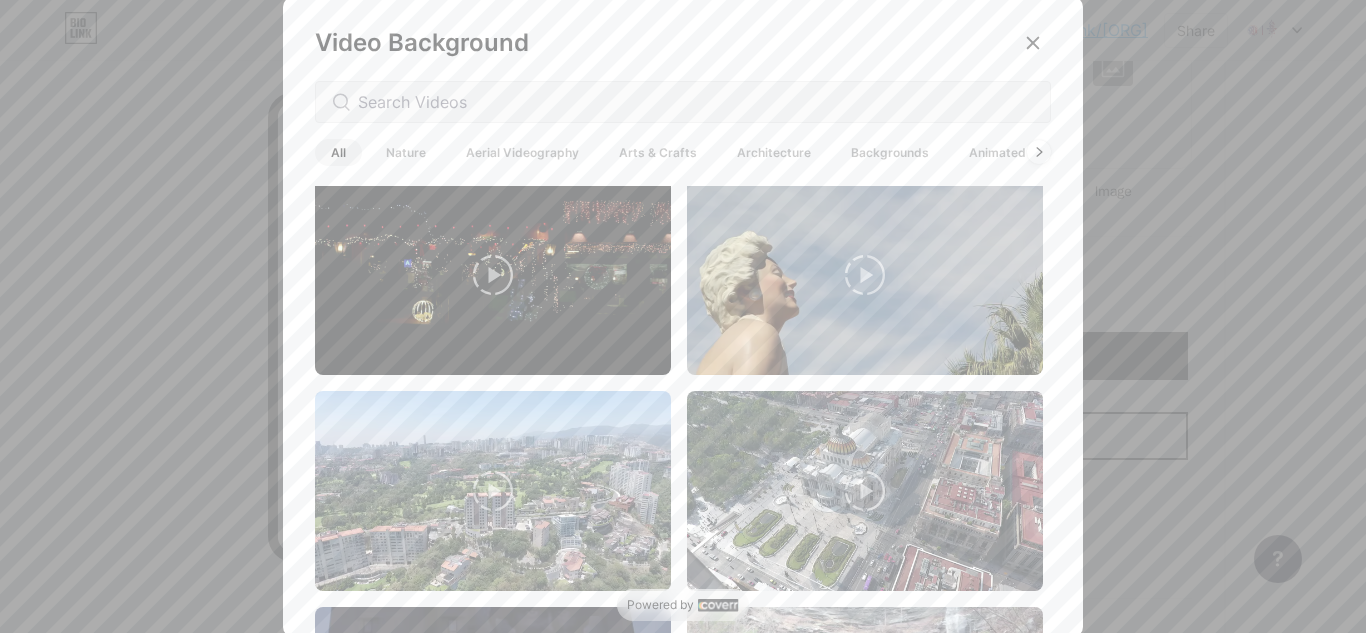 scroll, scrollTop: 0, scrollLeft: 0, axis: both 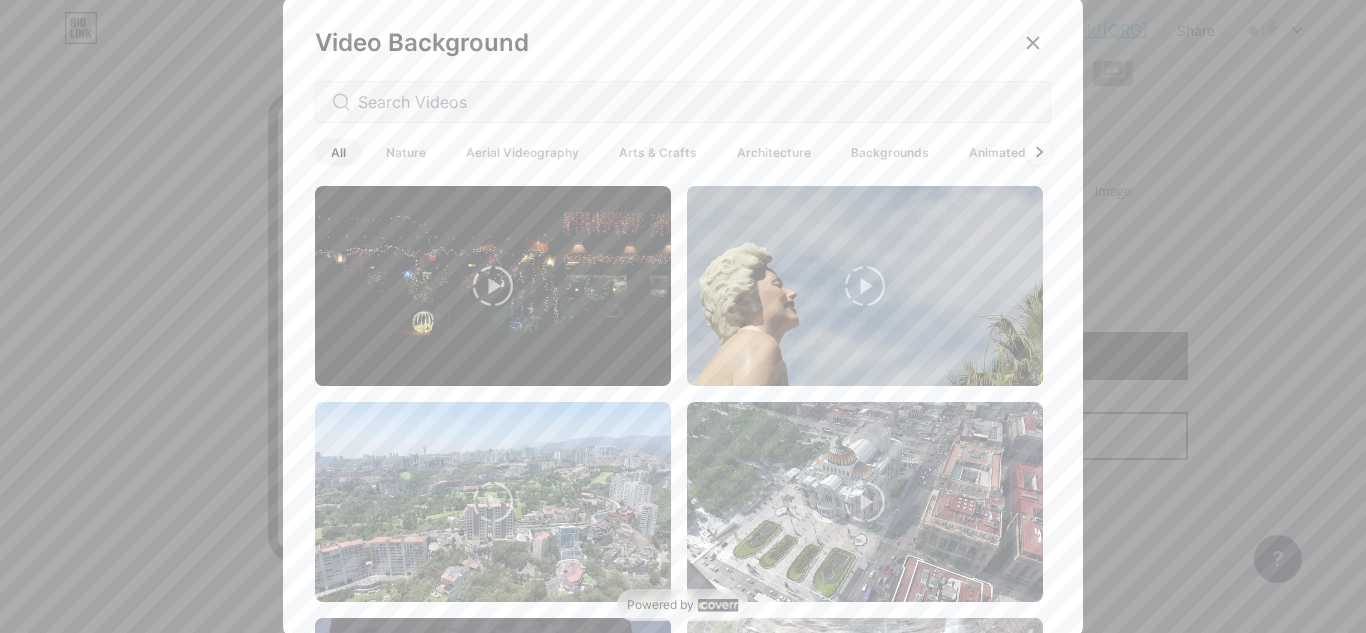 click at bounding box center (1039, 152) 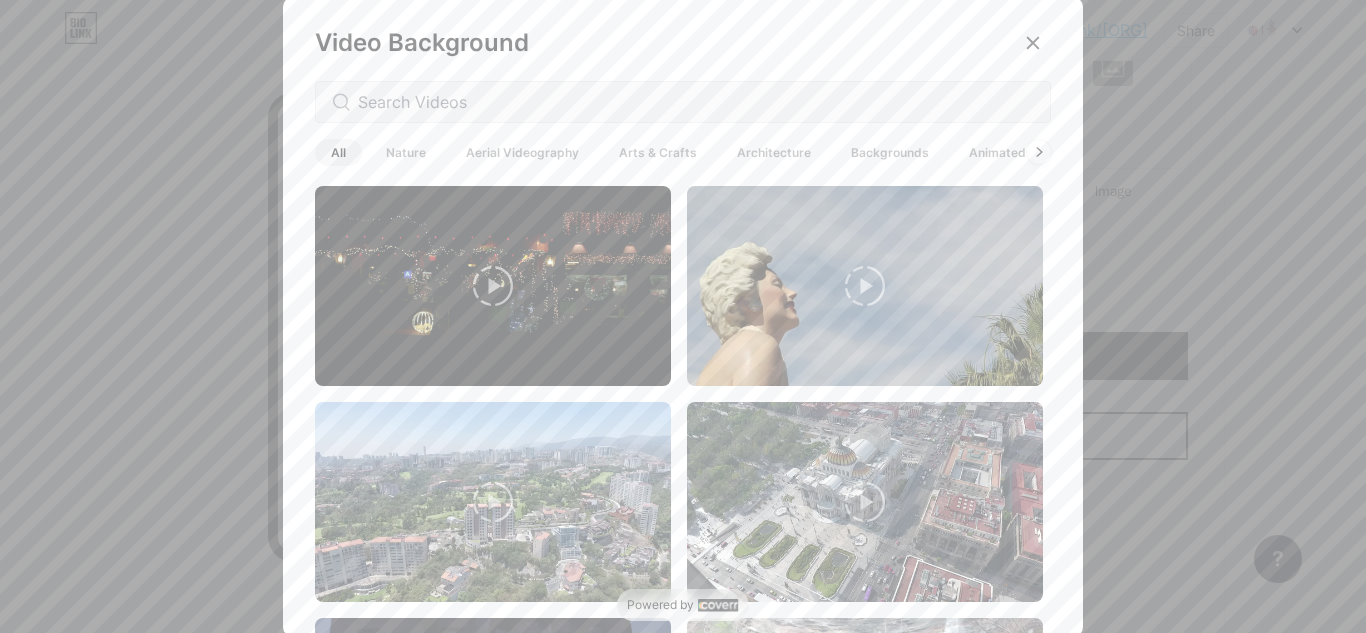click on "Backgrounds" at bounding box center [890, 152] 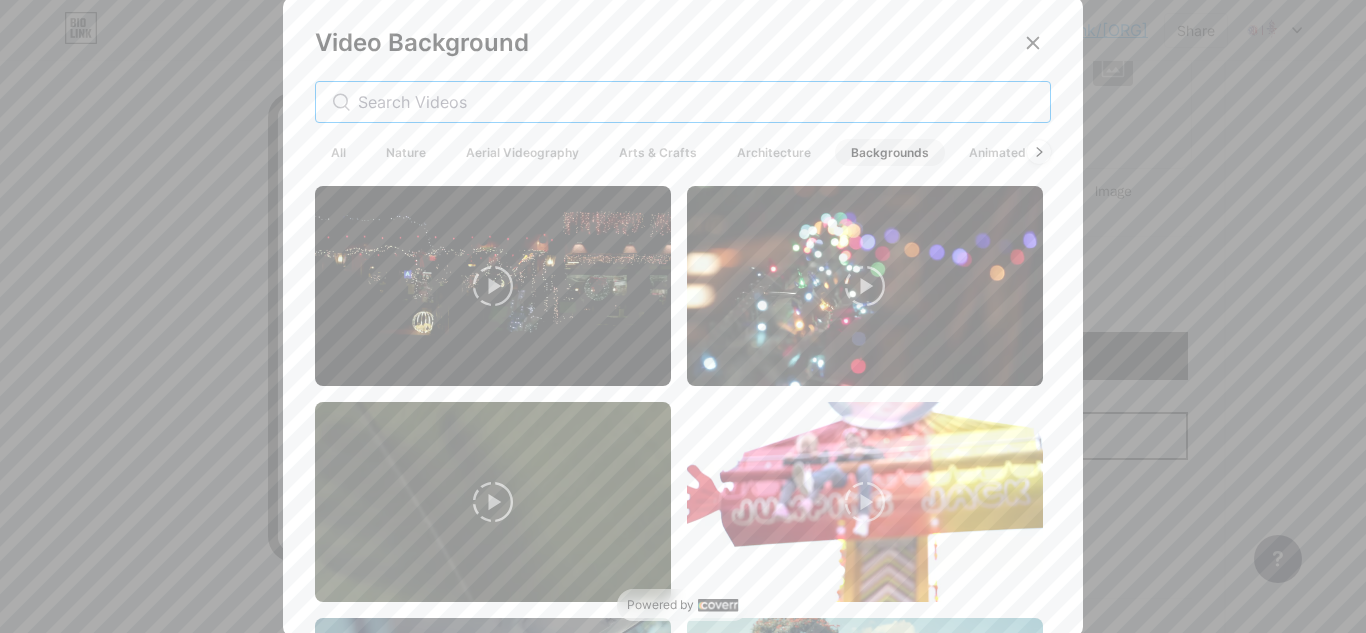 click at bounding box center (696, 102) 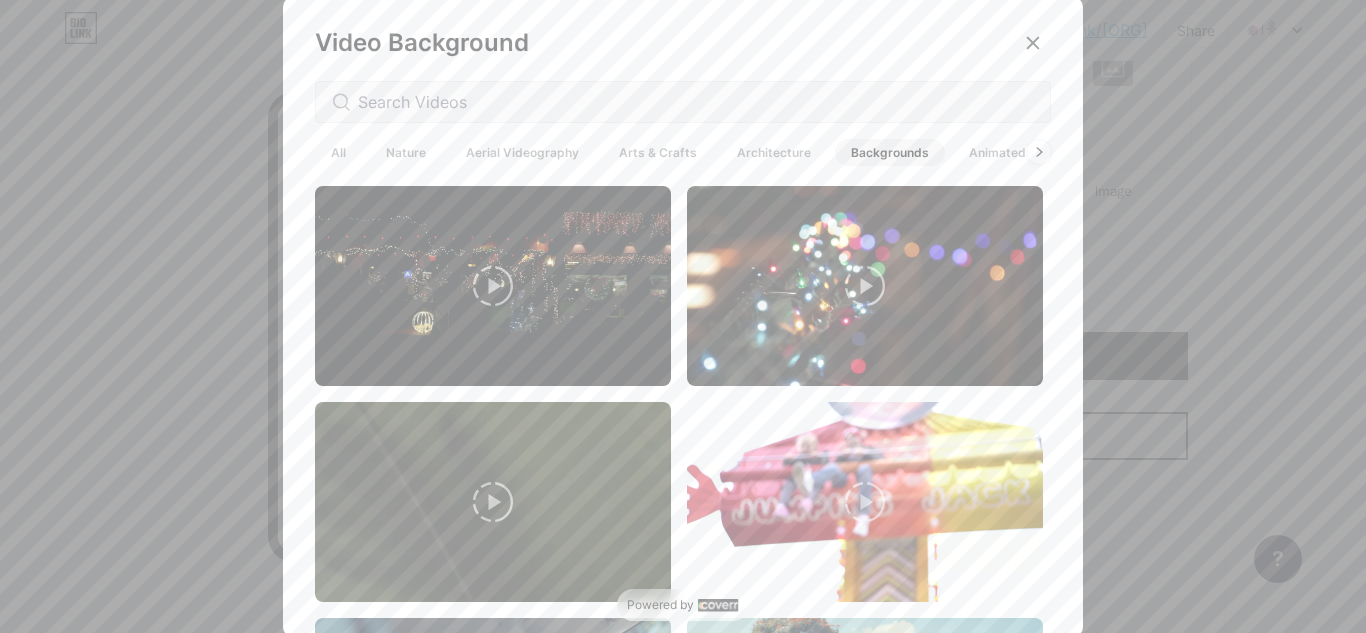 click on "All" at bounding box center [338, 152] 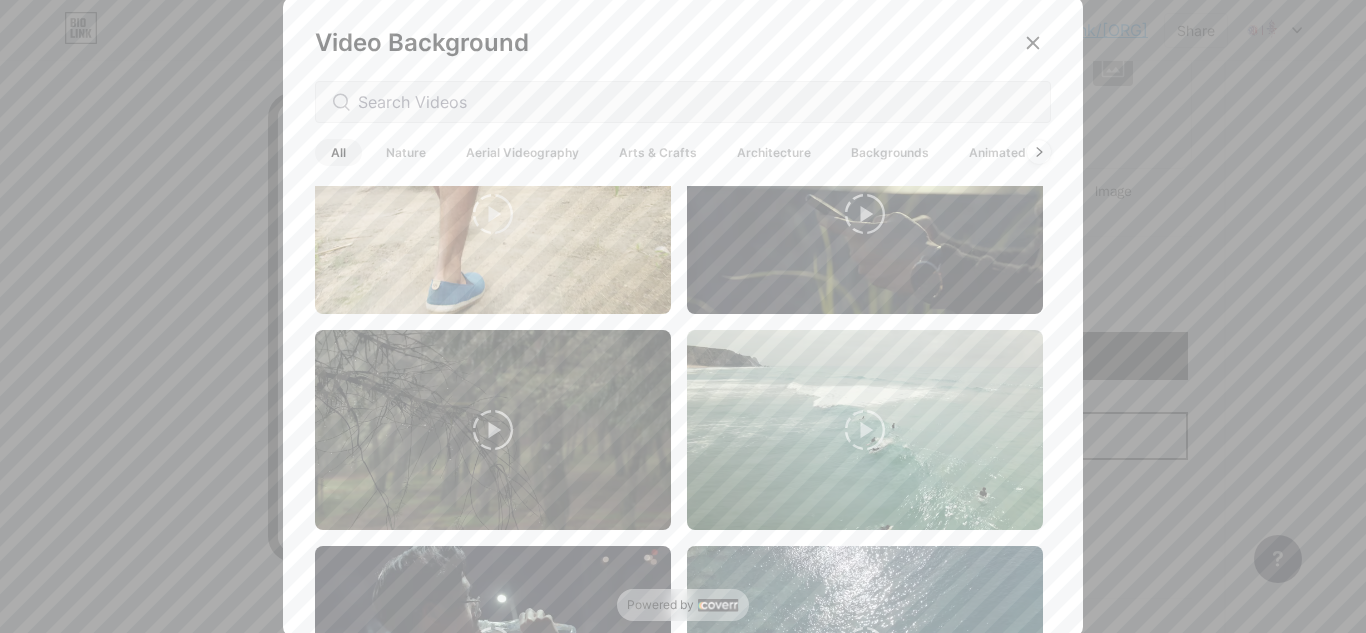 scroll, scrollTop: 4915, scrollLeft: 0, axis: vertical 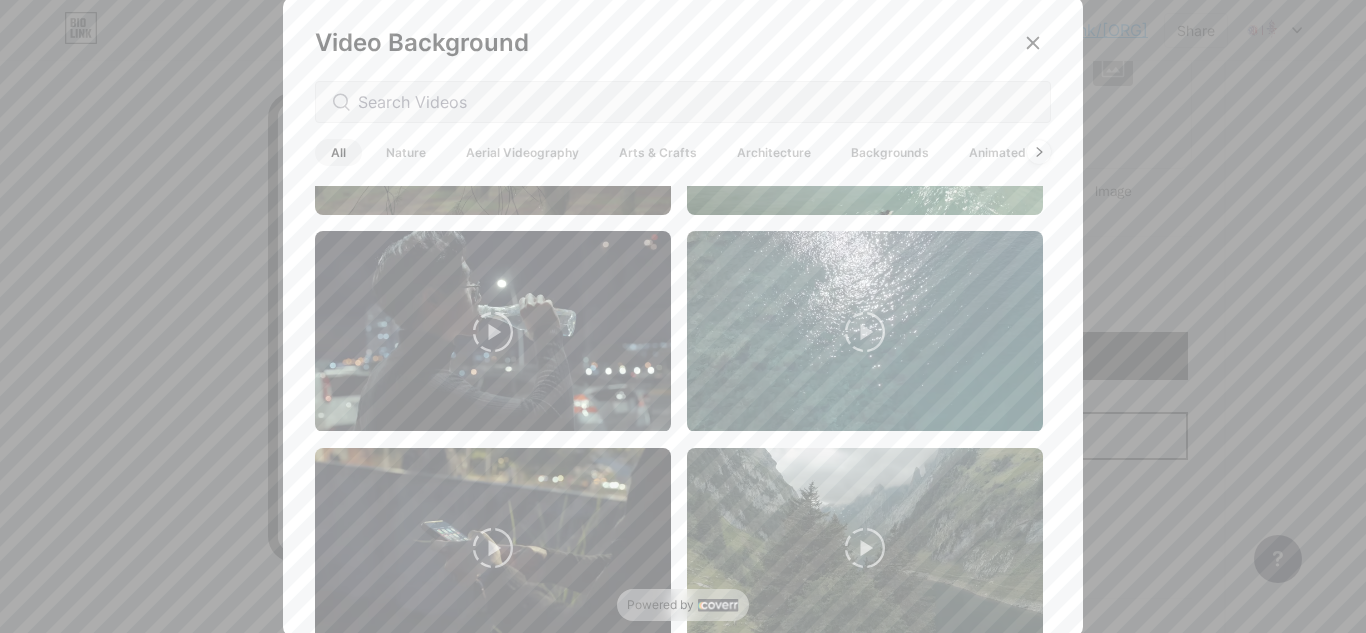 click on "Arts & Crafts" at bounding box center [658, 152] 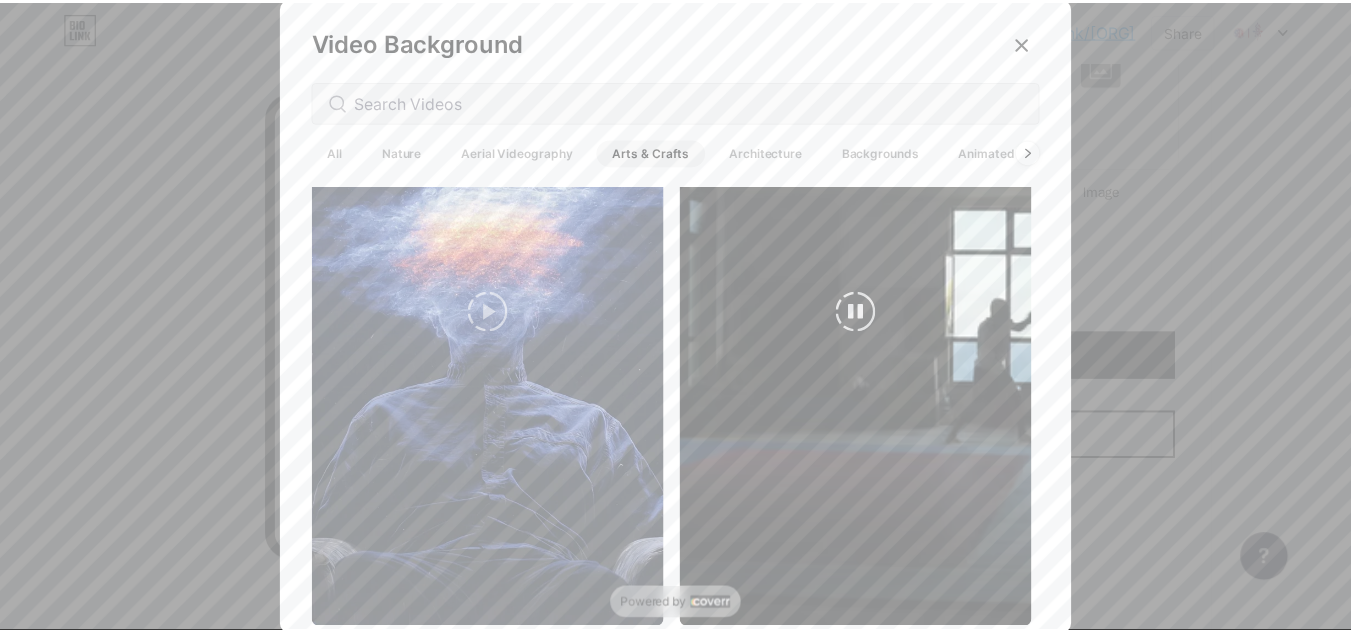 scroll, scrollTop: 1600, scrollLeft: 0, axis: vertical 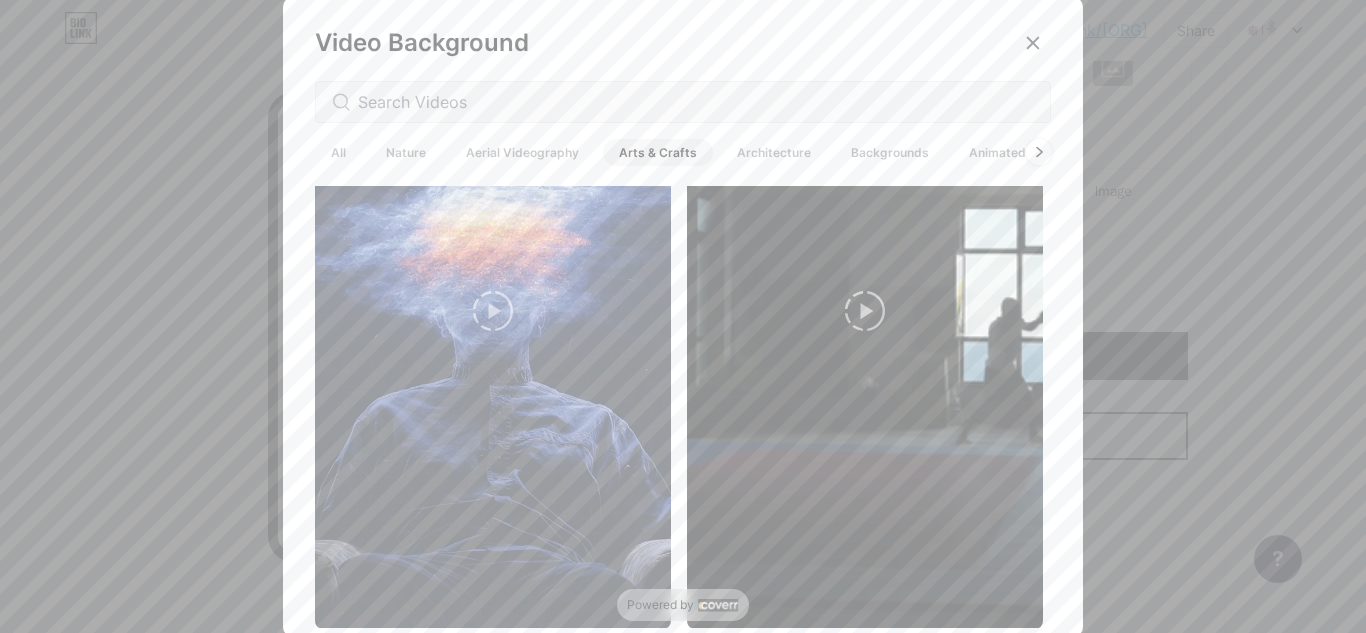 click 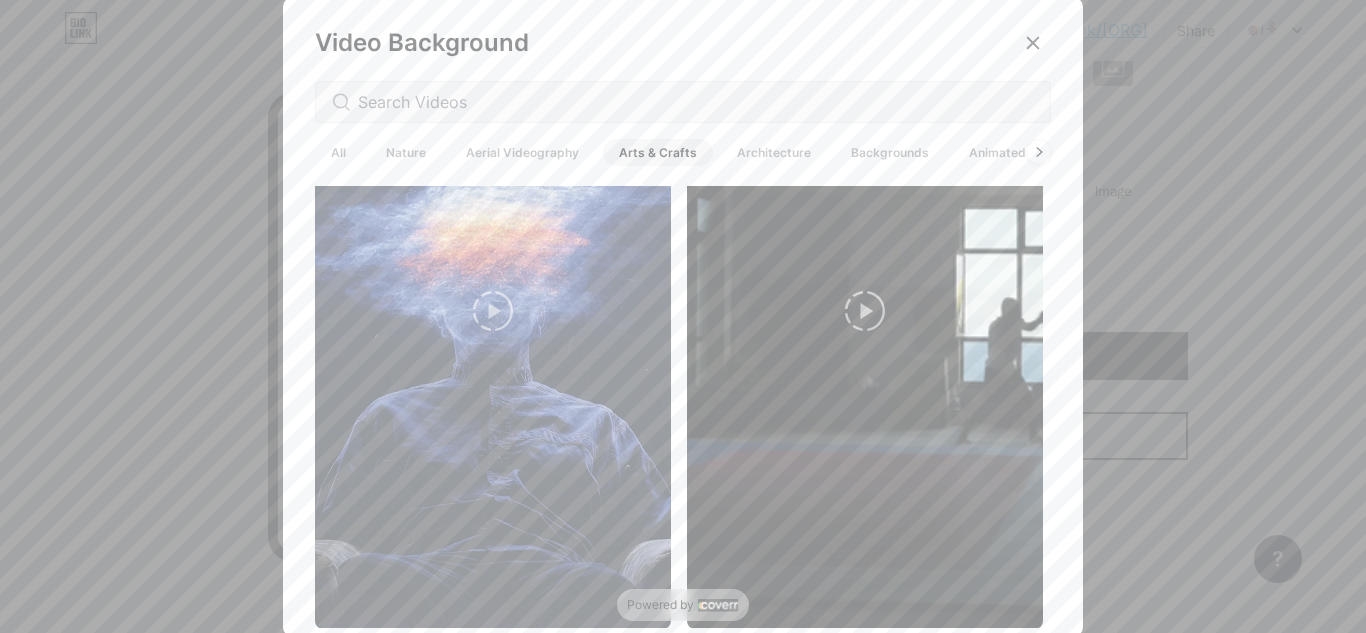 drag, startPoint x: 1031, startPoint y: 156, endPoint x: 1172, endPoint y: 160, distance: 141.05673 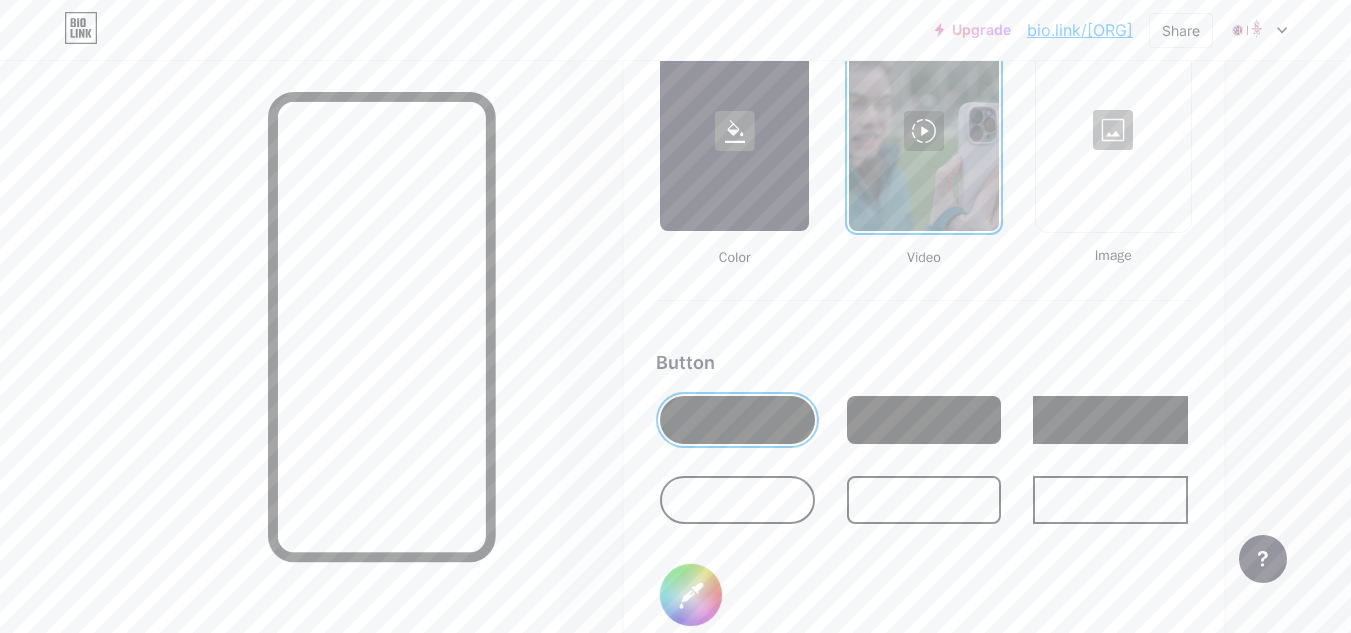 scroll, scrollTop: 2755, scrollLeft: 0, axis: vertical 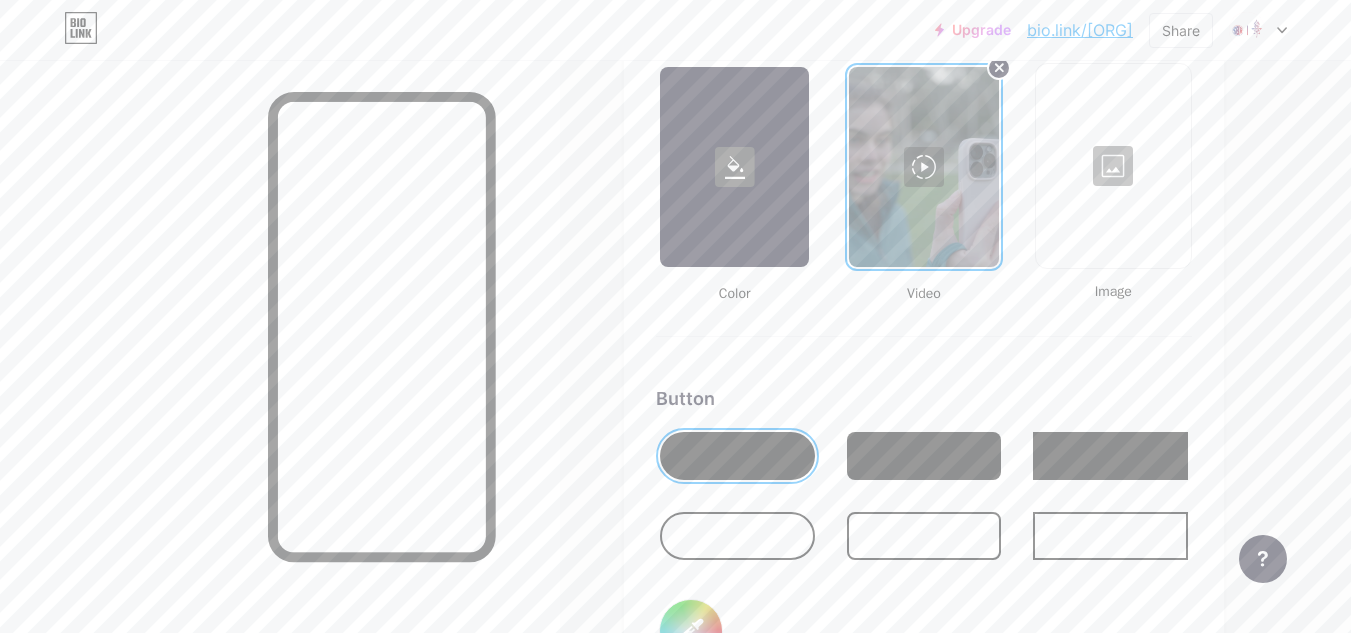 click at bounding box center [1113, 166] 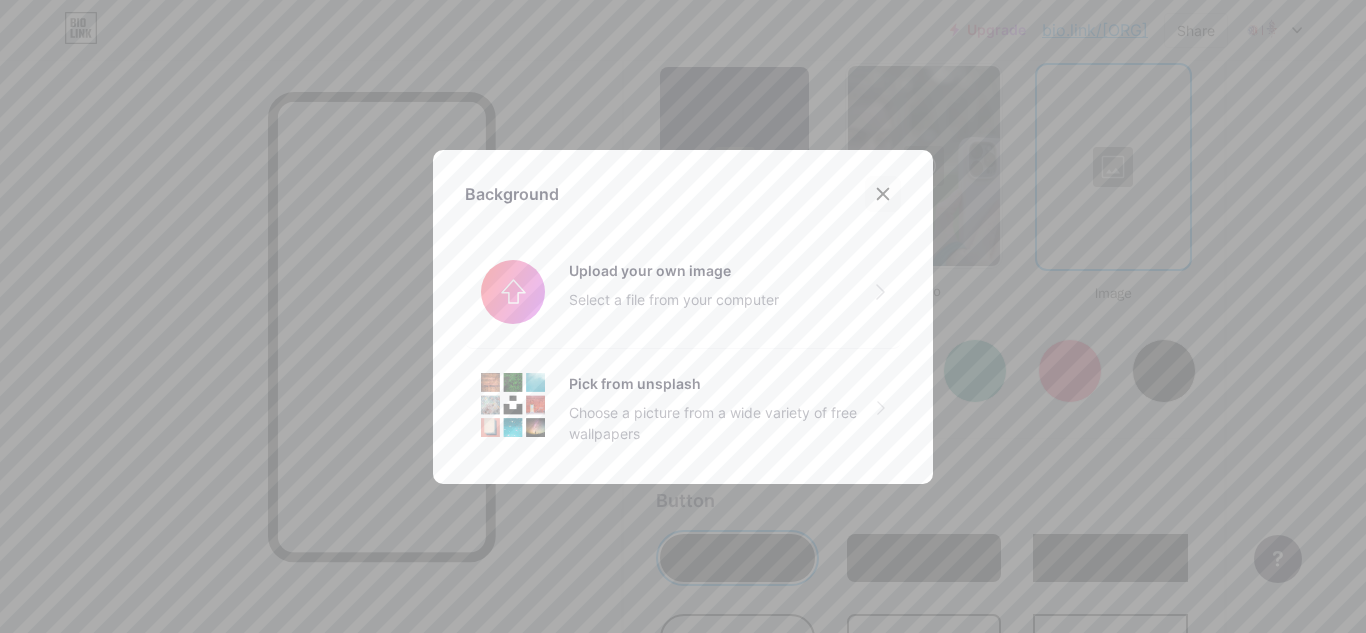 click at bounding box center [883, 194] 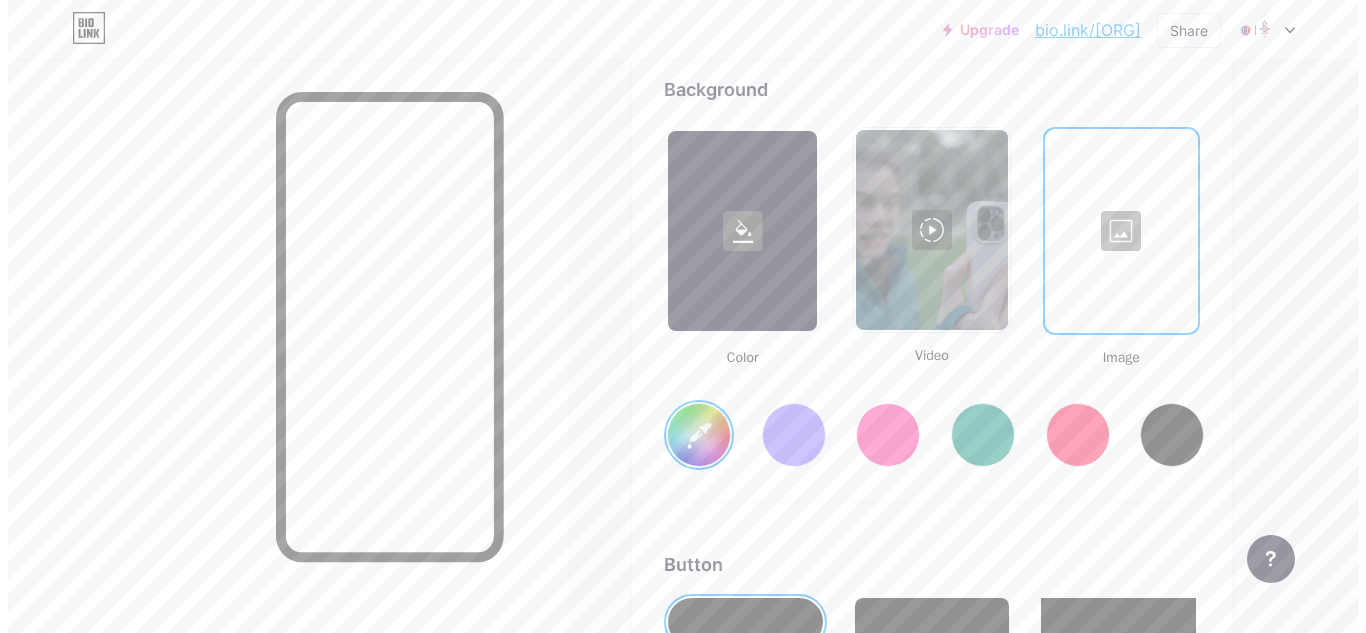 scroll, scrollTop: 2655, scrollLeft: 0, axis: vertical 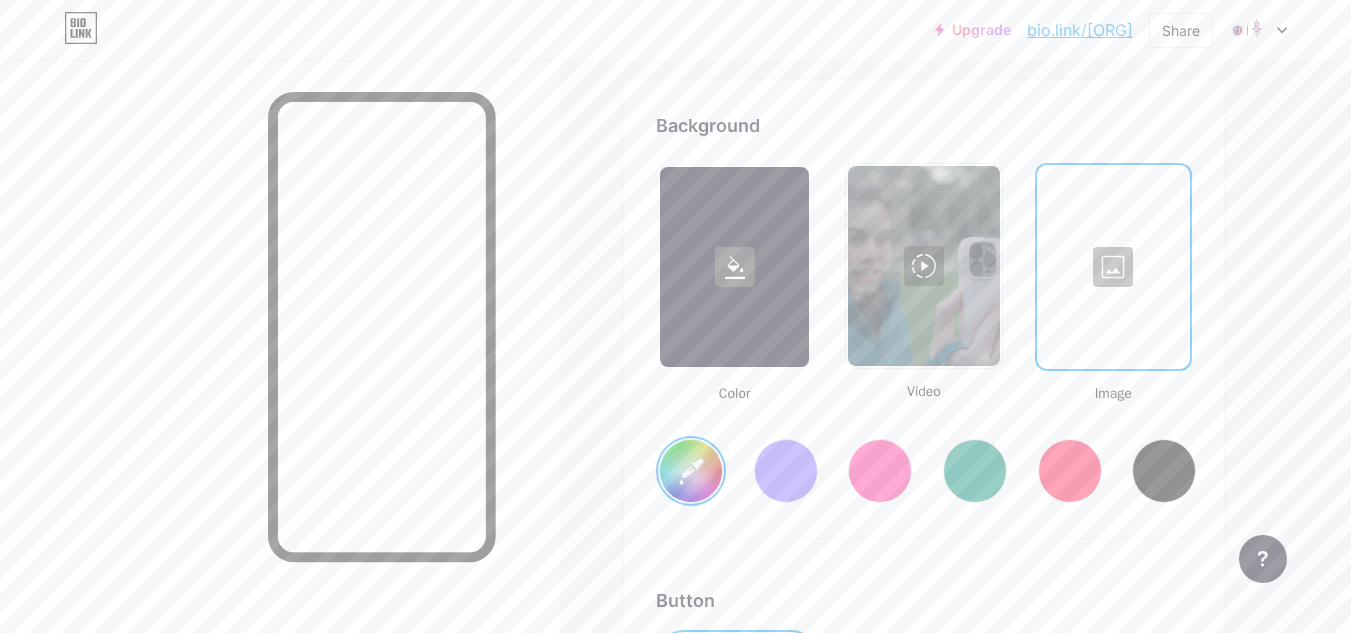 click at bounding box center [923, 266] 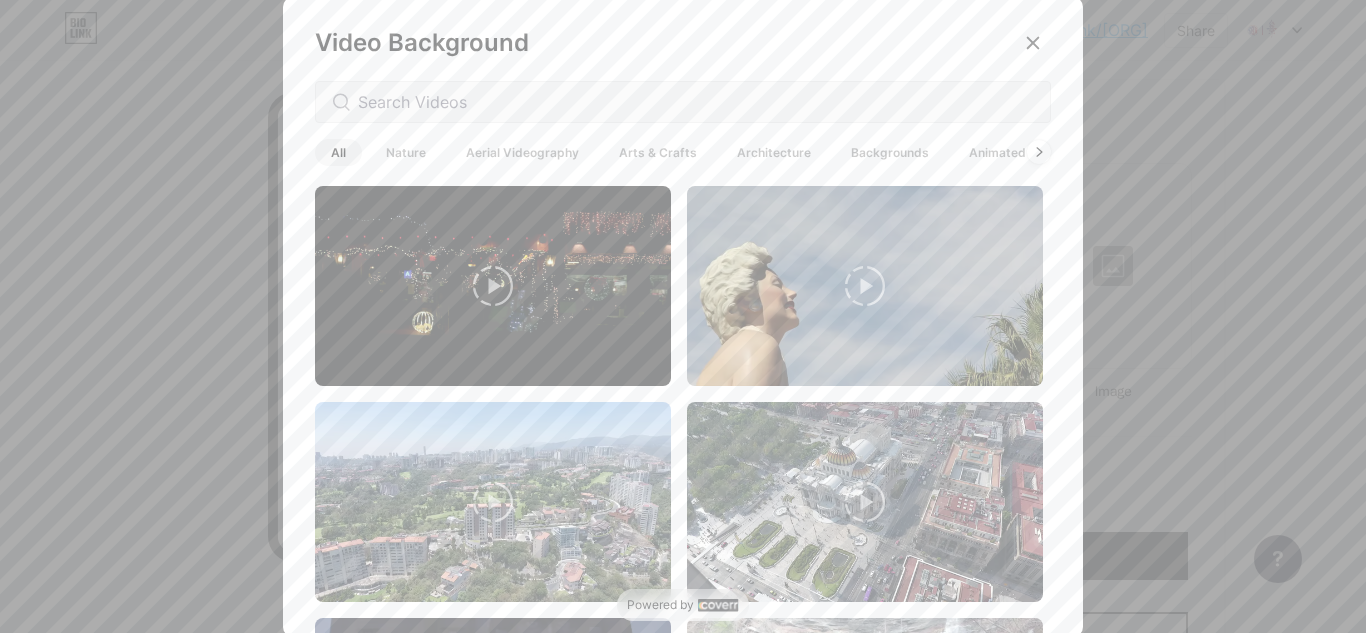 click on "Backgrounds" at bounding box center (890, 152) 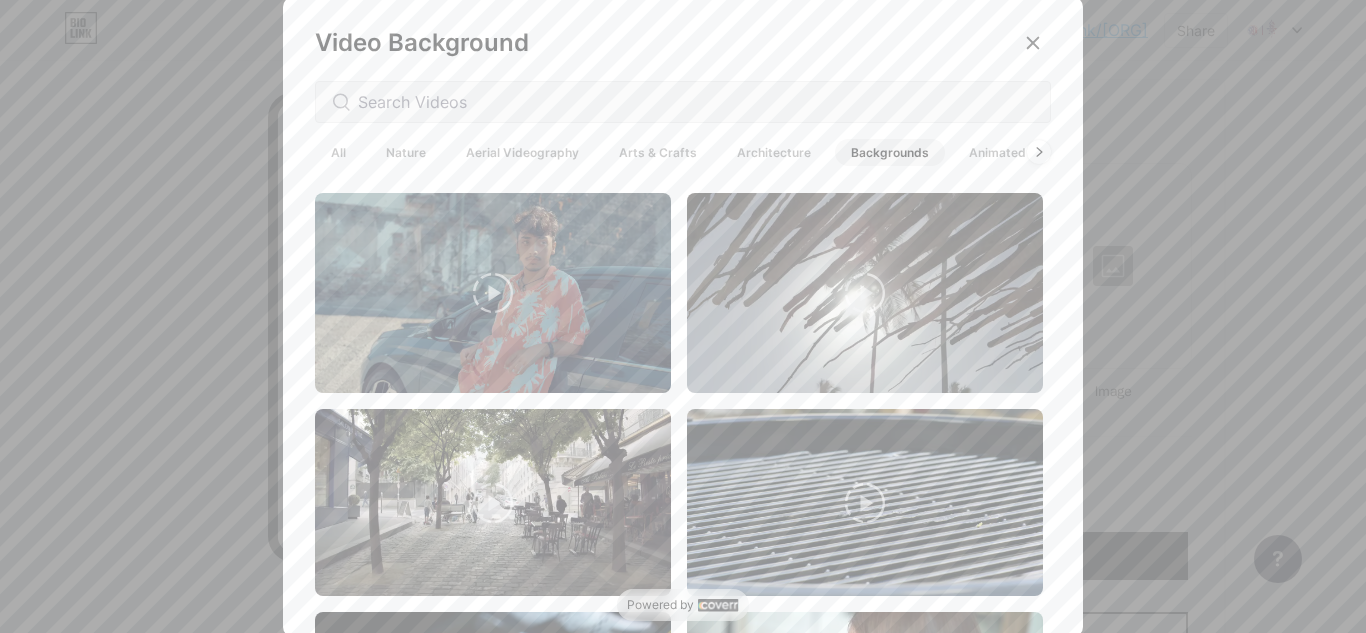 scroll, scrollTop: 1200, scrollLeft: 0, axis: vertical 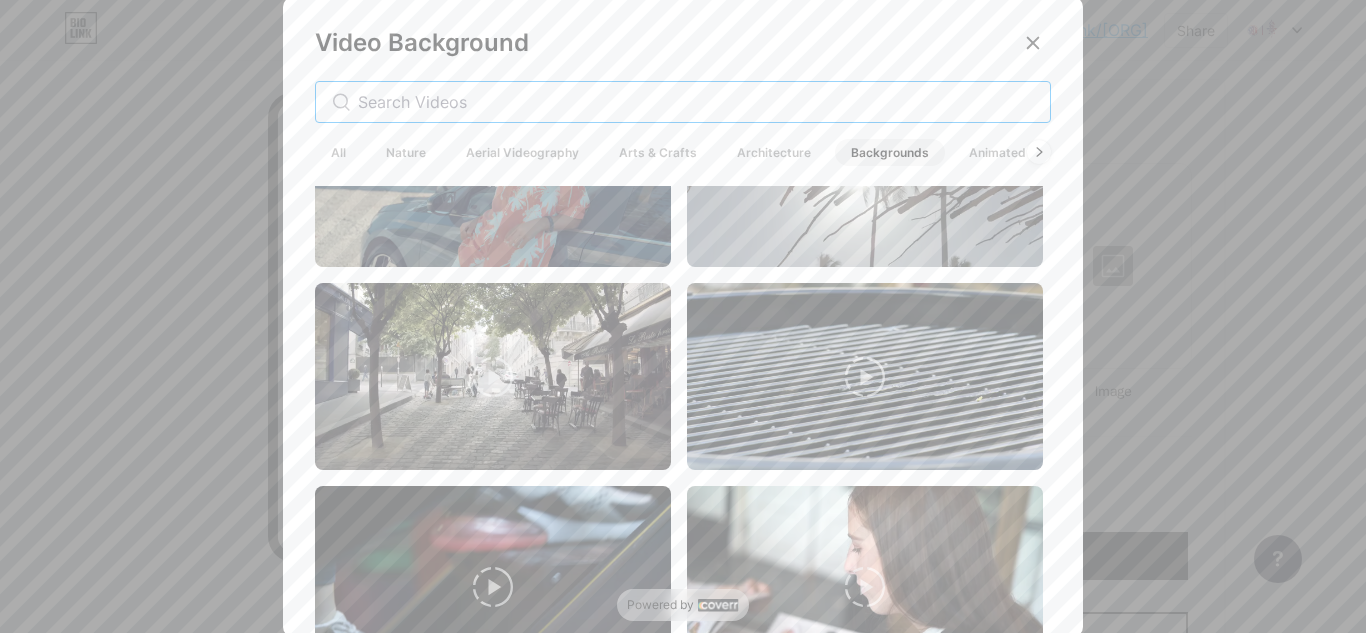 drag, startPoint x: 589, startPoint y: 100, endPoint x: 335, endPoint y: 101, distance: 254.00197 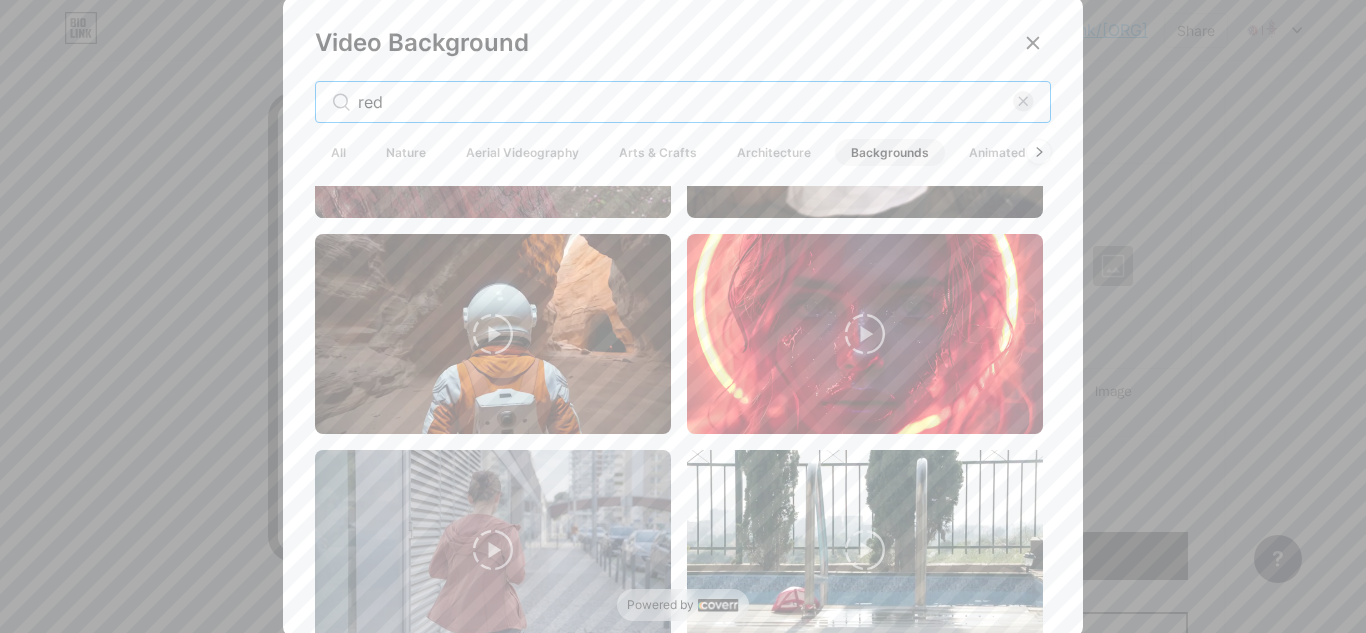 scroll, scrollTop: 1200, scrollLeft: 0, axis: vertical 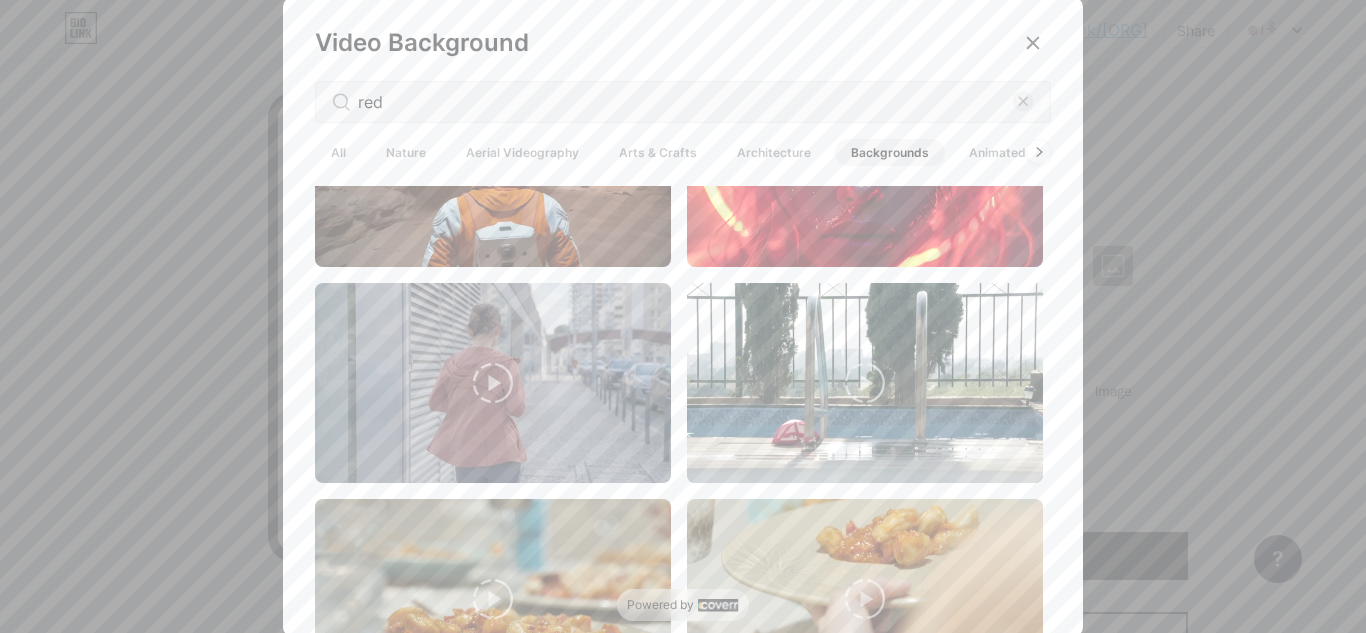 drag, startPoint x: 421, startPoint y: 86, endPoint x: 341, endPoint y: 97, distance: 80.75271 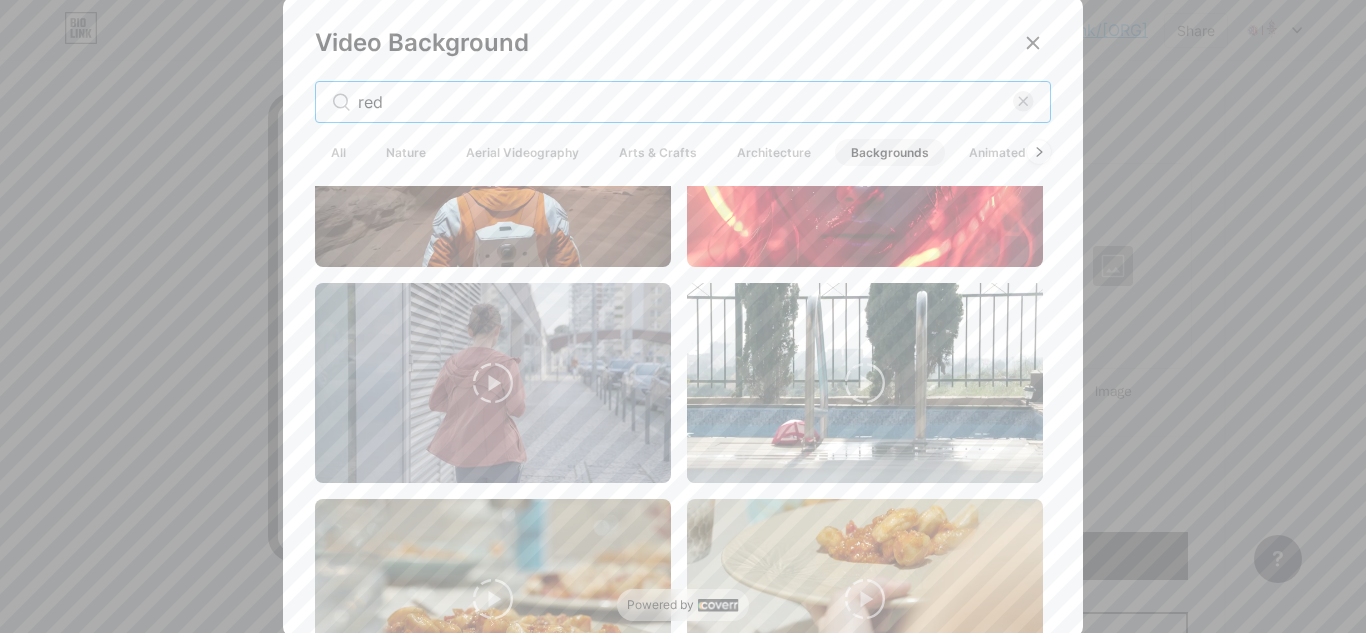drag, startPoint x: 382, startPoint y: 94, endPoint x: 334, endPoint y: 101, distance: 48.507732 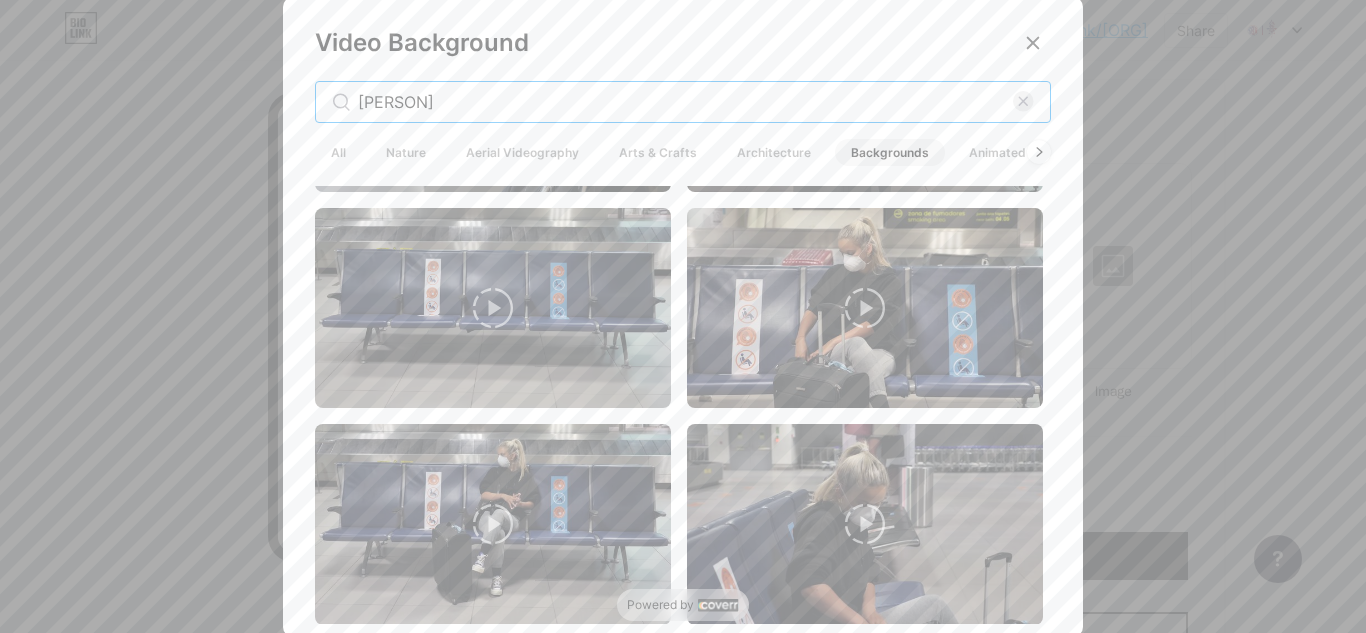 scroll, scrollTop: 4928, scrollLeft: 0, axis: vertical 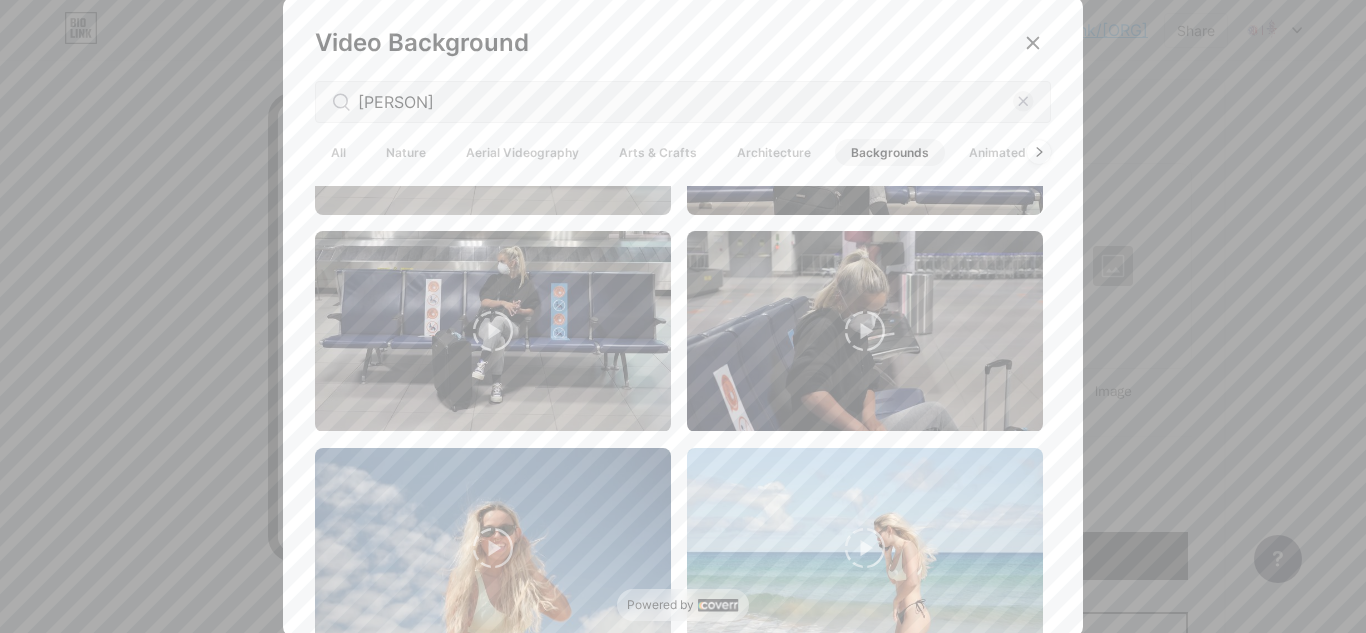 drag, startPoint x: 435, startPoint y: 89, endPoint x: 350, endPoint y: 104, distance: 86.313385 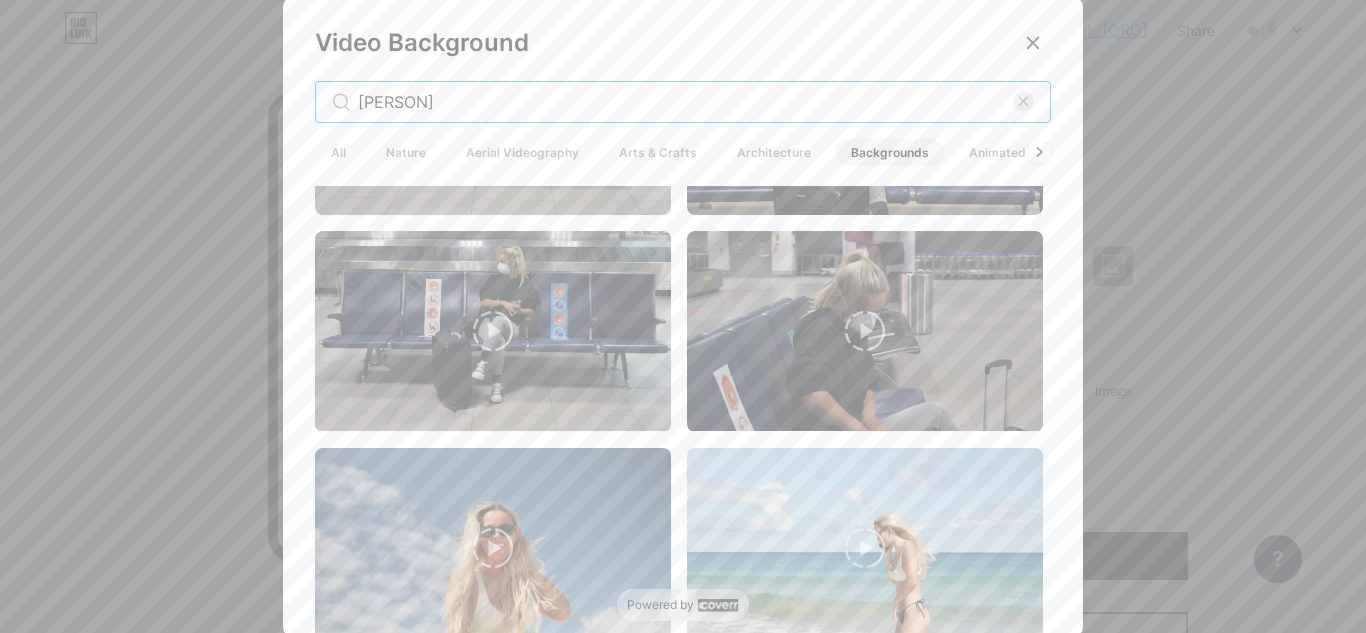 drag, startPoint x: 419, startPoint y: 96, endPoint x: 316, endPoint y: 97, distance: 103.00485 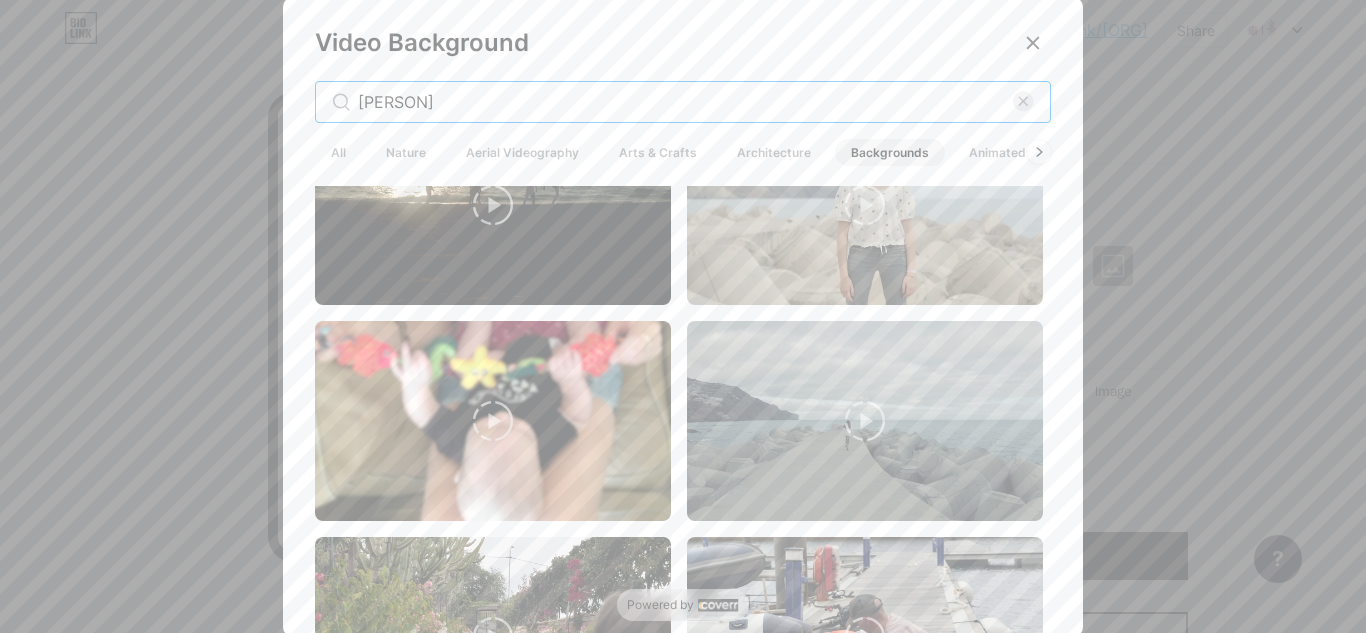 scroll, scrollTop: 0, scrollLeft: 0, axis: both 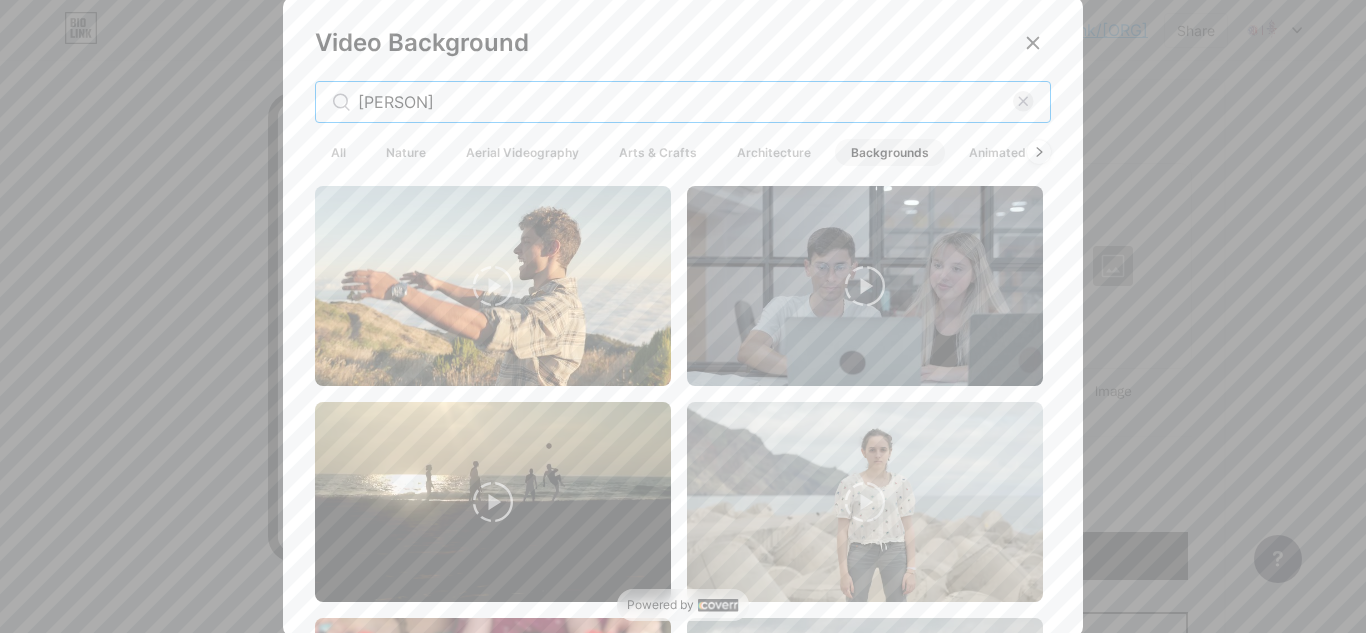 type on "[PERSON]" 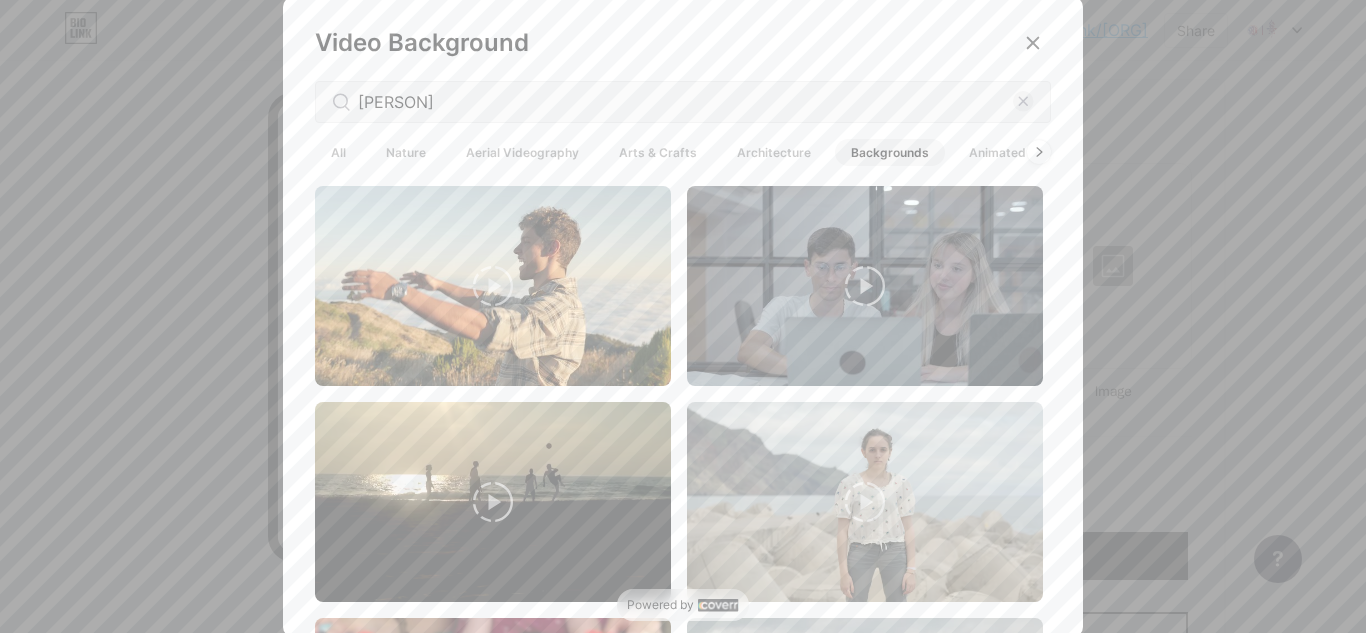 click on "All" at bounding box center (338, 152) 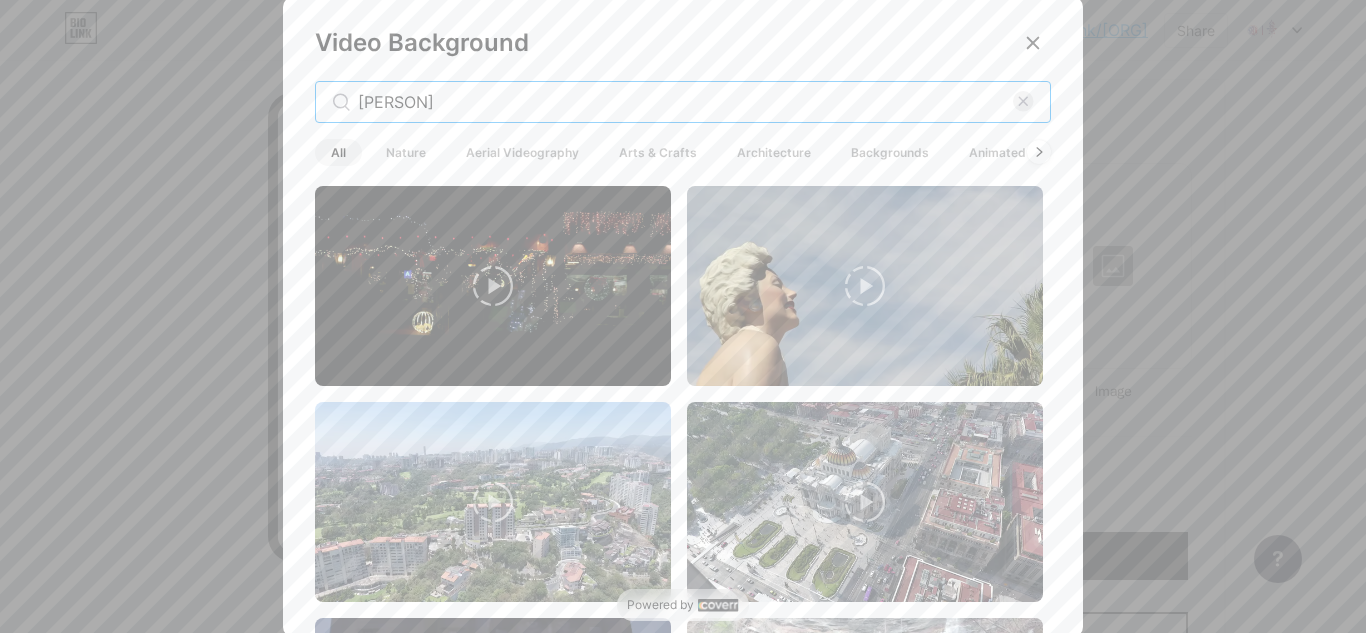 click on "[PERSON]" at bounding box center [685, 102] 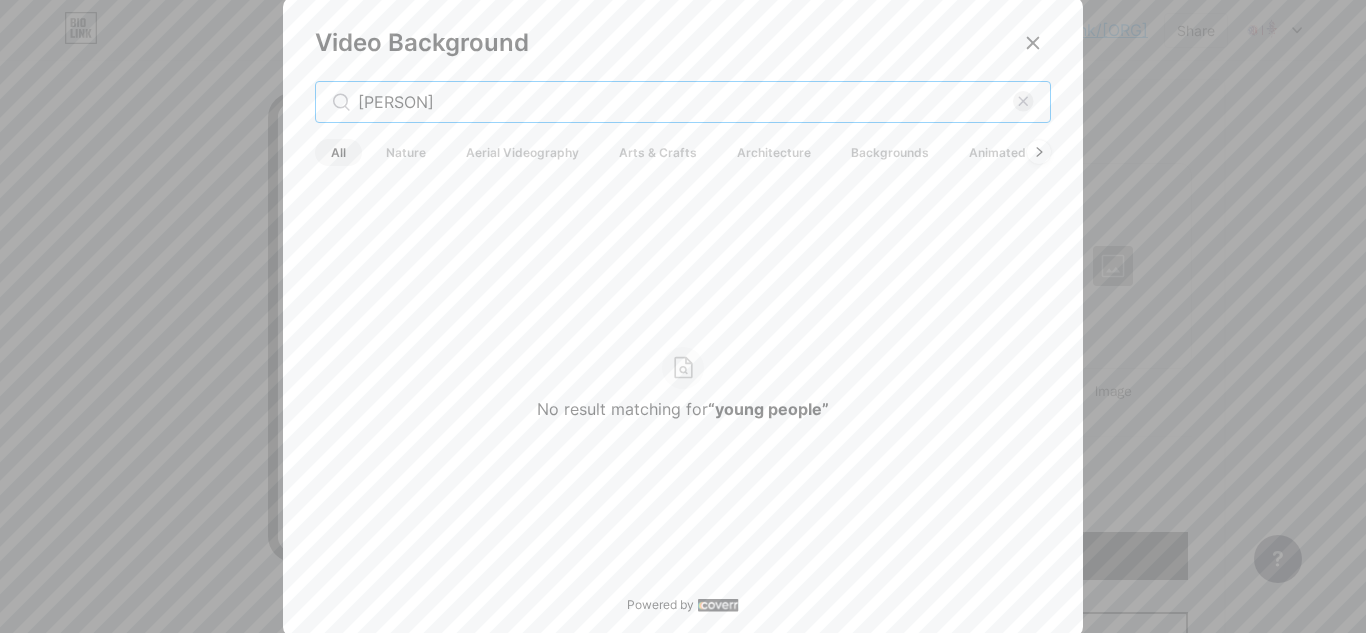 click on "[PERSON]" at bounding box center [685, 102] 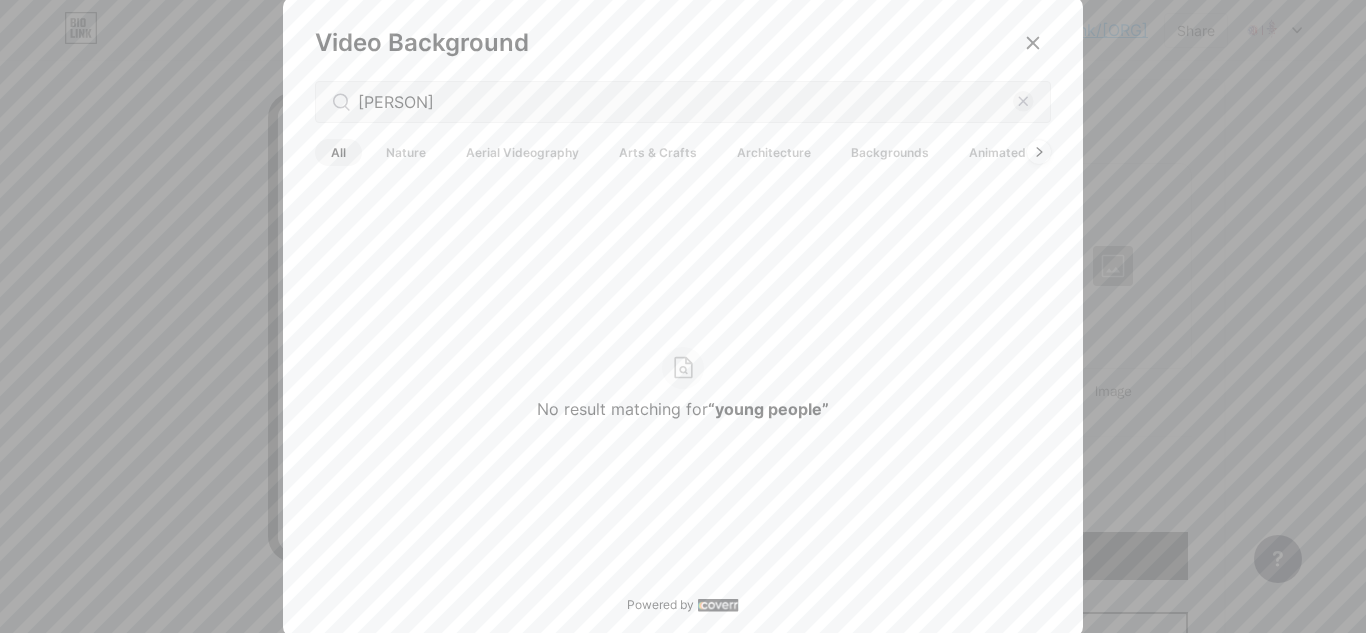click on "Animated" at bounding box center [997, 152] 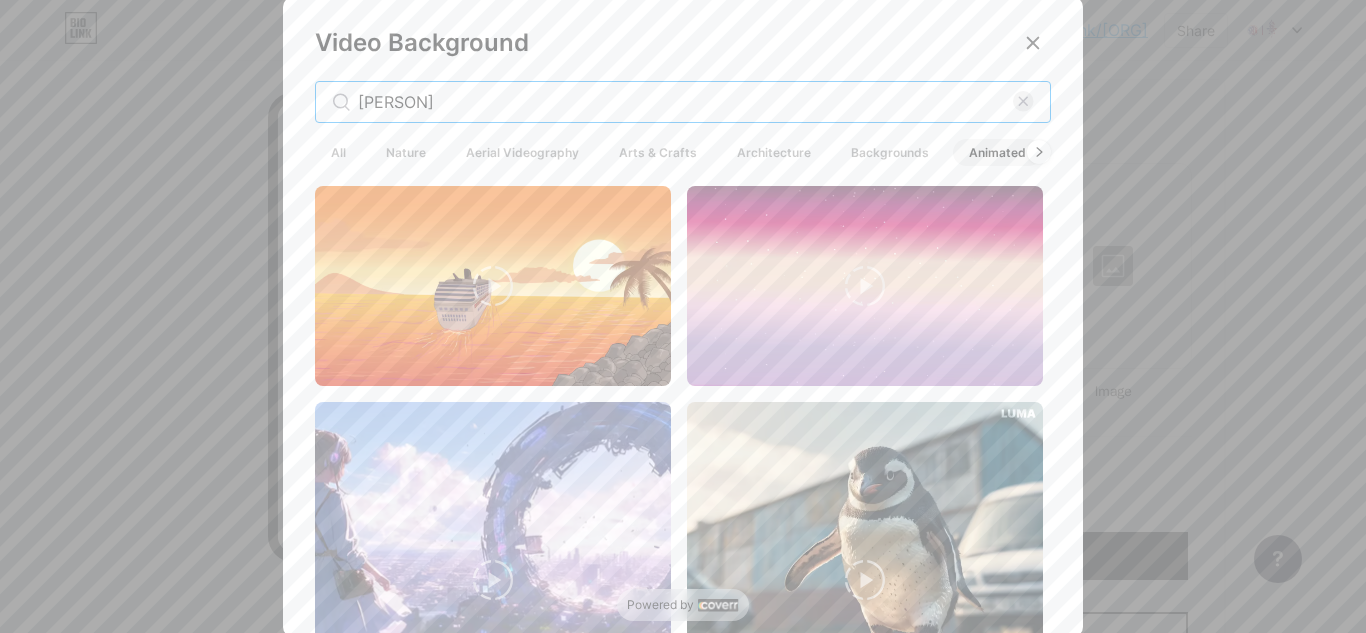 click on "[PERSON]" at bounding box center (685, 102) 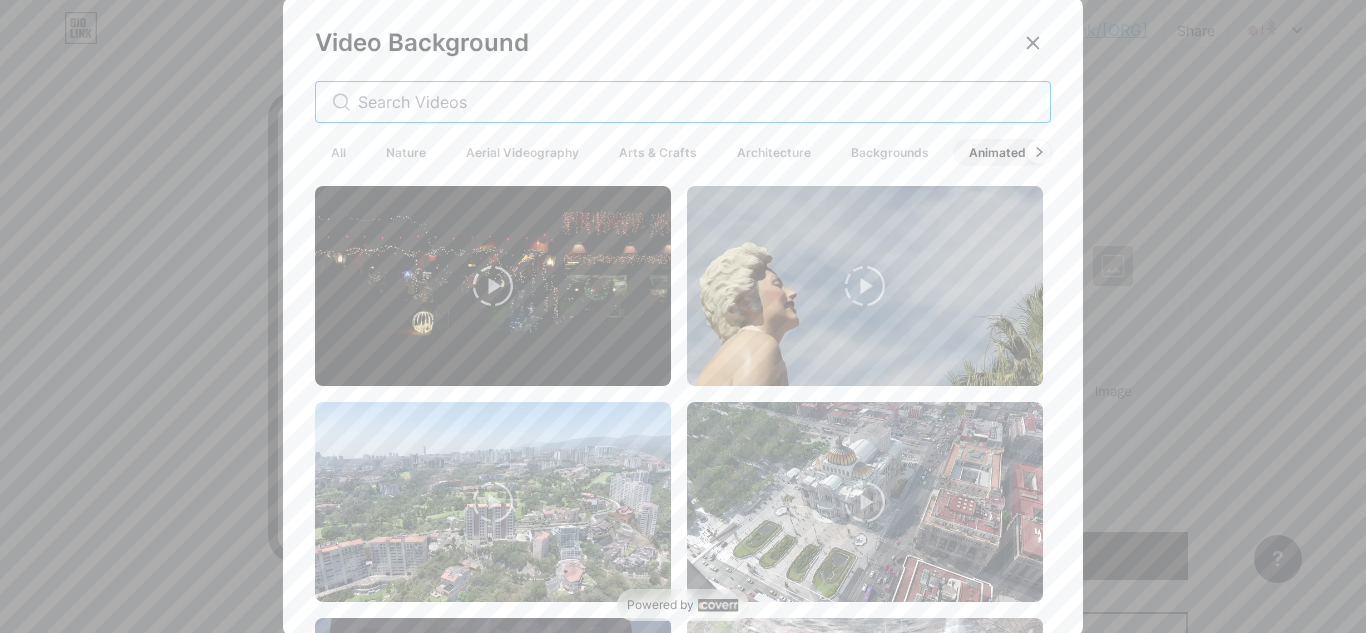paste on "[PERSON]" 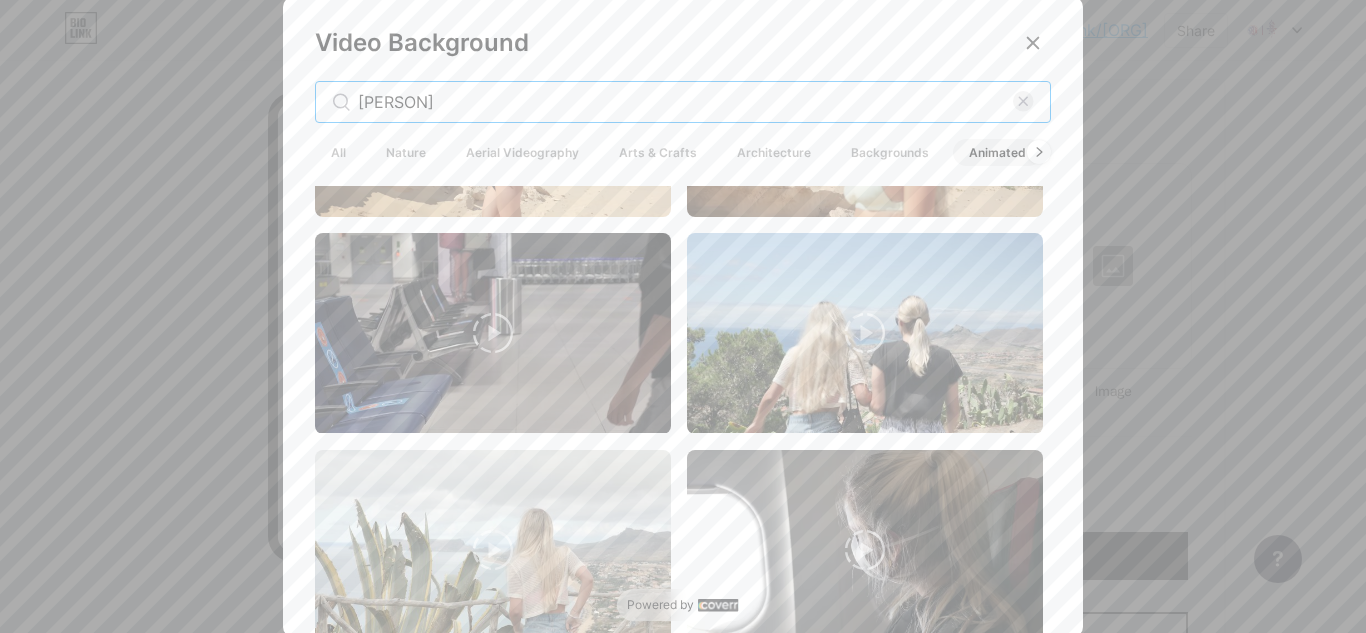 scroll, scrollTop: 4928, scrollLeft: 0, axis: vertical 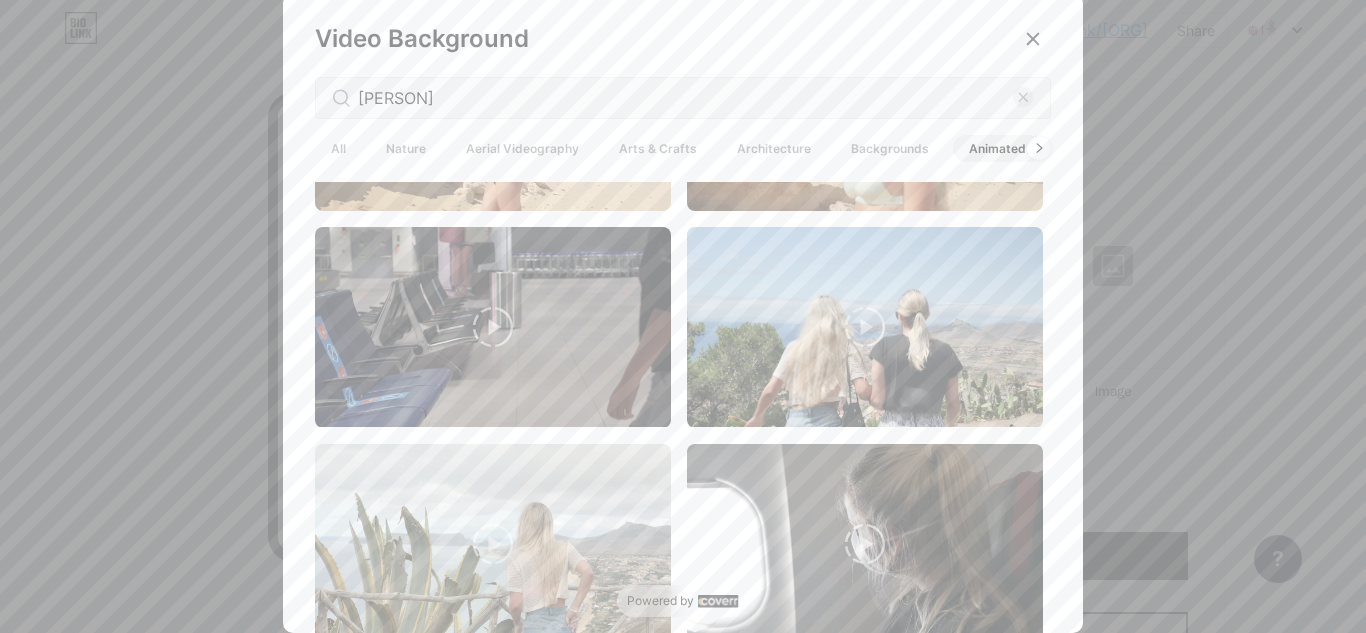 click on "Nature" at bounding box center [406, 148] 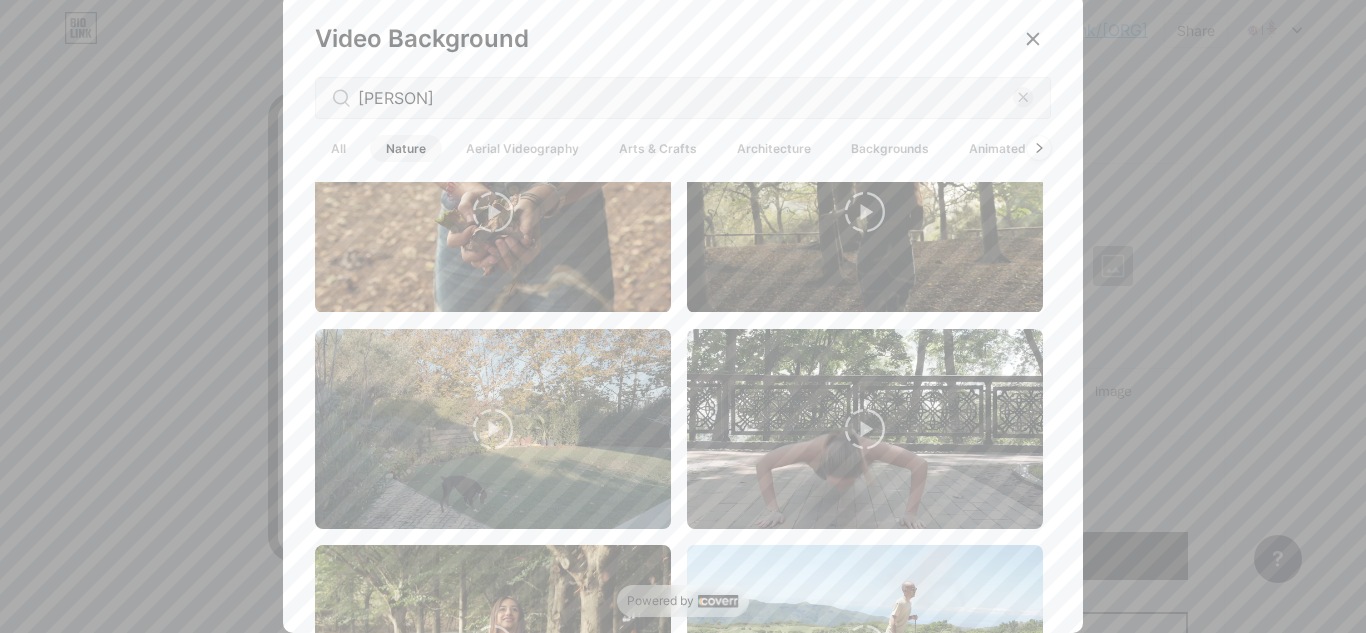 scroll, scrollTop: 1400, scrollLeft: 0, axis: vertical 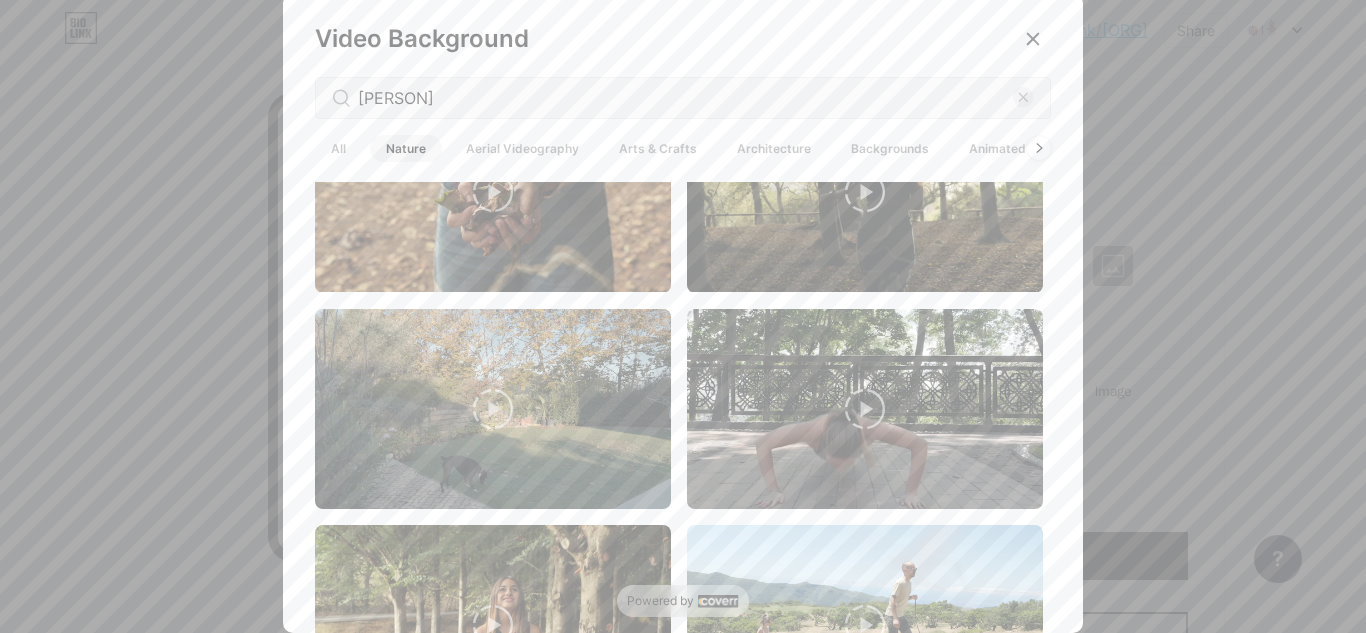 click on "Aerial Videography" at bounding box center [522, 148] 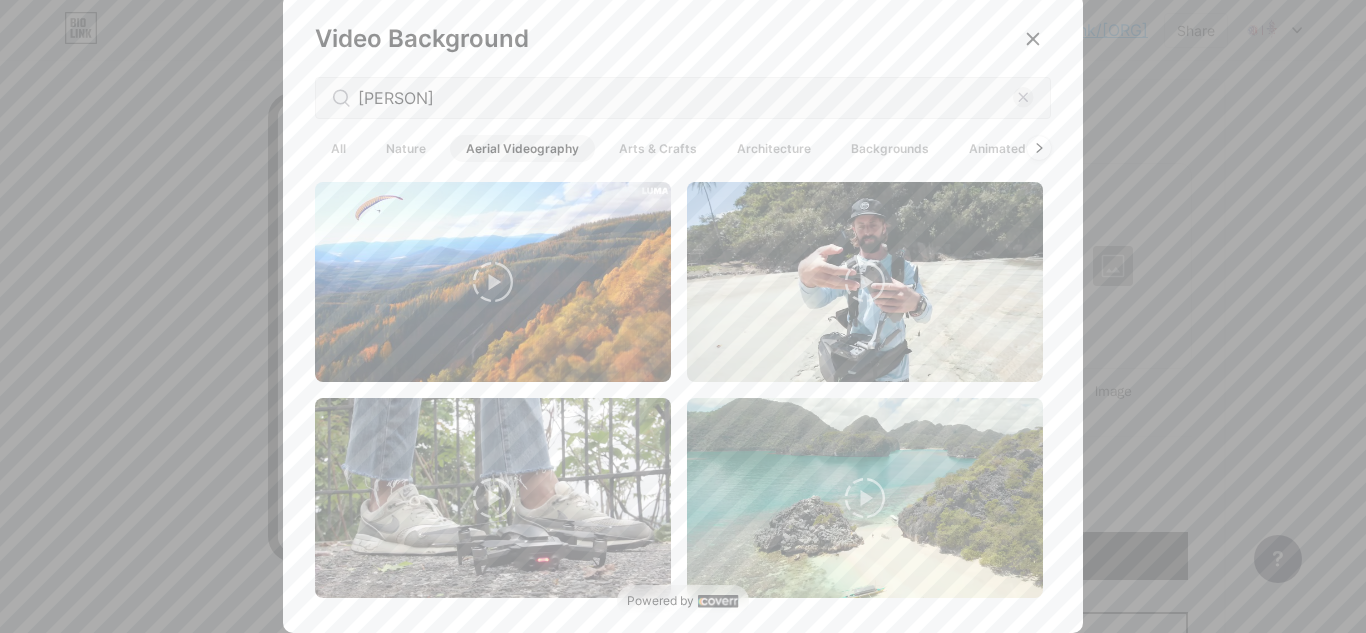 click on "Arts & Crafts" at bounding box center (658, 148) 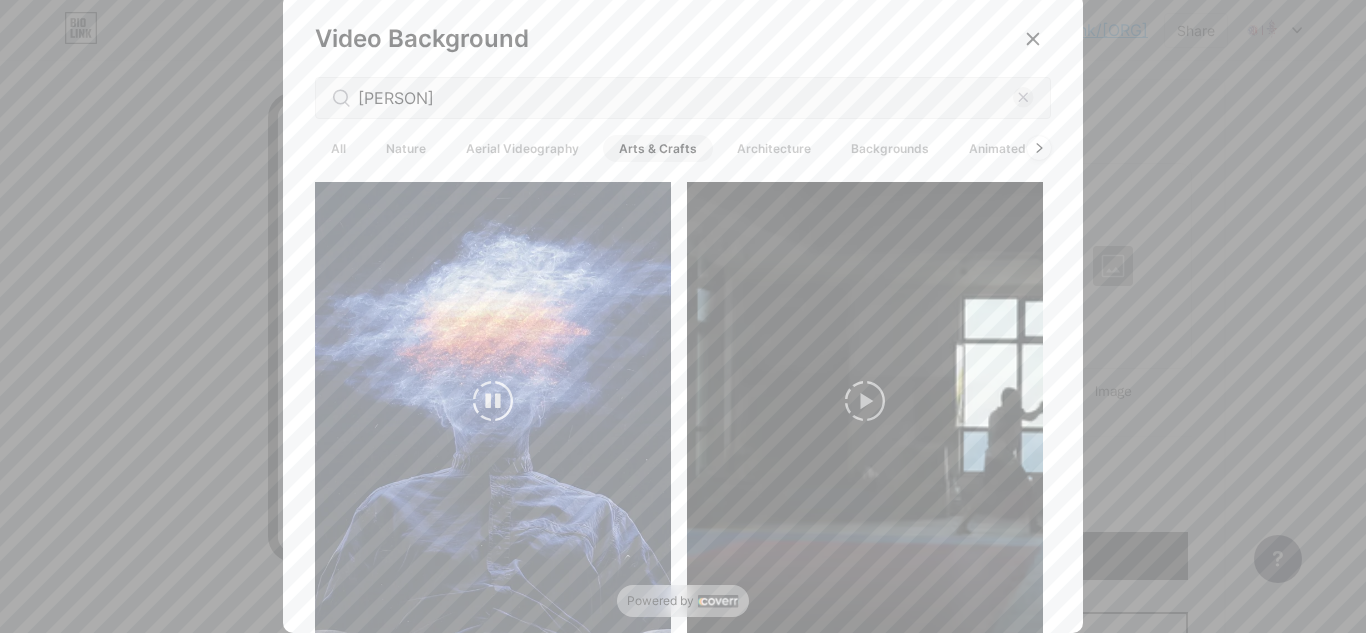 scroll, scrollTop: 1700, scrollLeft: 0, axis: vertical 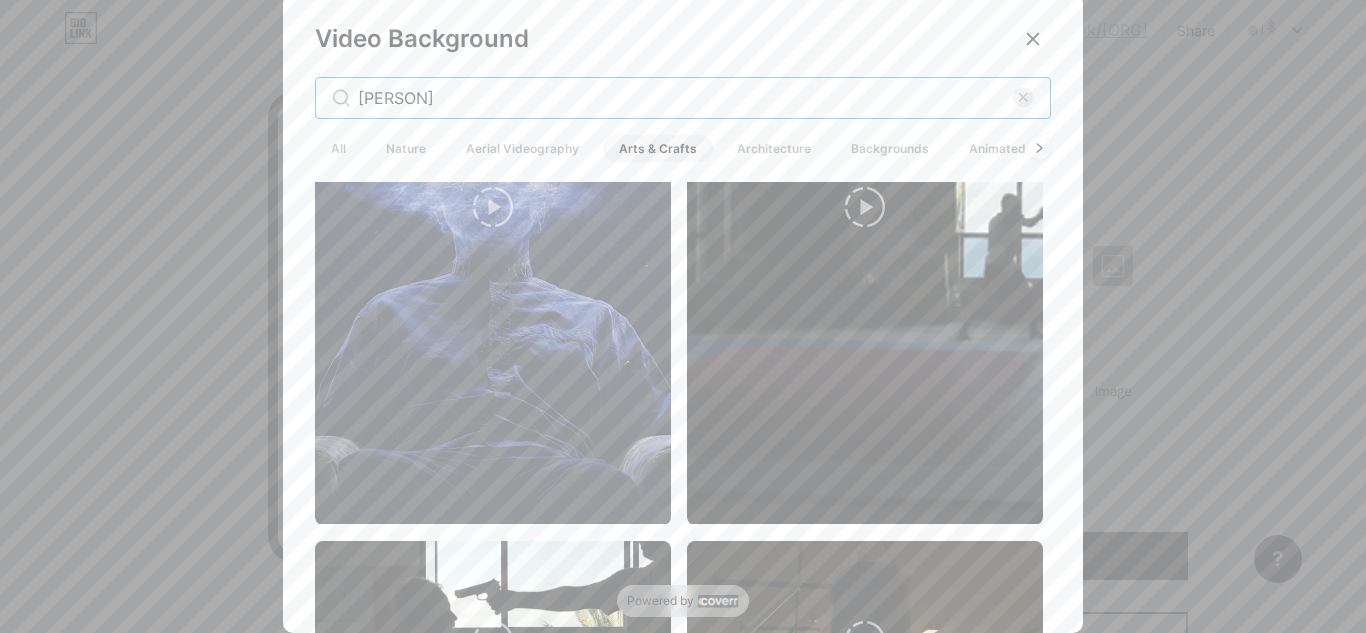 drag, startPoint x: 398, startPoint y: 95, endPoint x: 317, endPoint y: 85, distance: 81.61495 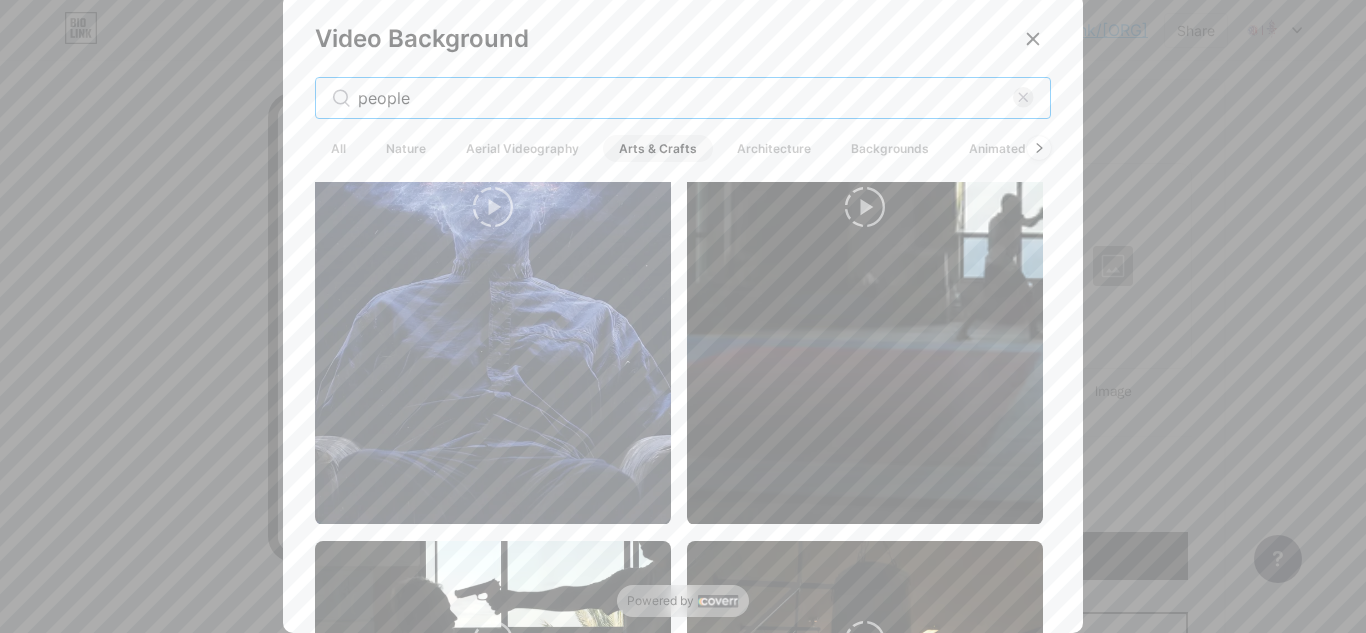 scroll, scrollTop: 0, scrollLeft: 0, axis: both 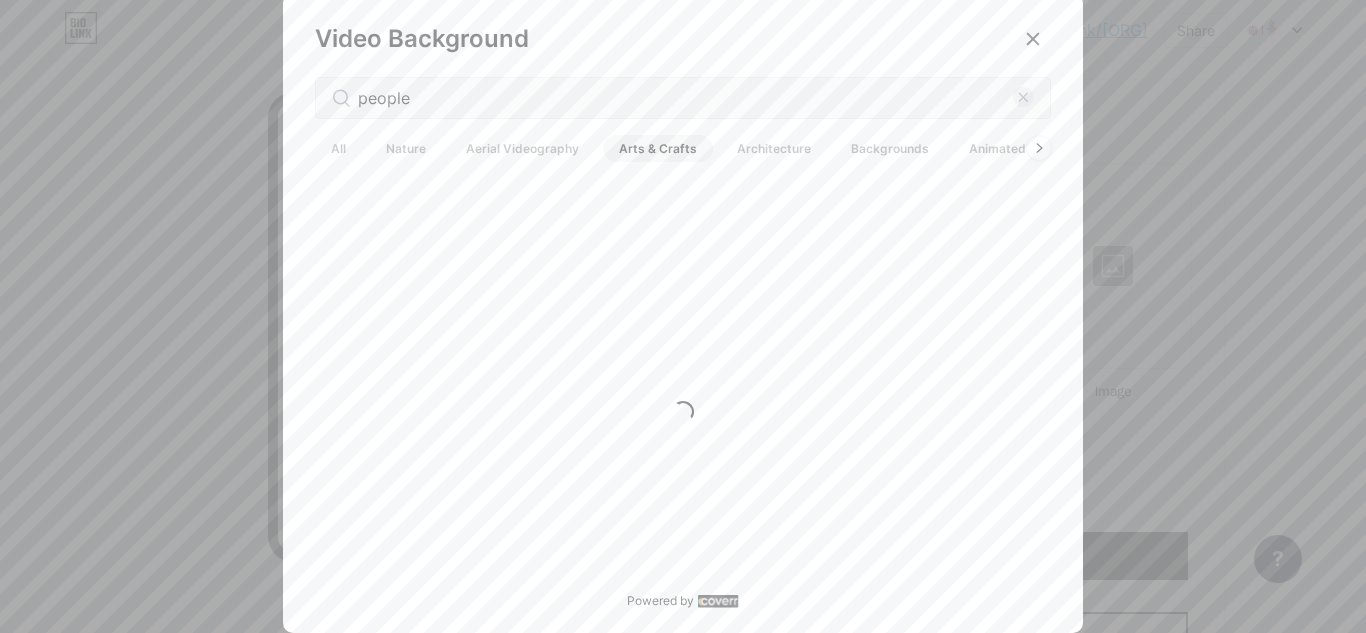 click on "All" at bounding box center [338, 148] 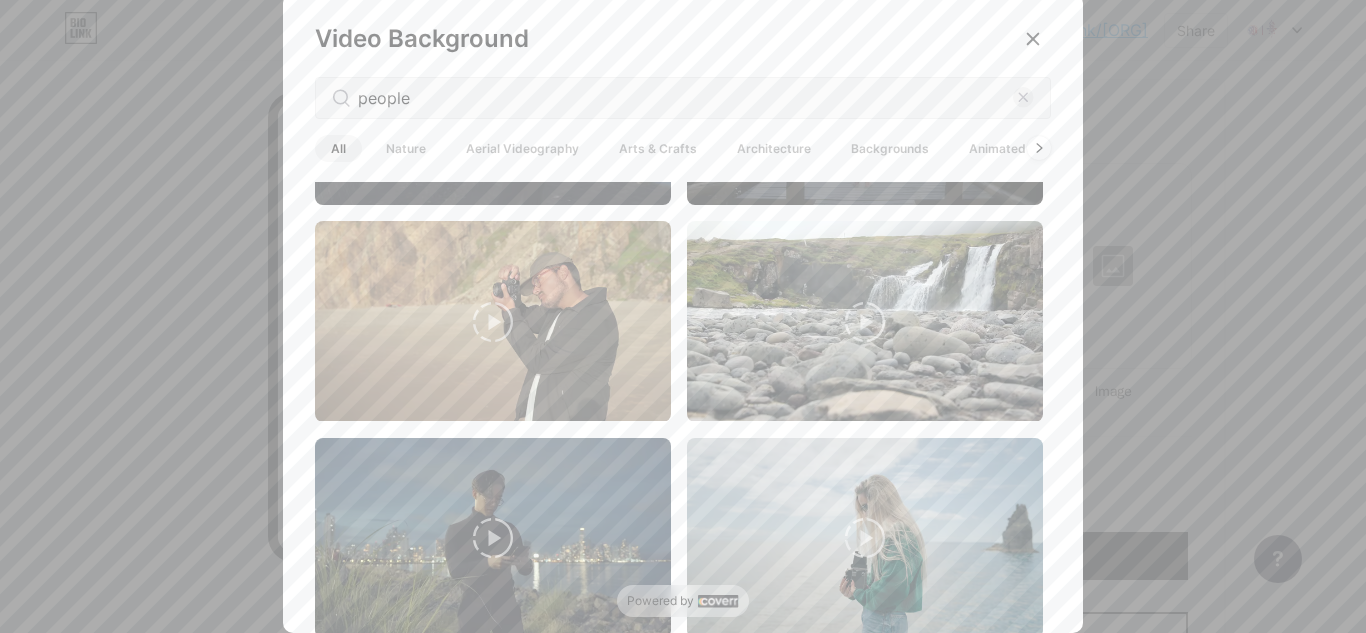 scroll, scrollTop: 3200, scrollLeft: 0, axis: vertical 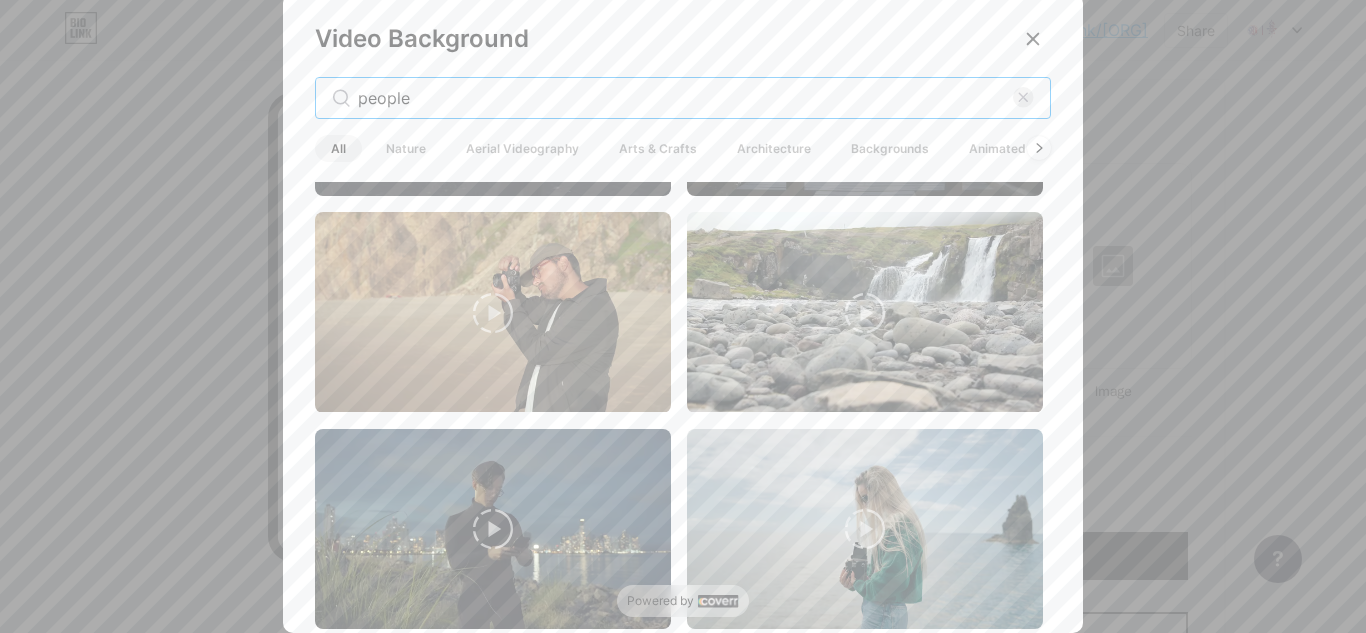 click on "people" at bounding box center [685, 98] 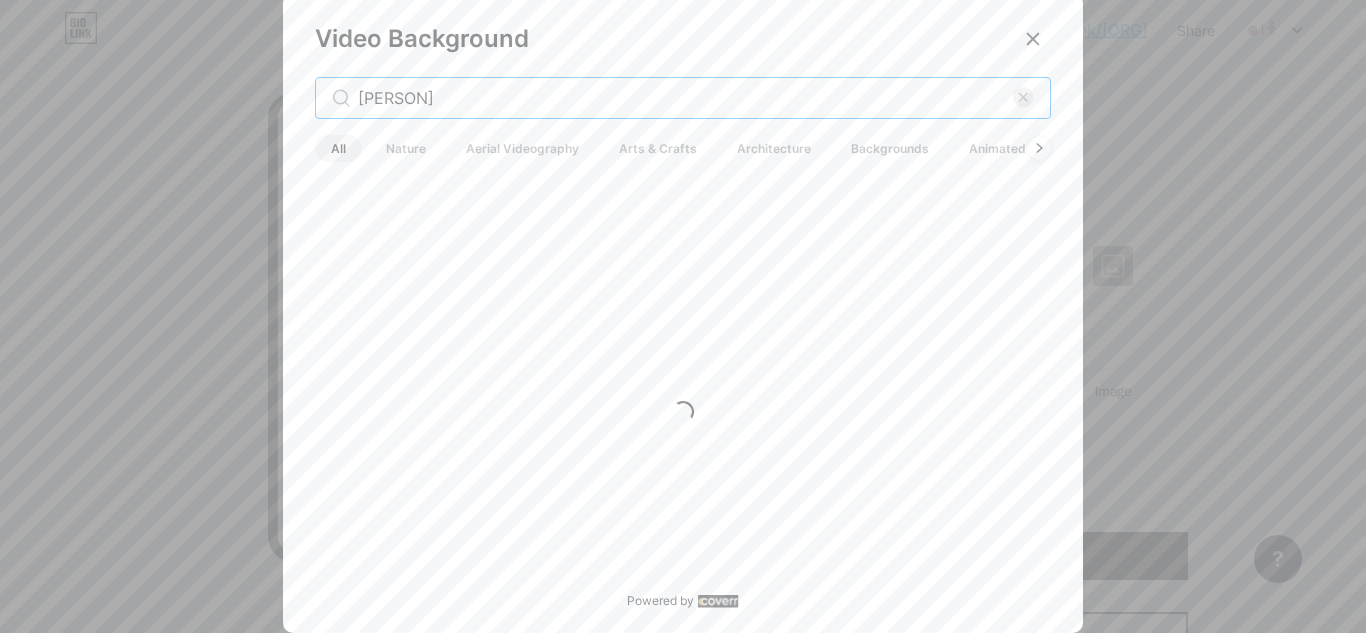 scroll, scrollTop: 0, scrollLeft: 0, axis: both 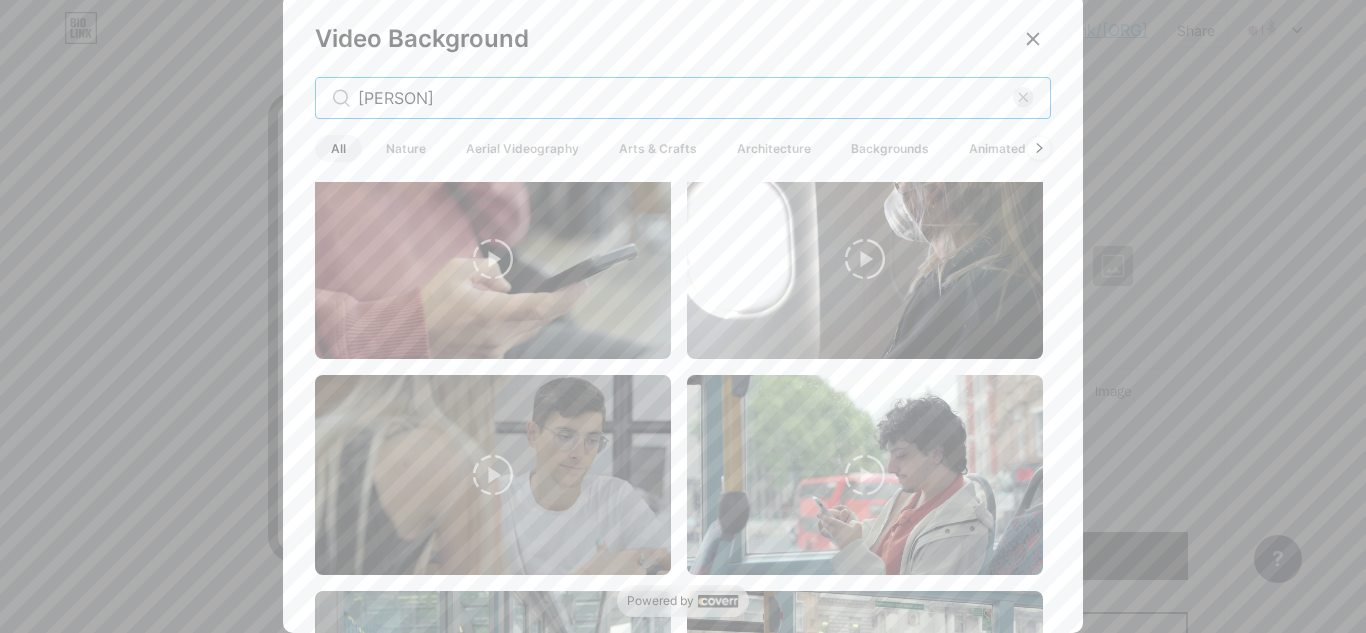 type on "[PERSON]" 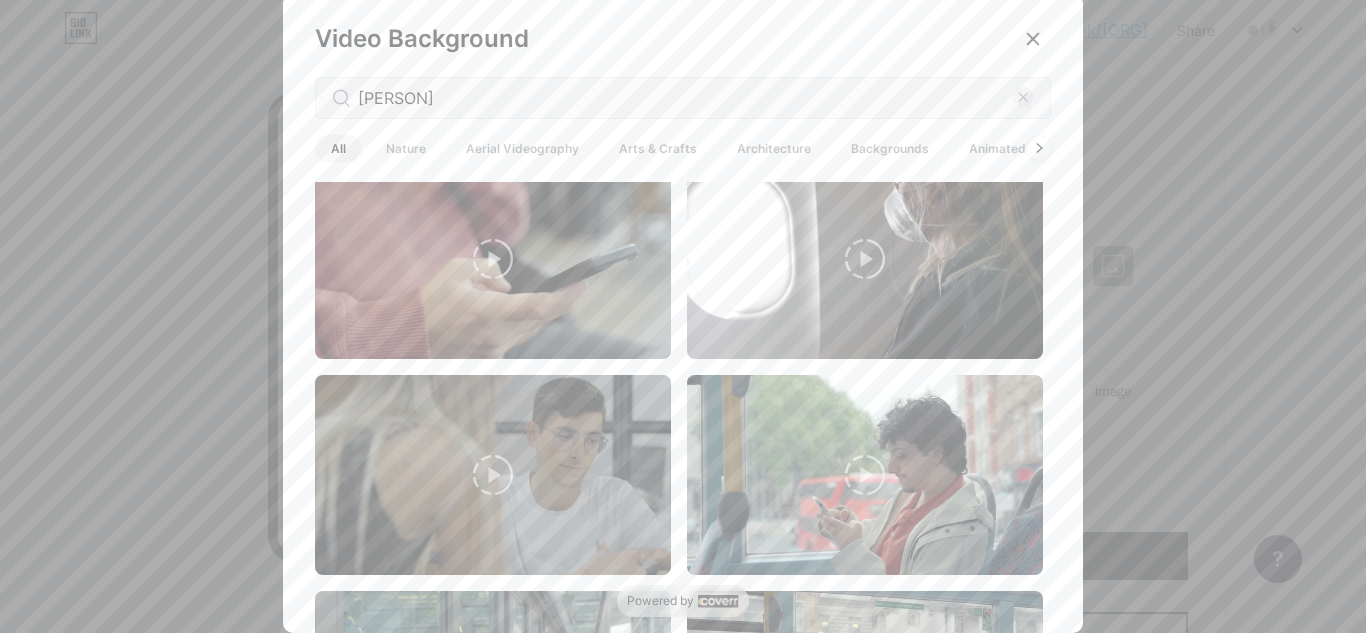 drag, startPoint x: 1012, startPoint y: 146, endPoint x: 801, endPoint y: 161, distance: 211.5325 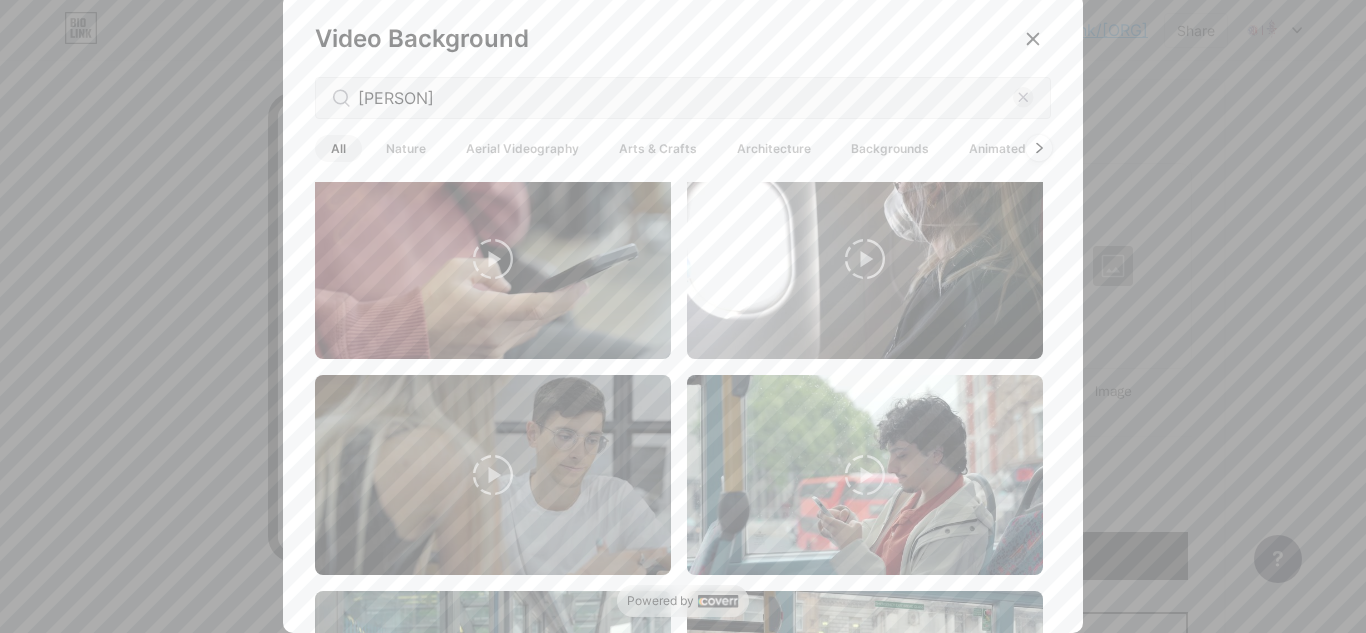 click at bounding box center (1039, 148) 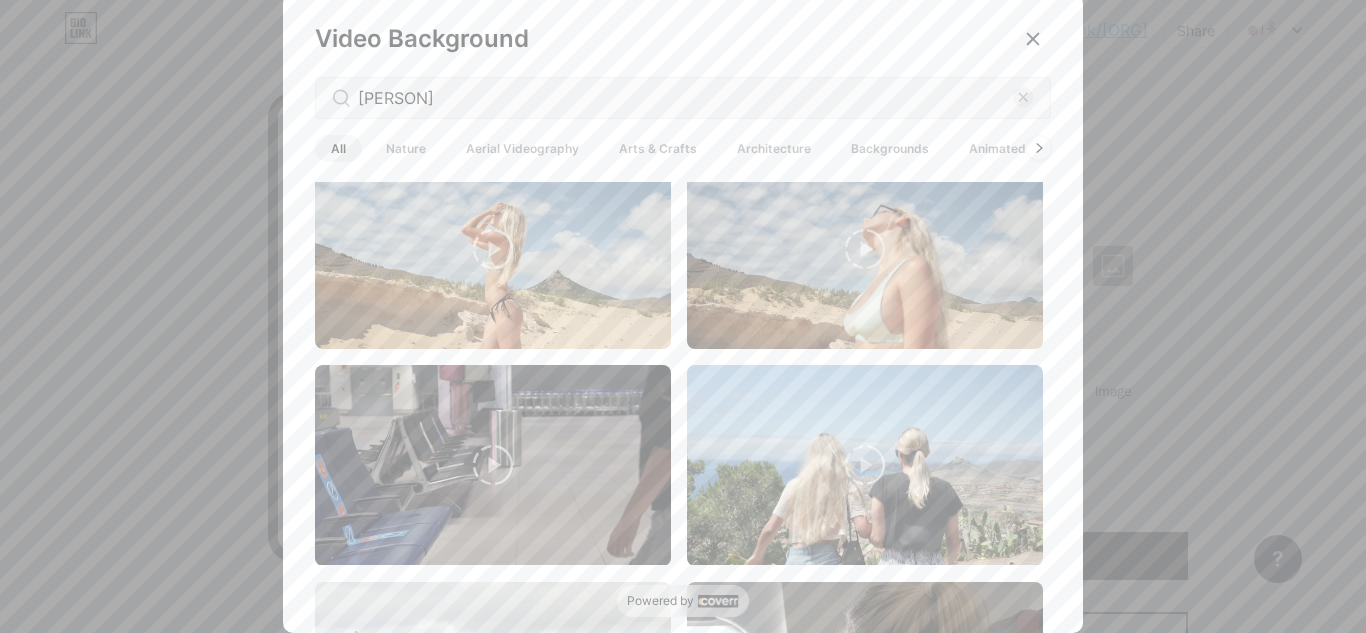 scroll, scrollTop: 4928, scrollLeft: 0, axis: vertical 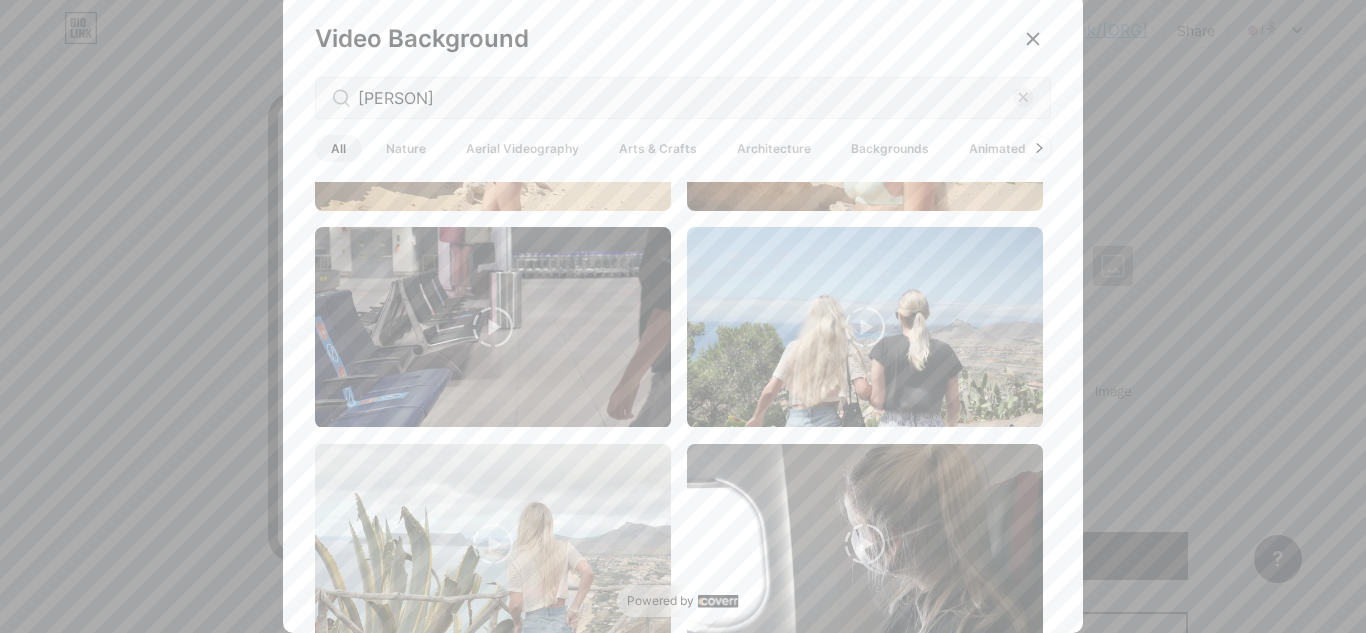 click on "Architecture" at bounding box center (774, 148) 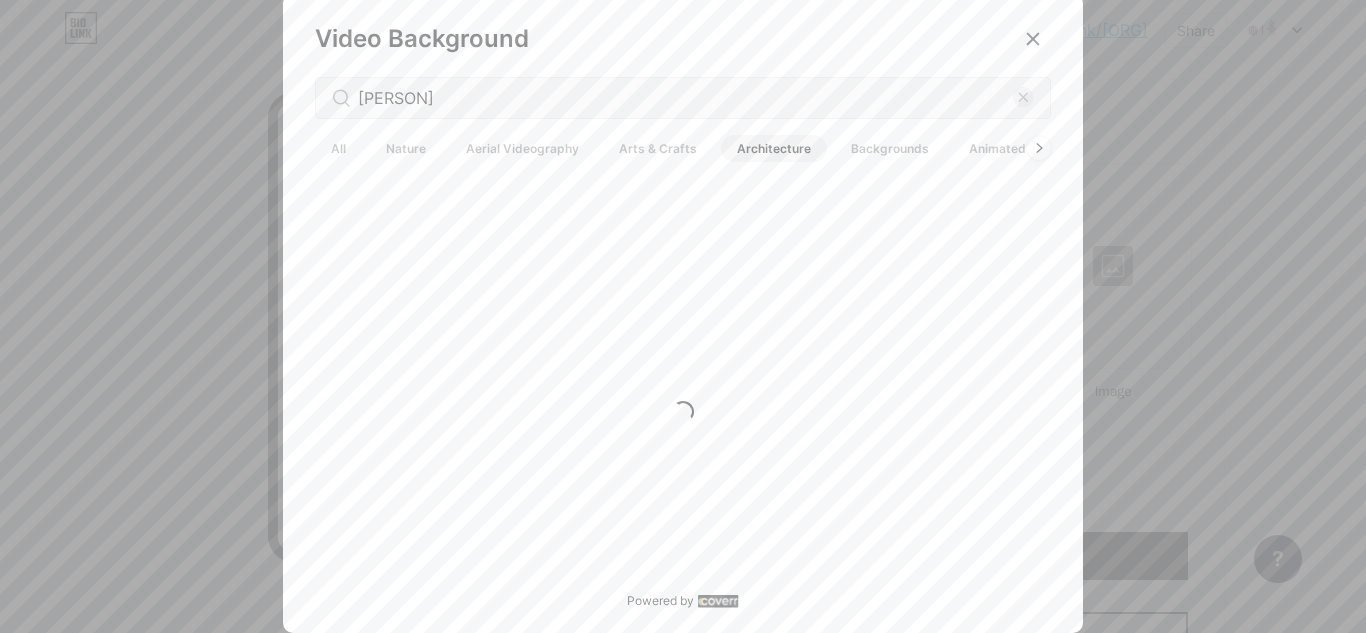 scroll, scrollTop: 0, scrollLeft: 0, axis: both 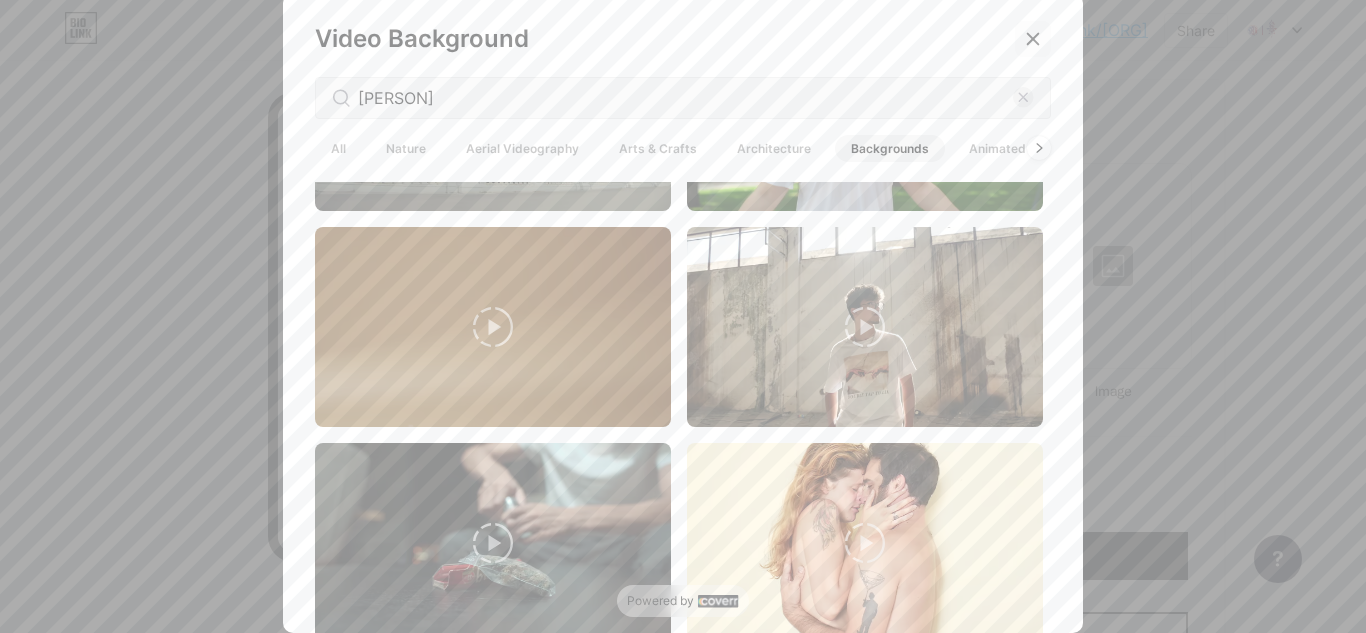 click 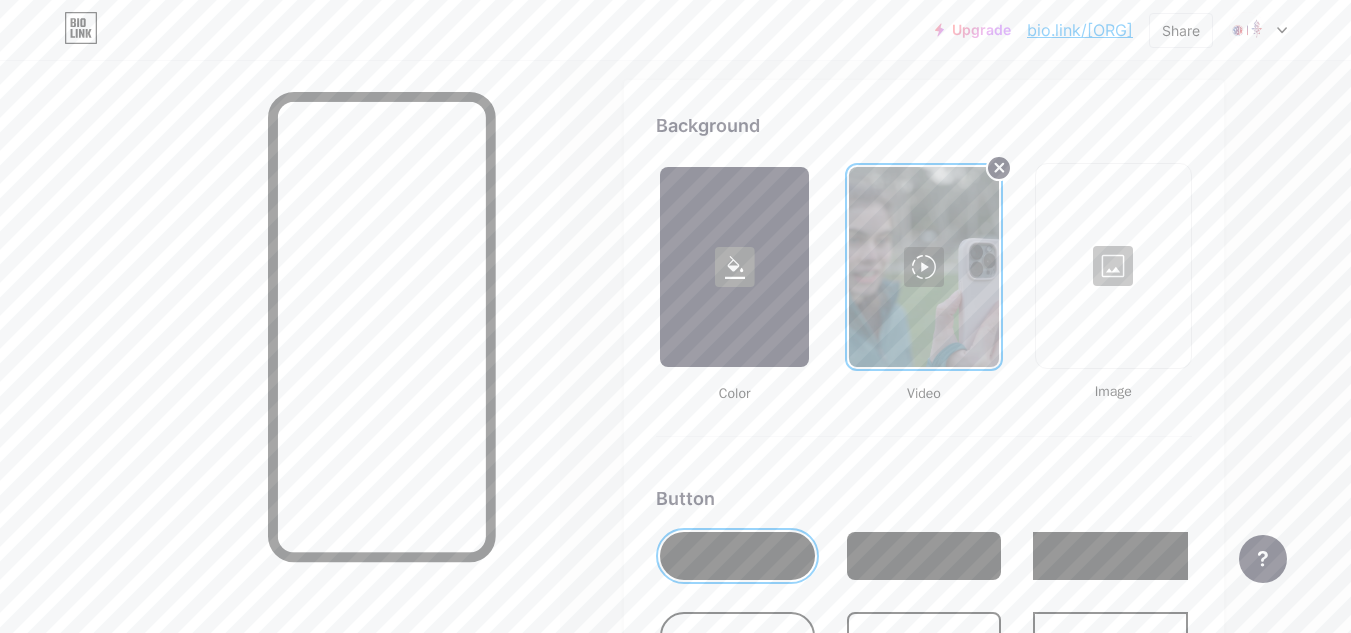 click 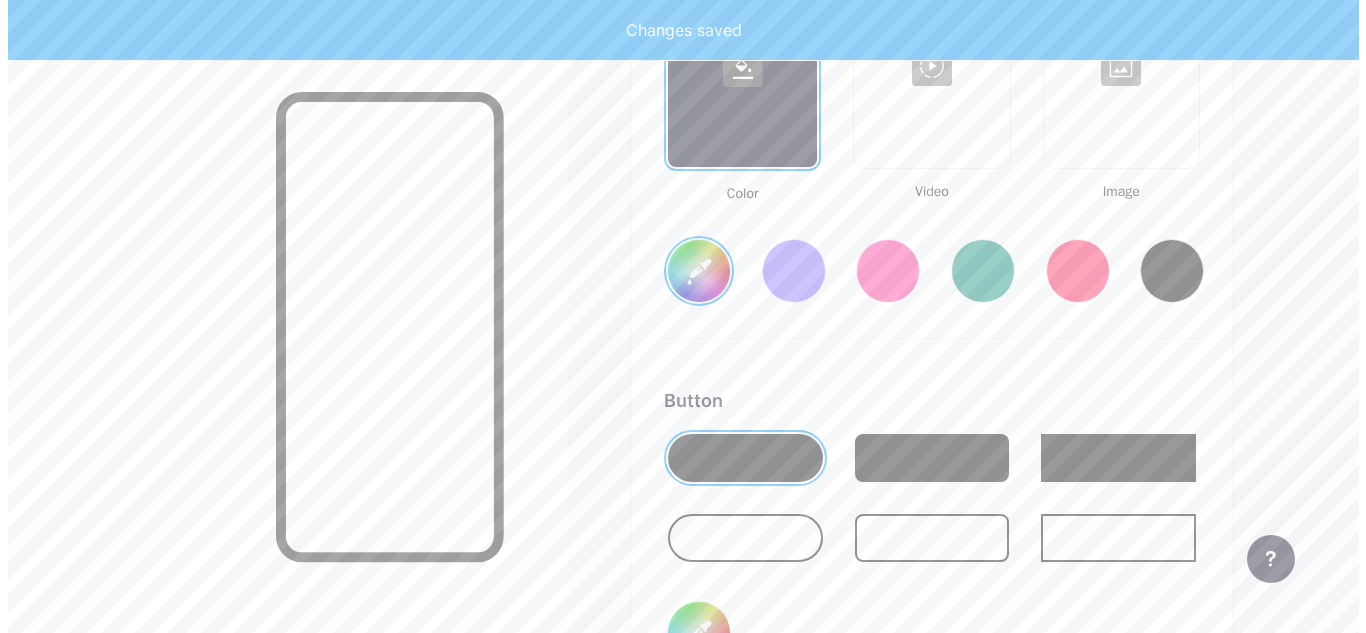 scroll, scrollTop: 2655, scrollLeft: 0, axis: vertical 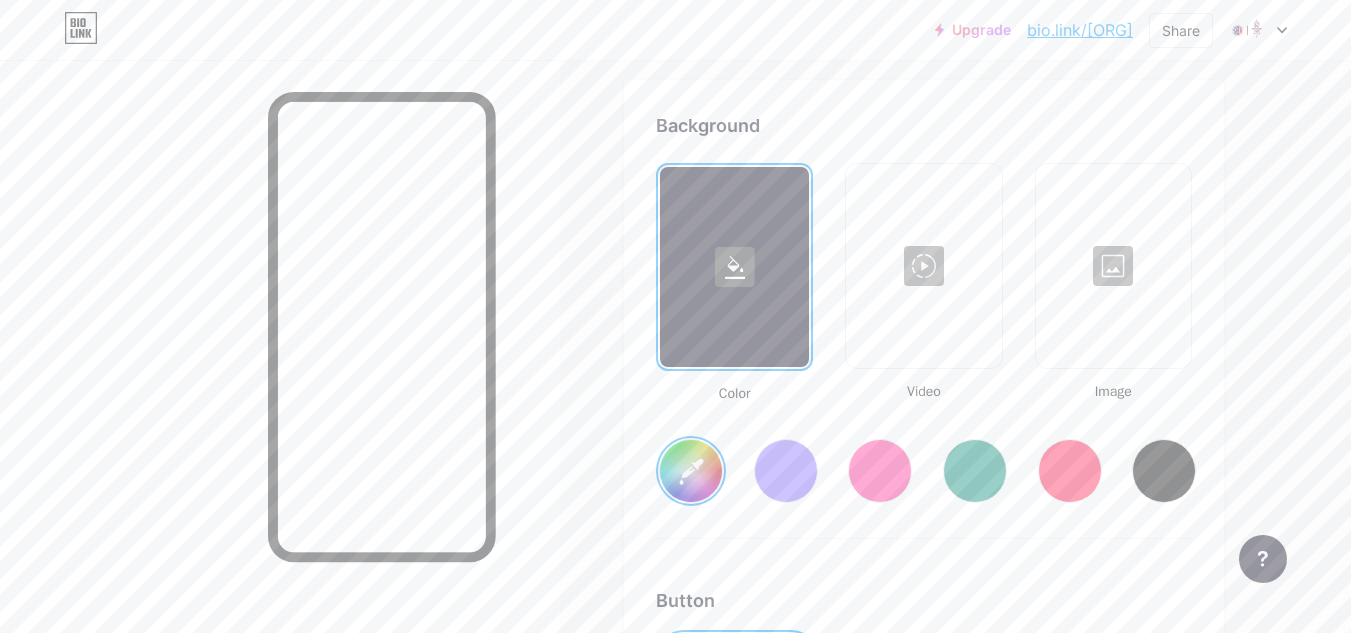 click at bounding box center [923, 266] 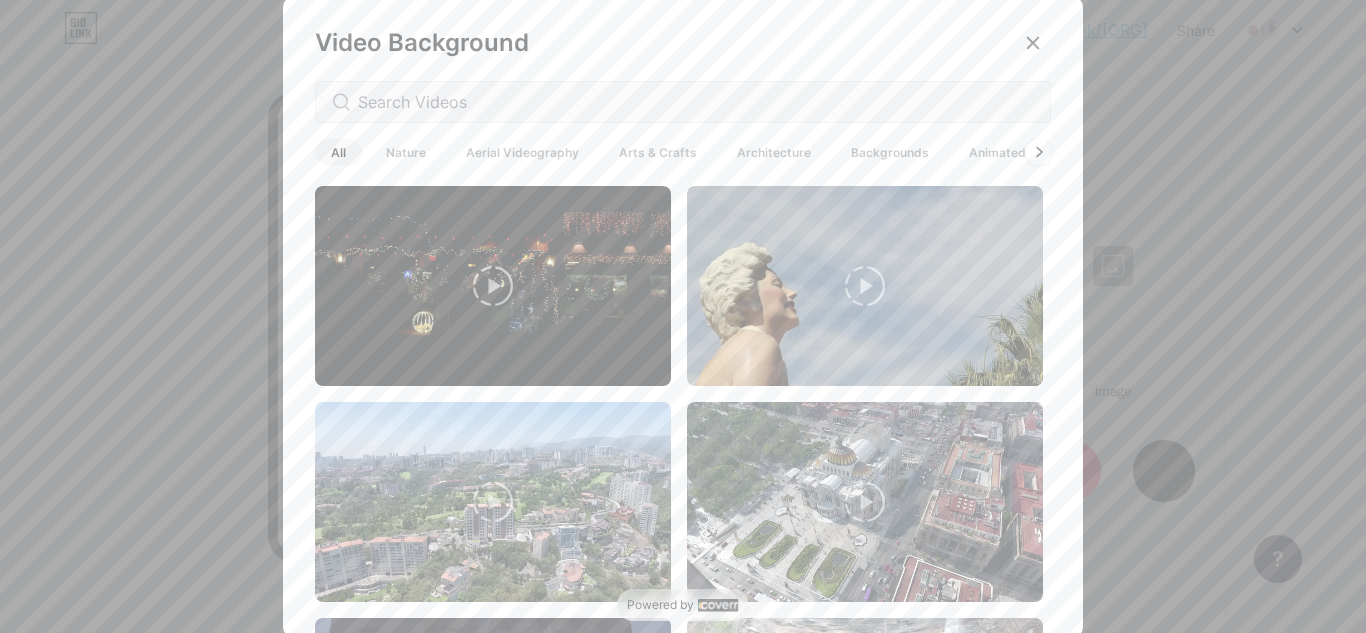 click 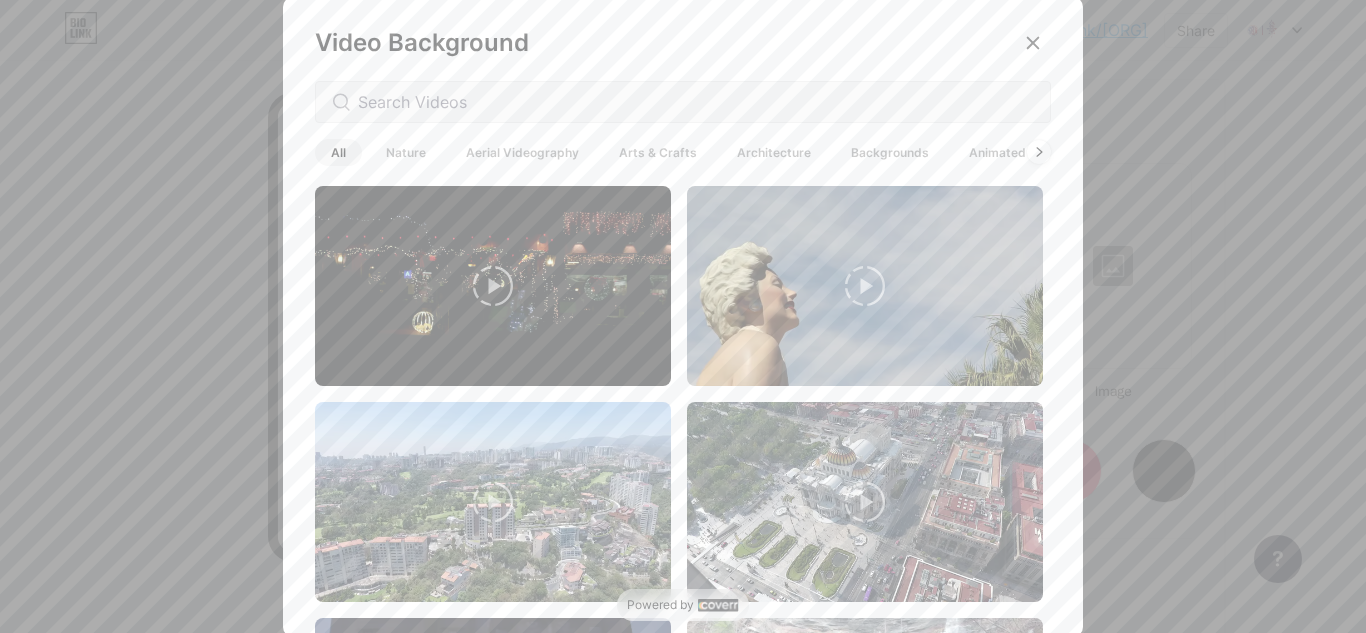 click on "Nature" at bounding box center [406, 152] 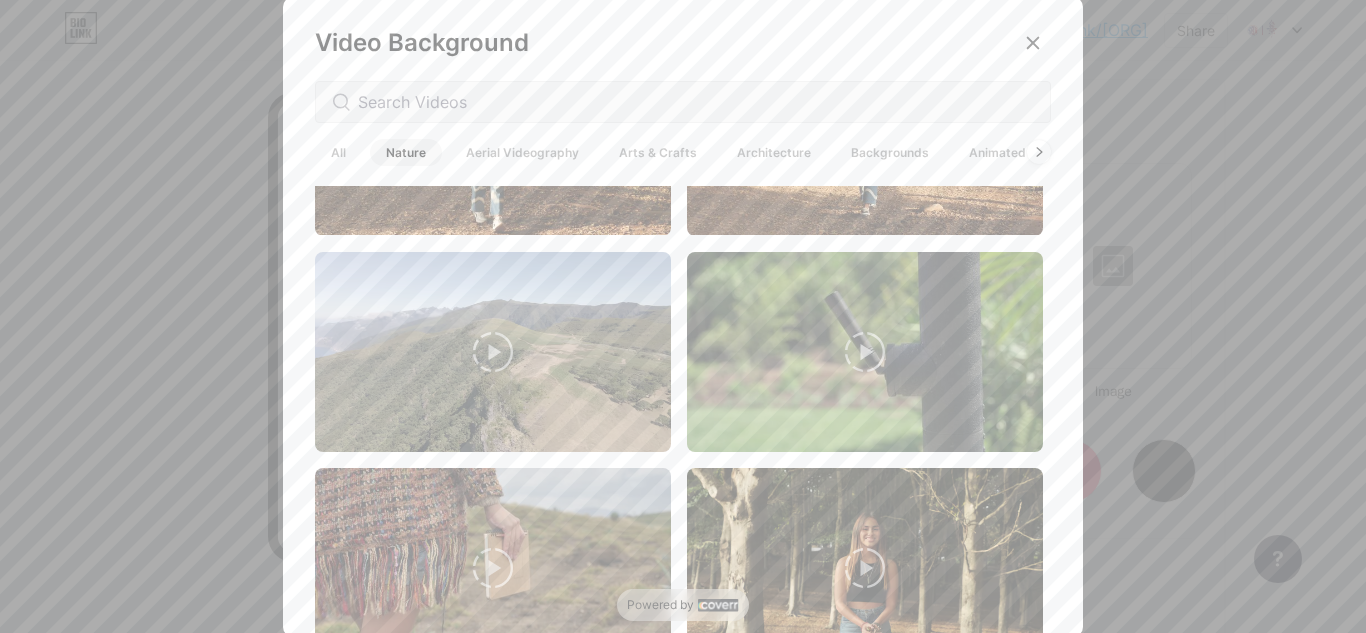 scroll, scrollTop: 4941, scrollLeft: 0, axis: vertical 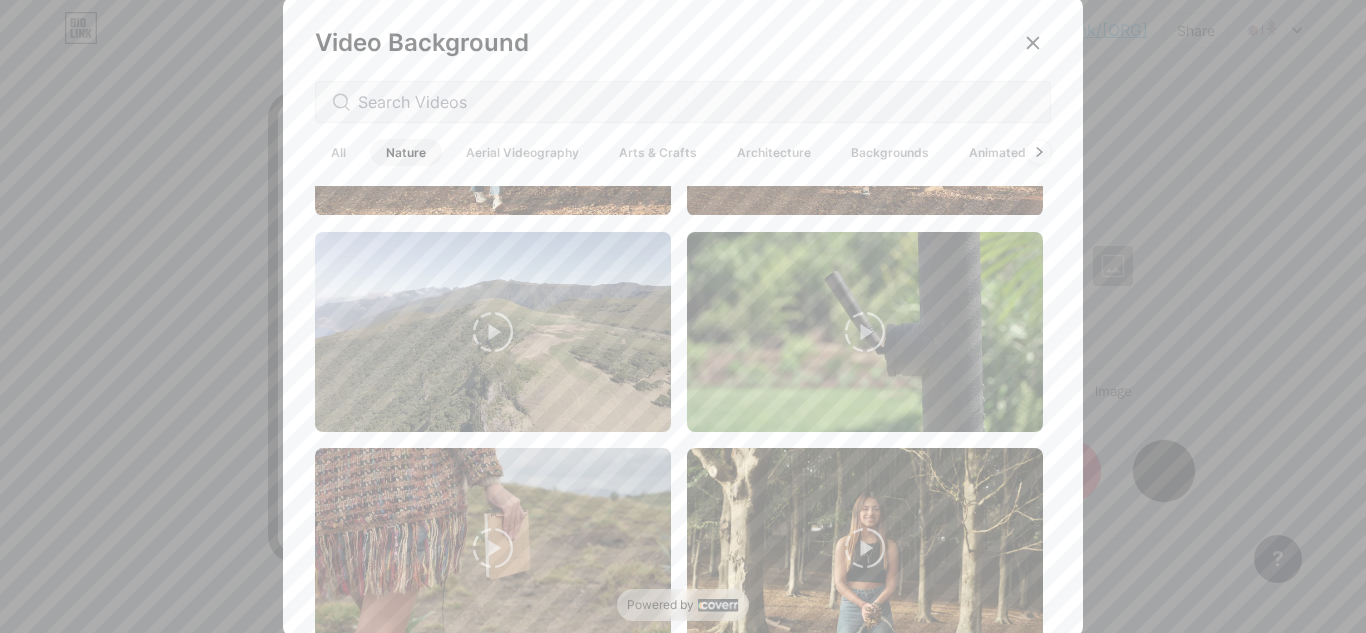 click on "Aerial Videography" at bounding box center [522, 152] 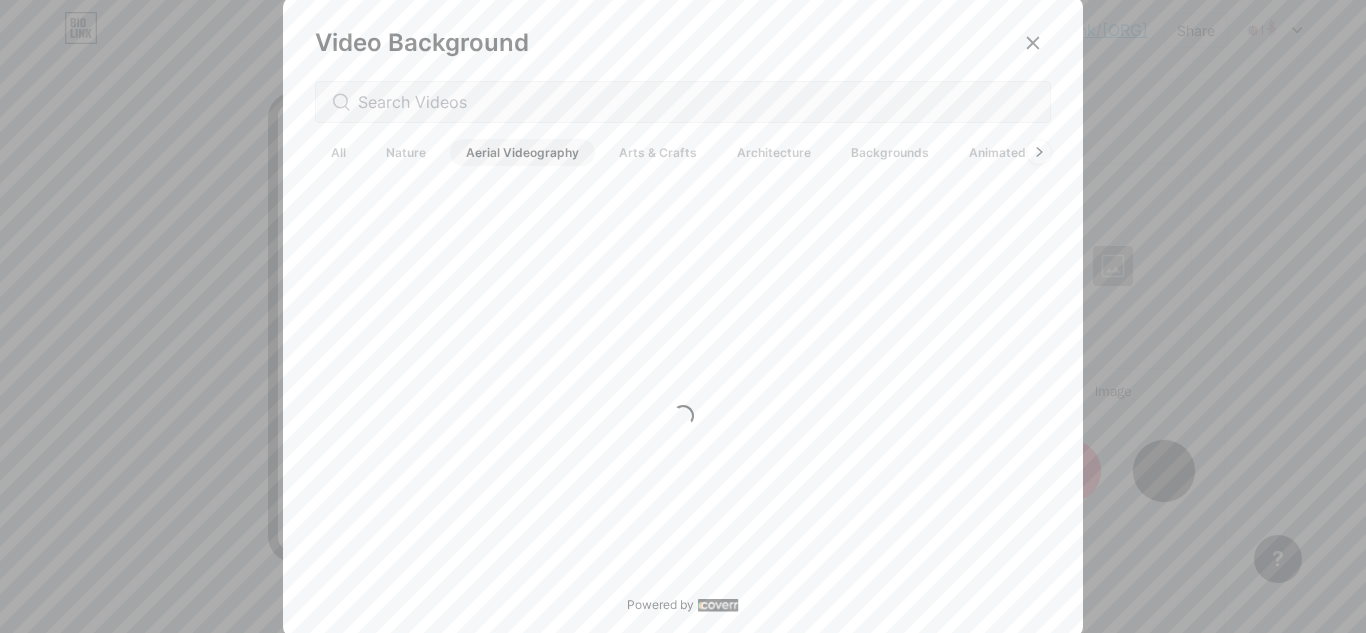 scroll, scrollTop: 0, scrollLeft: 0, axis: both 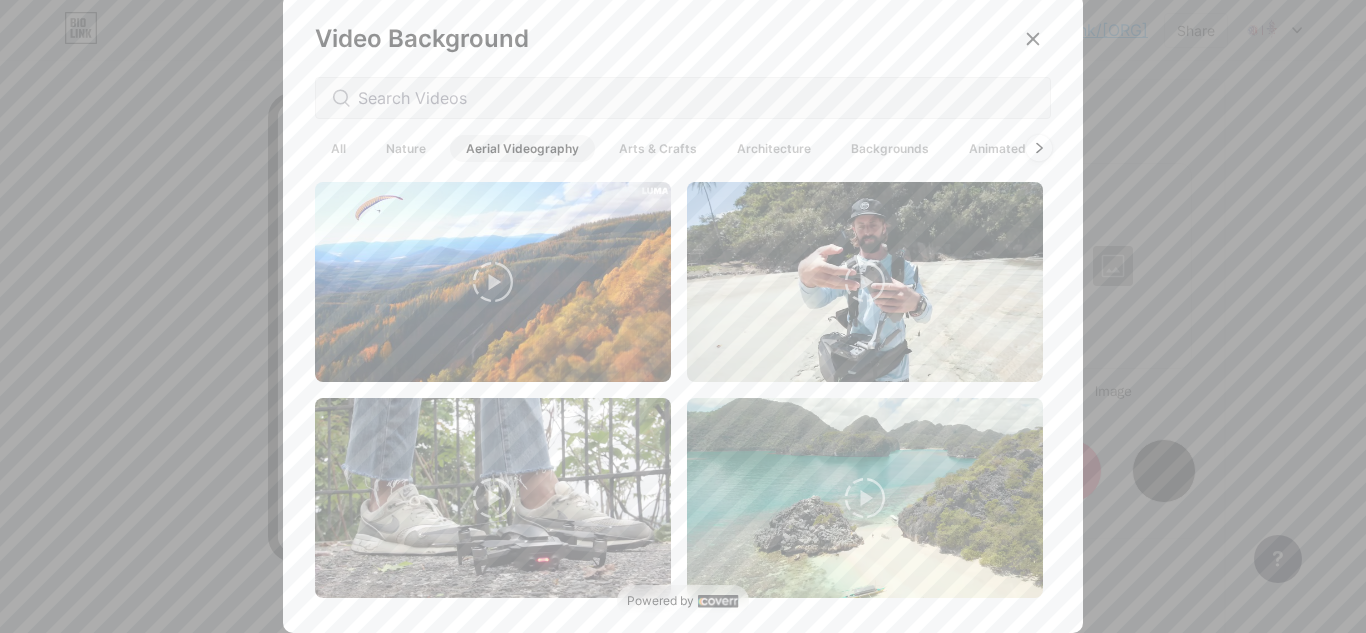 click at bounding box center [1039, 148] 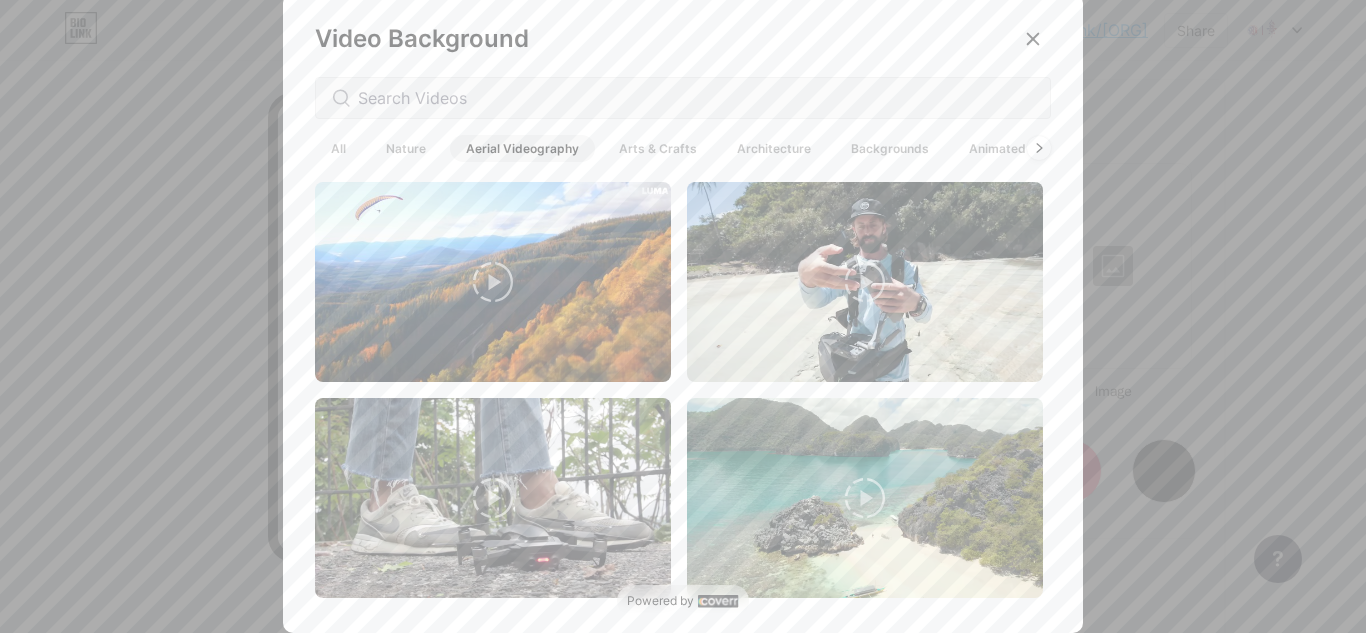 click on "Arts & Crafts" at bounding box center [658, 148] 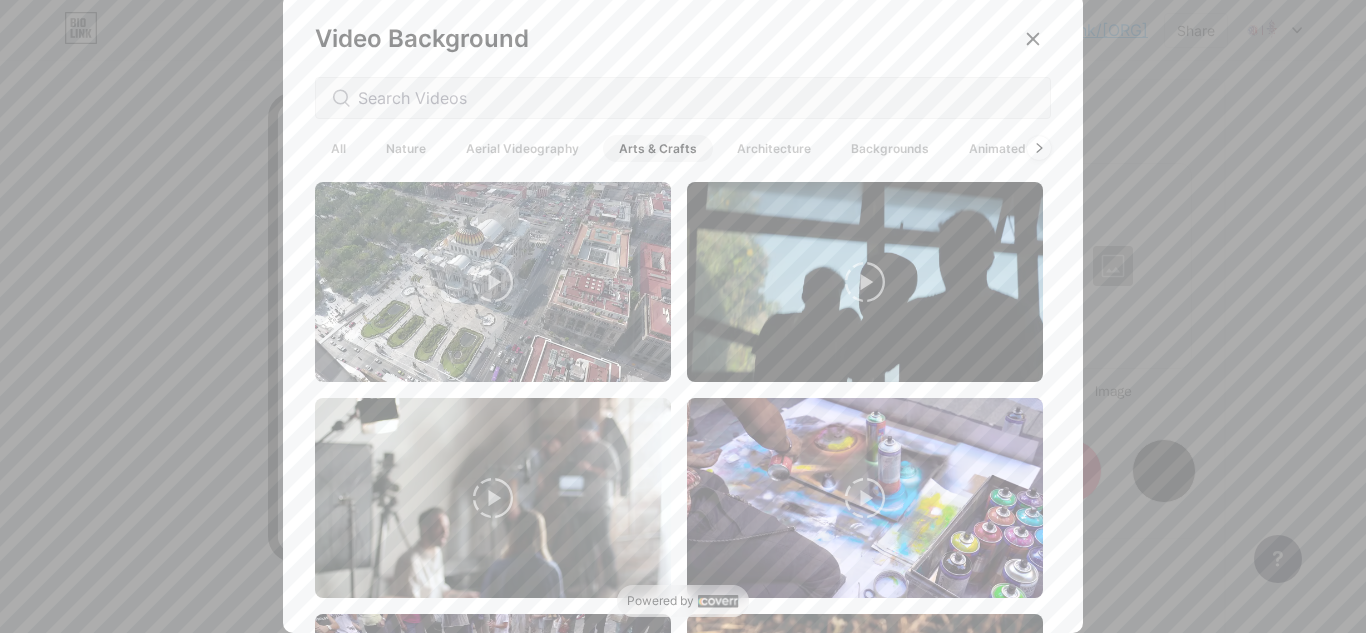 drag, startPoint x: 1035, startPoint y: 190, endPoint x: 1039, endPoint y: 301, distance: 111.07205 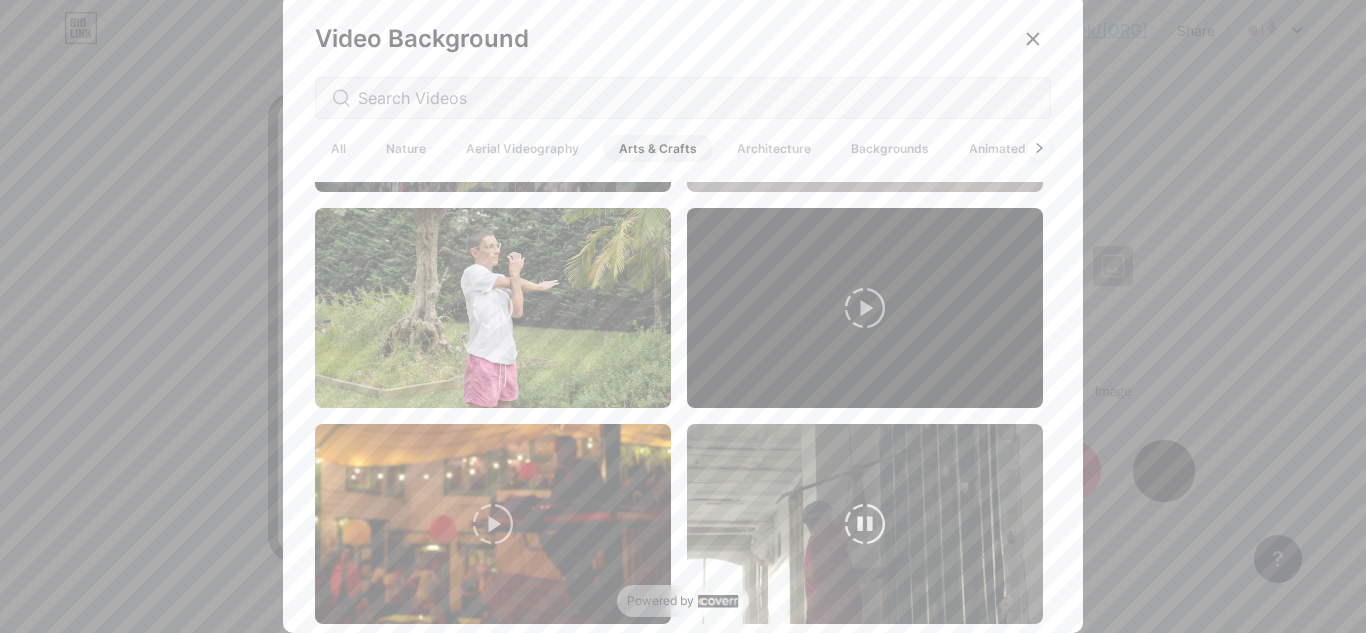 scroll, scrollTop: 6435, scrollLeft: 0, axis: vertical 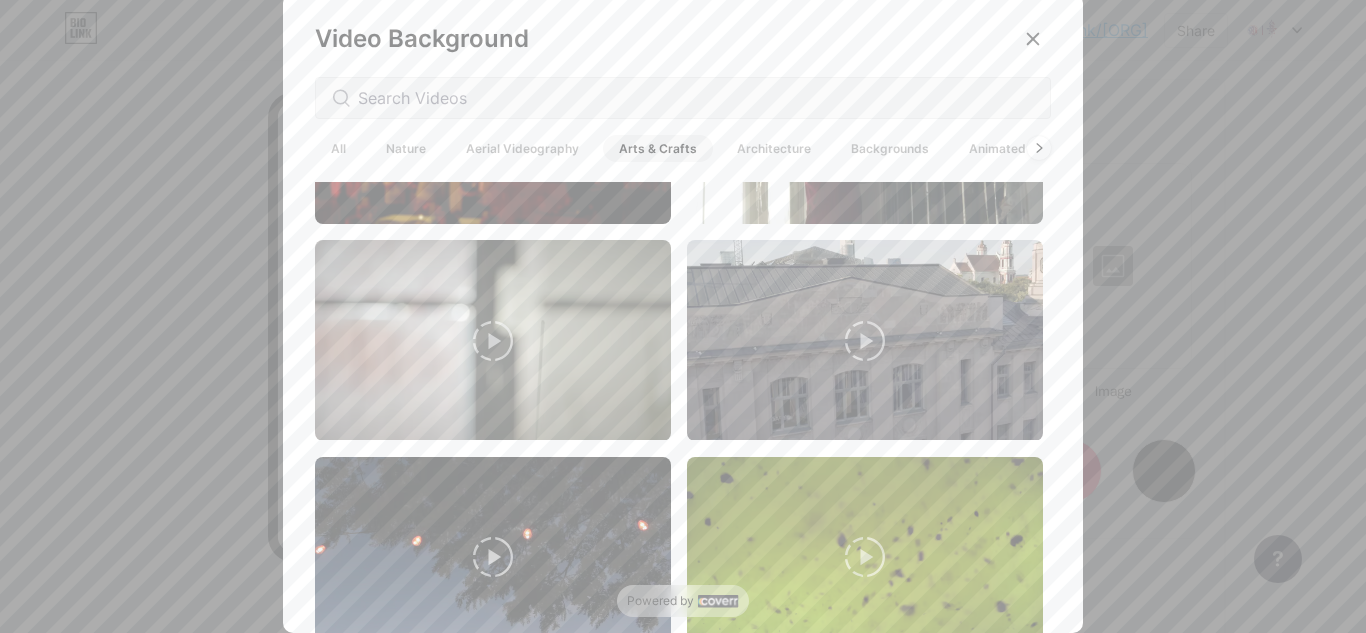 click on "Architecture" at bounding box center (774, 148) 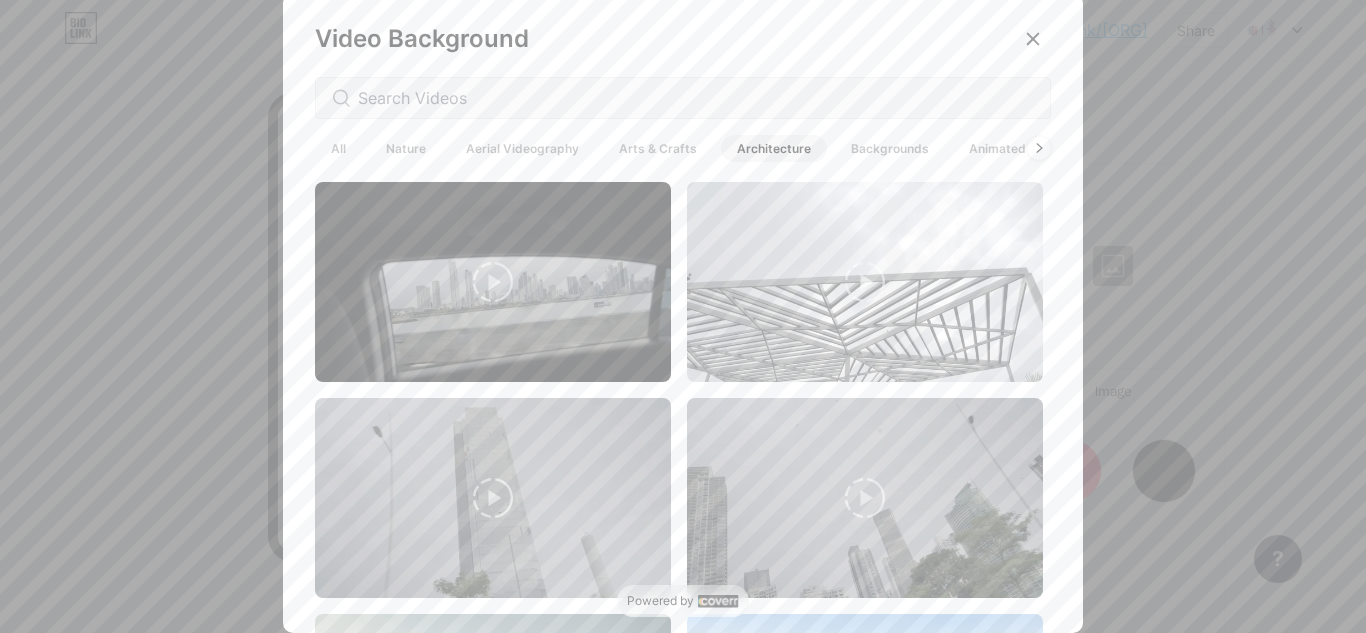 drag, startPoint x: 1045, startPoint y: 199, endPoint x: 1042, endPoint y: 233, distance: 34.132095 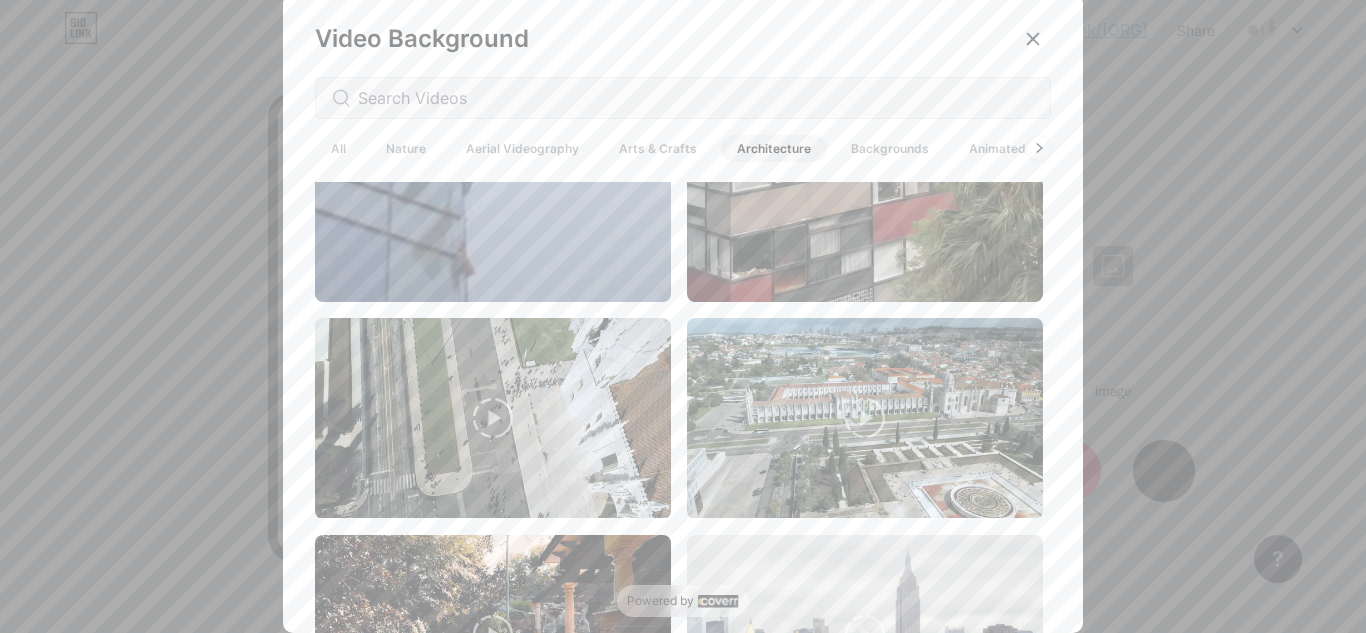 scroll, scrollTop: 5350, scrollLeft: 0, axis: vertical 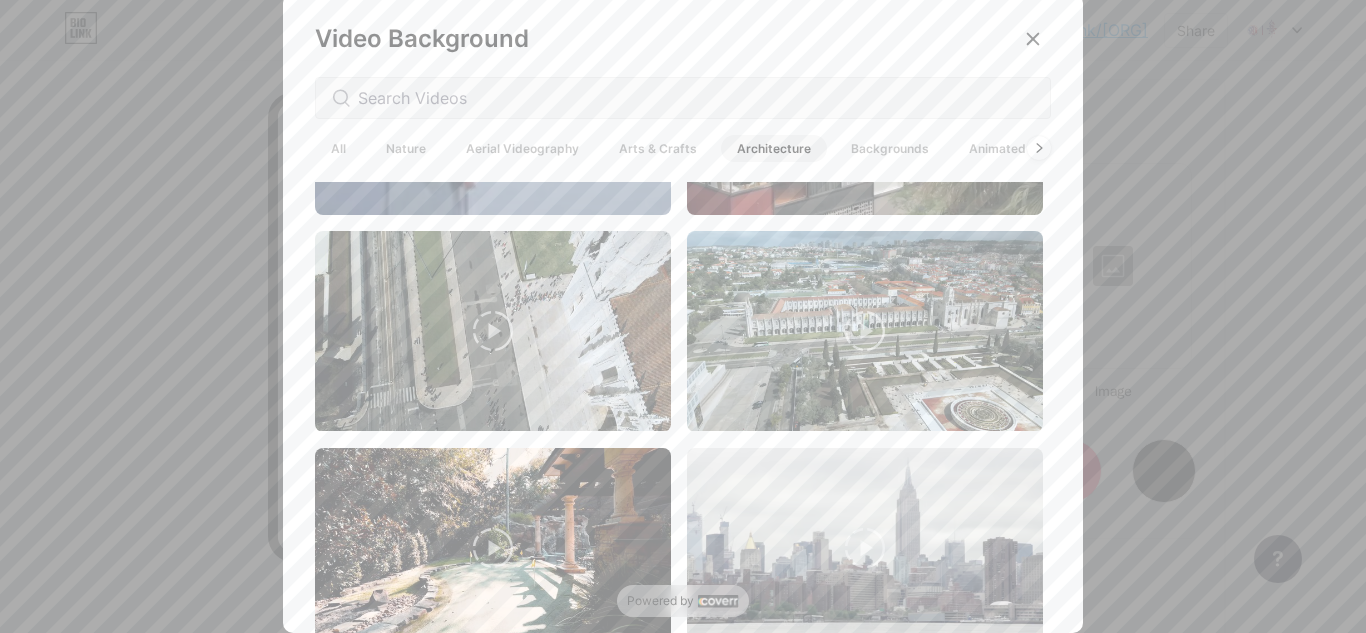 click on "All
Nature
Aerial Videography
Arts & Crafts
Architecture
Backgrounds
Animated" at bounding box center (678, 148) 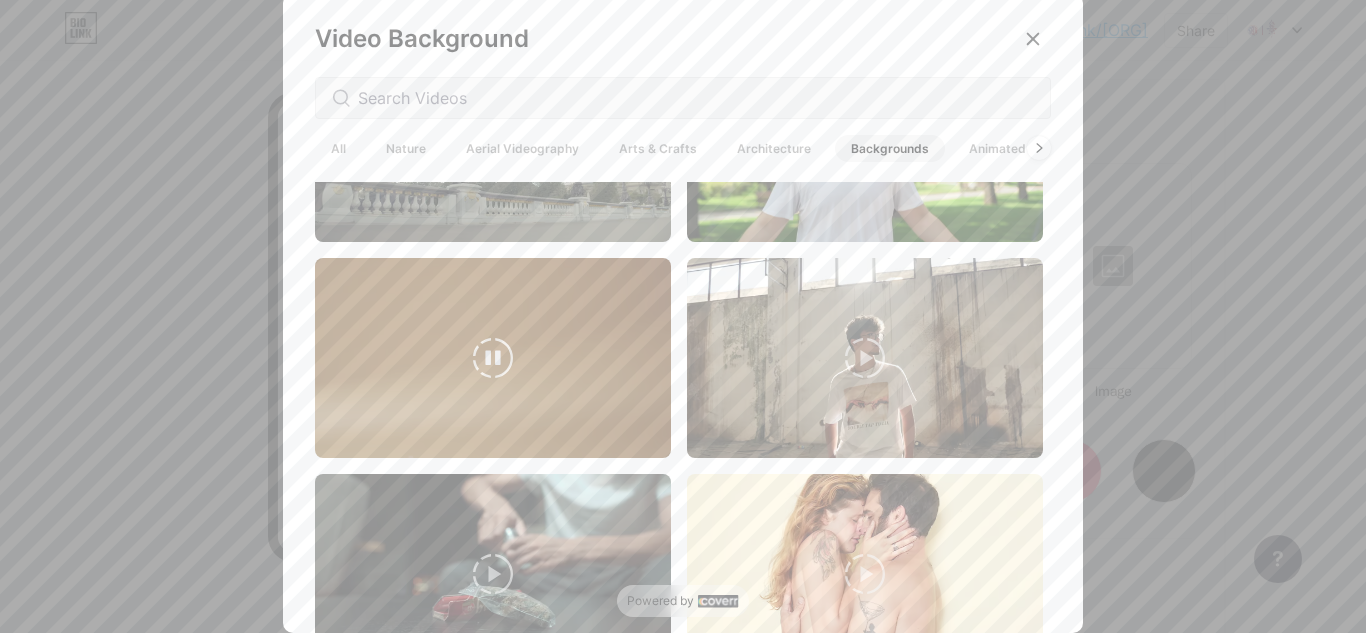 scroll, scrollTop: 4890, scrollLeft: 0, axis: vertical 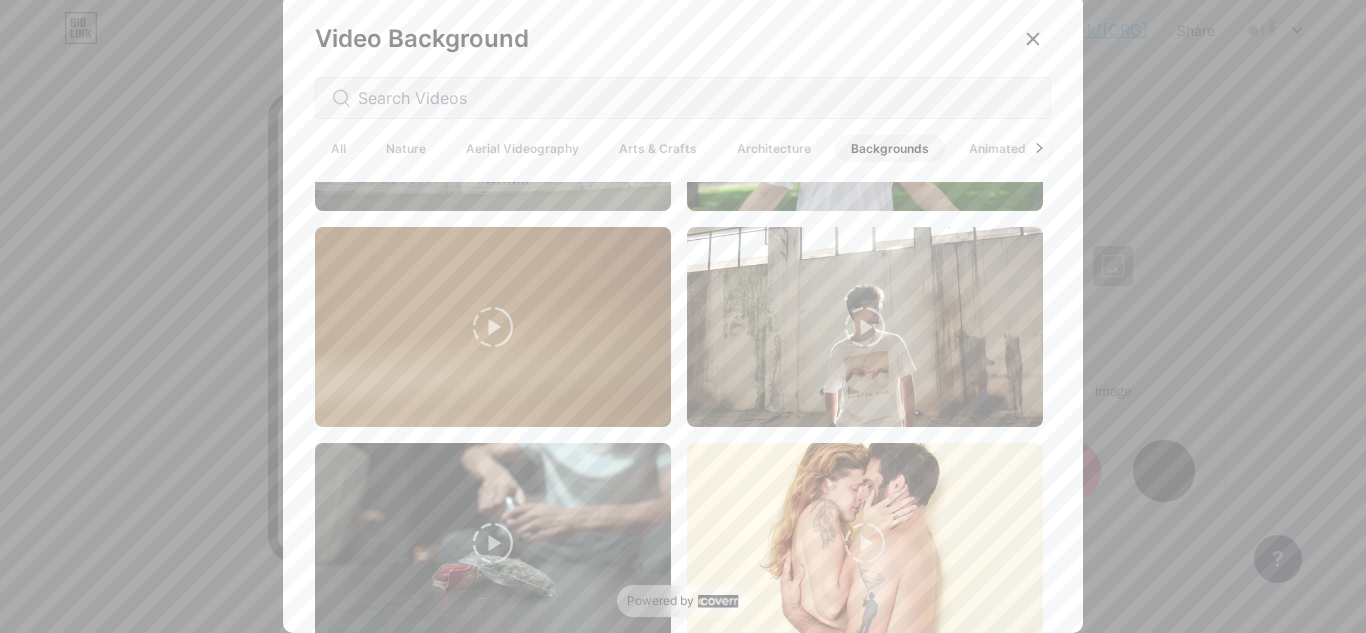 click on "Animated" at bounding box center (997, 148) 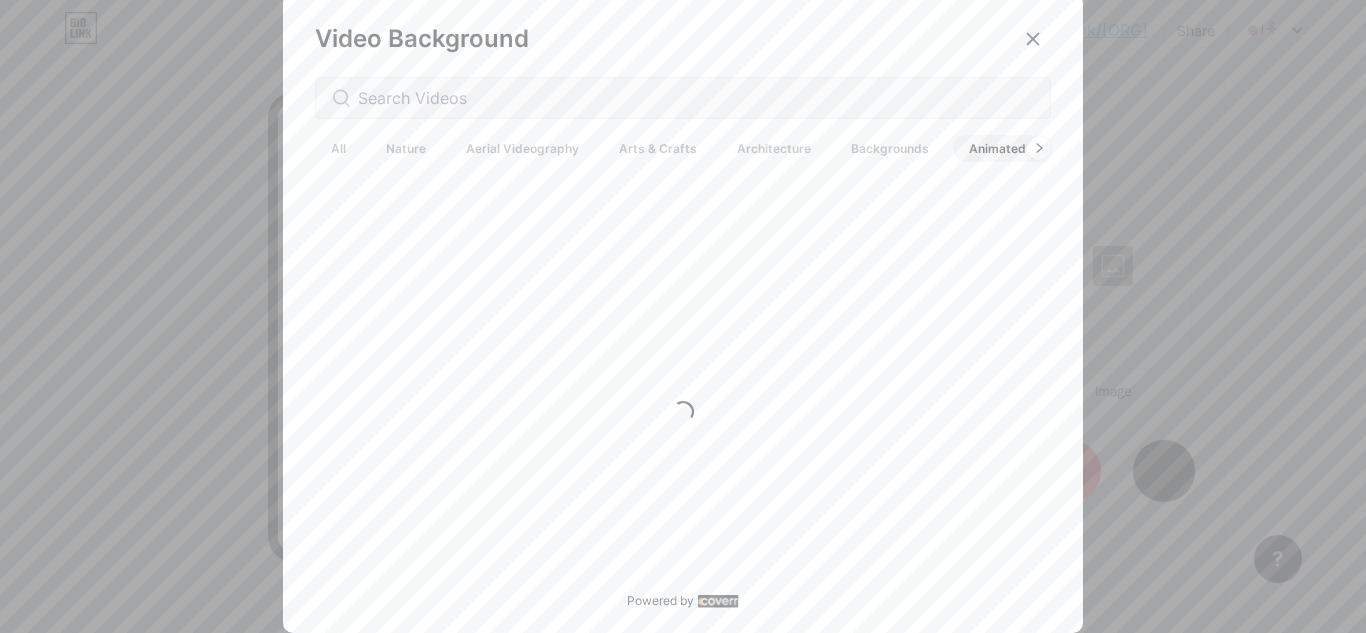 scroll, scrollTop: 0, scrollLeft: 0, axis: both 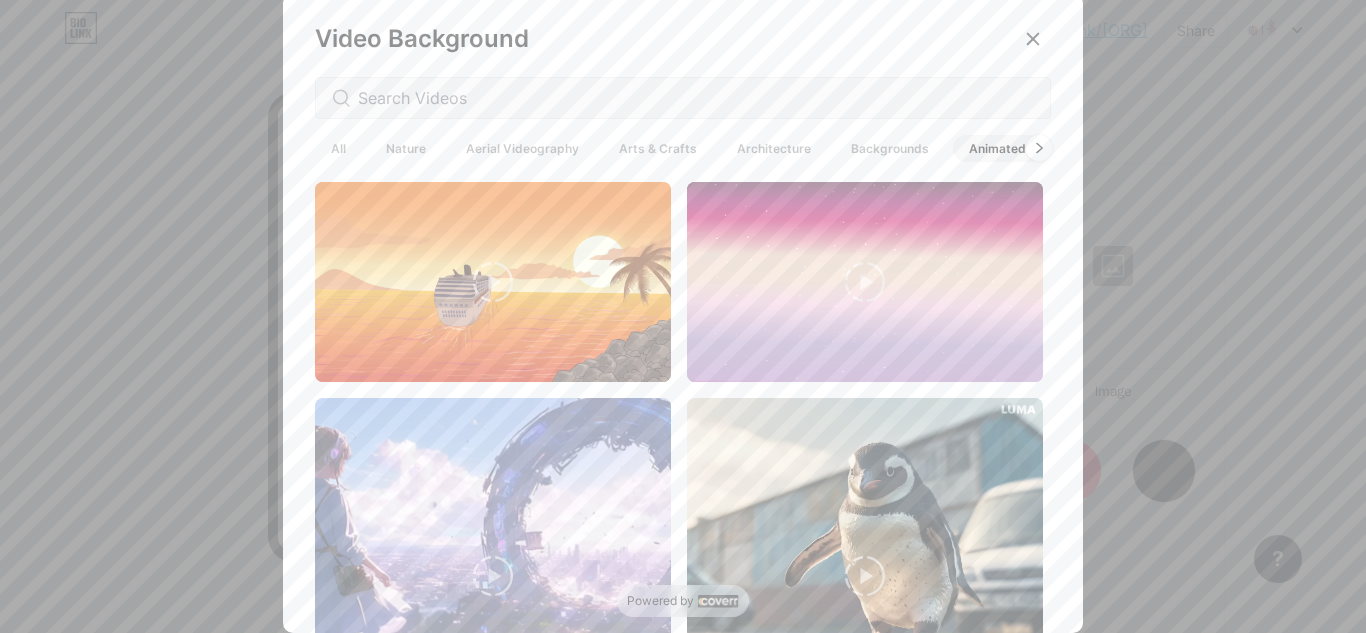 click 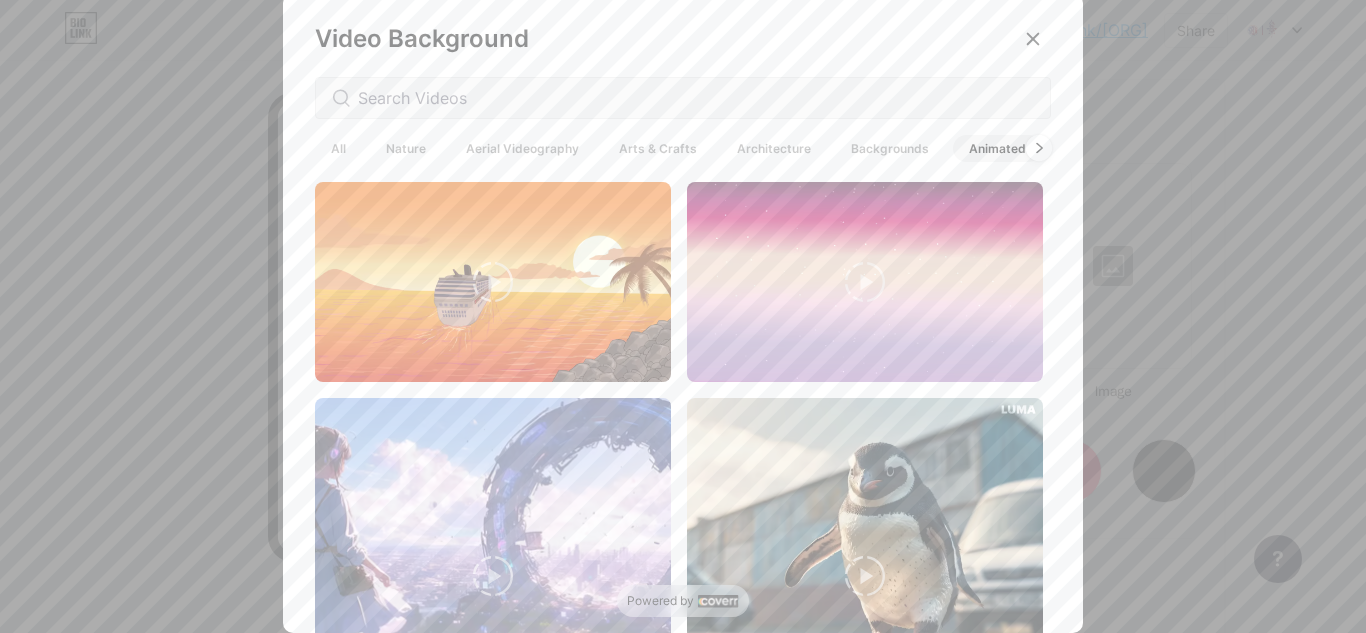 click 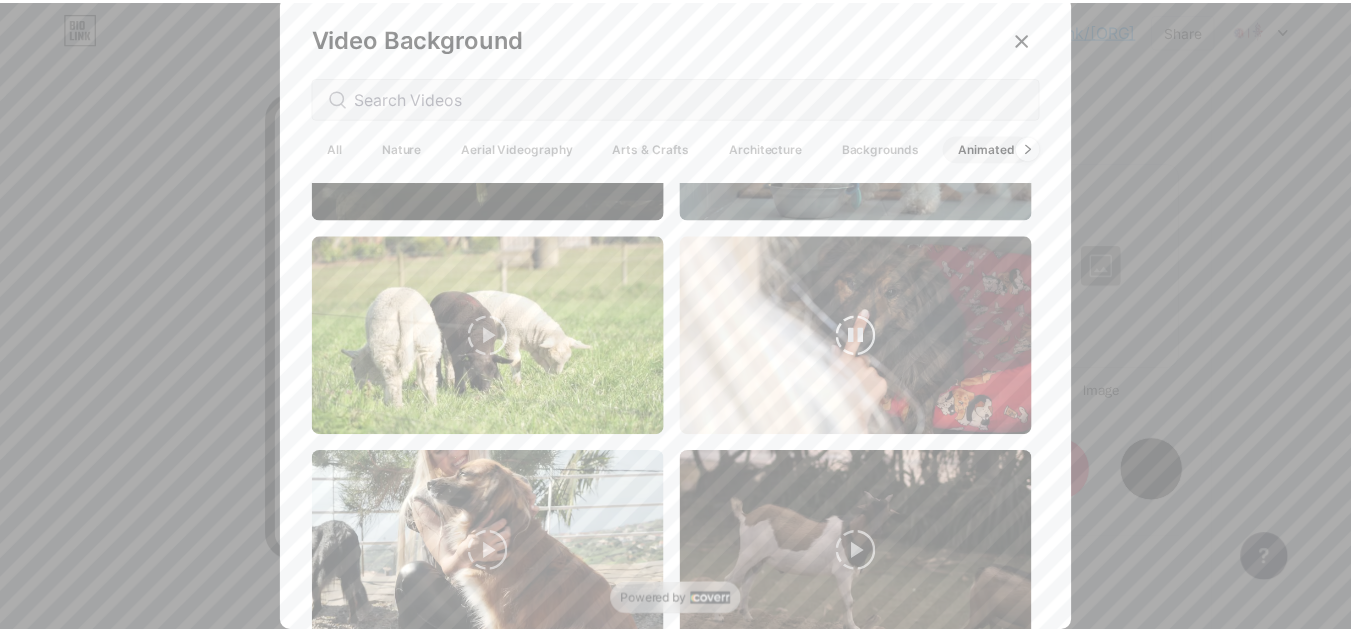 scroll, scrollTop: 5510, scrollLeft: 0, axis: vertical 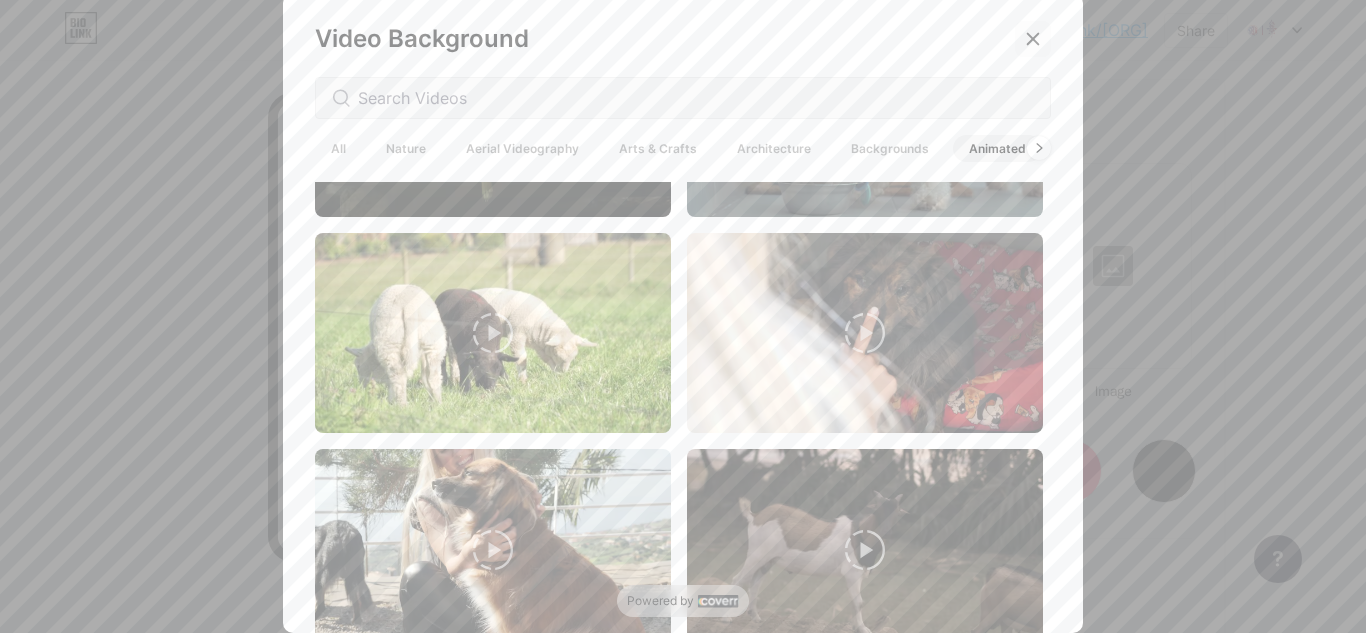 click 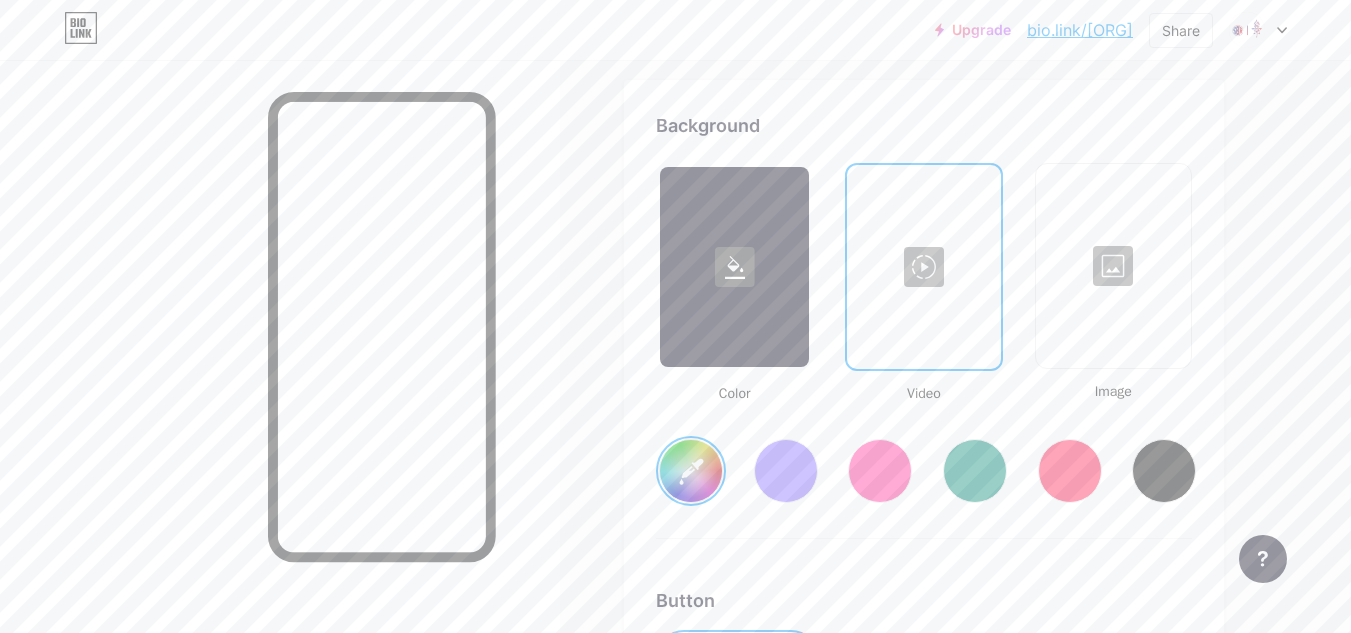 click at bounding box center [1113, 266] 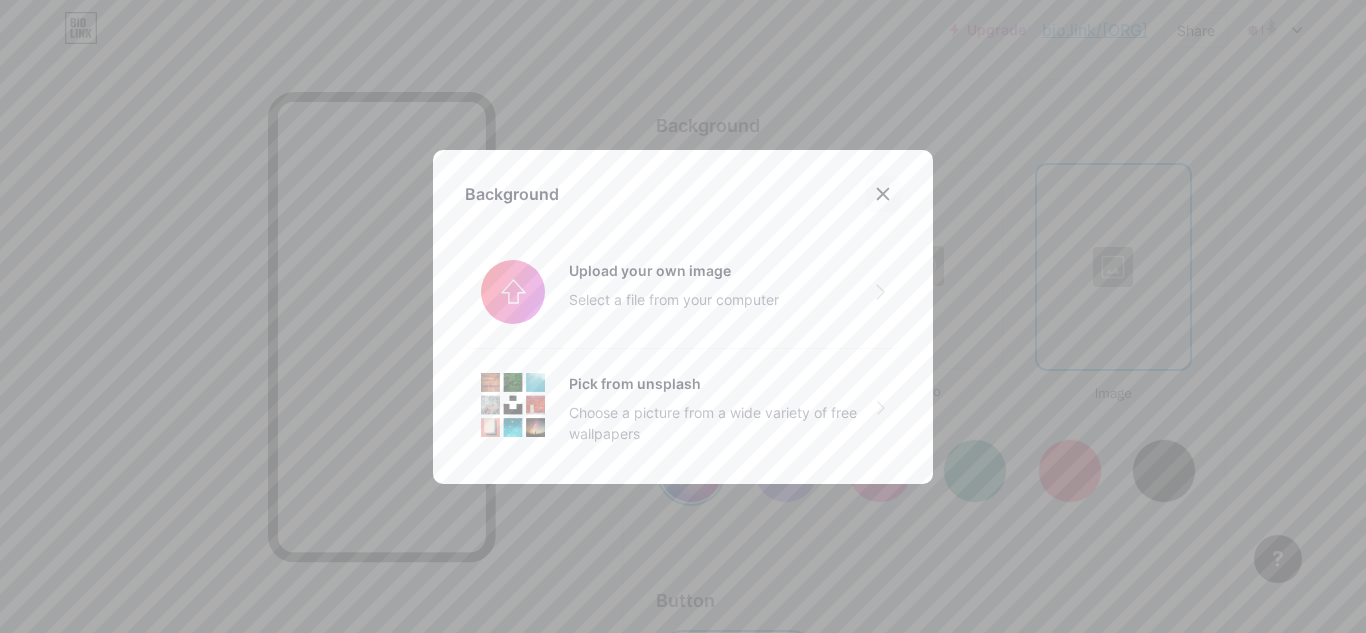 click 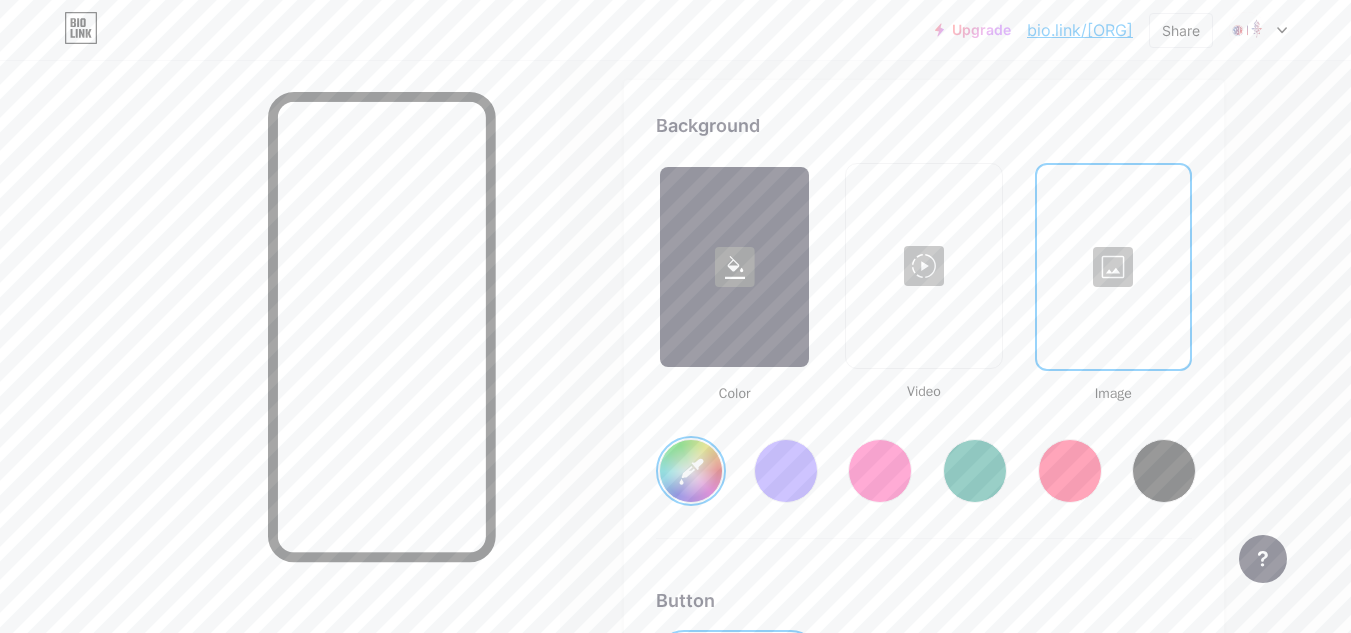 click at bounding box center (1070, 471) 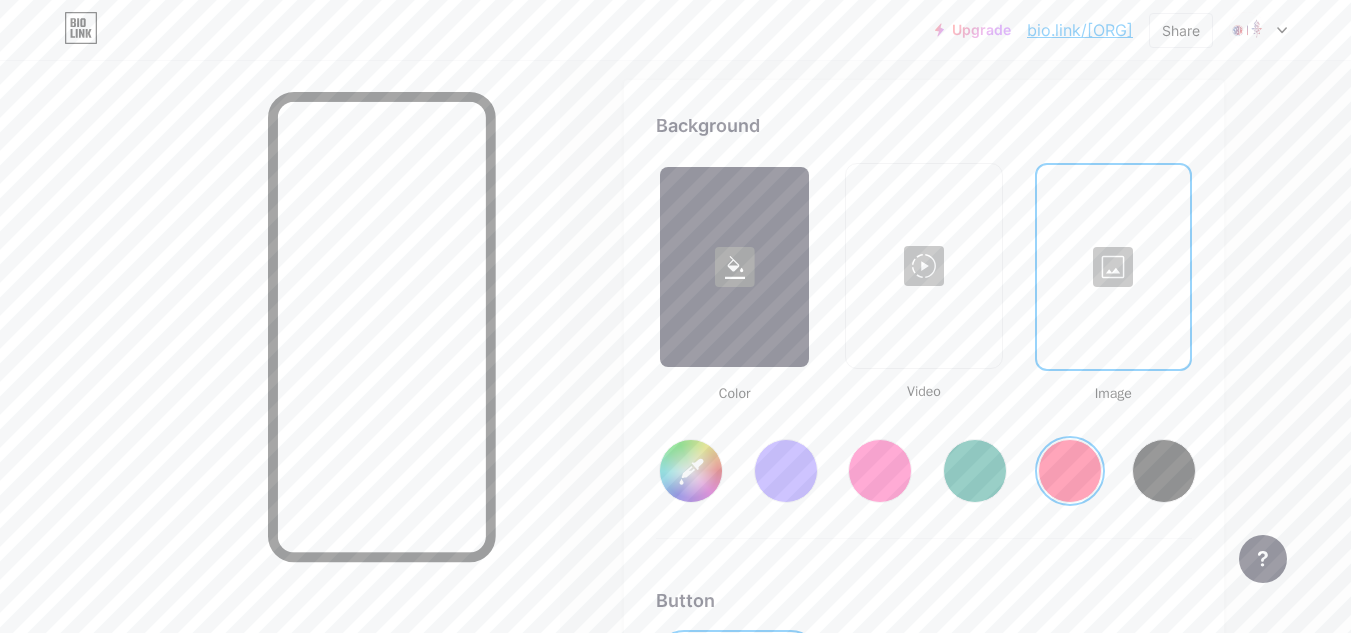 click 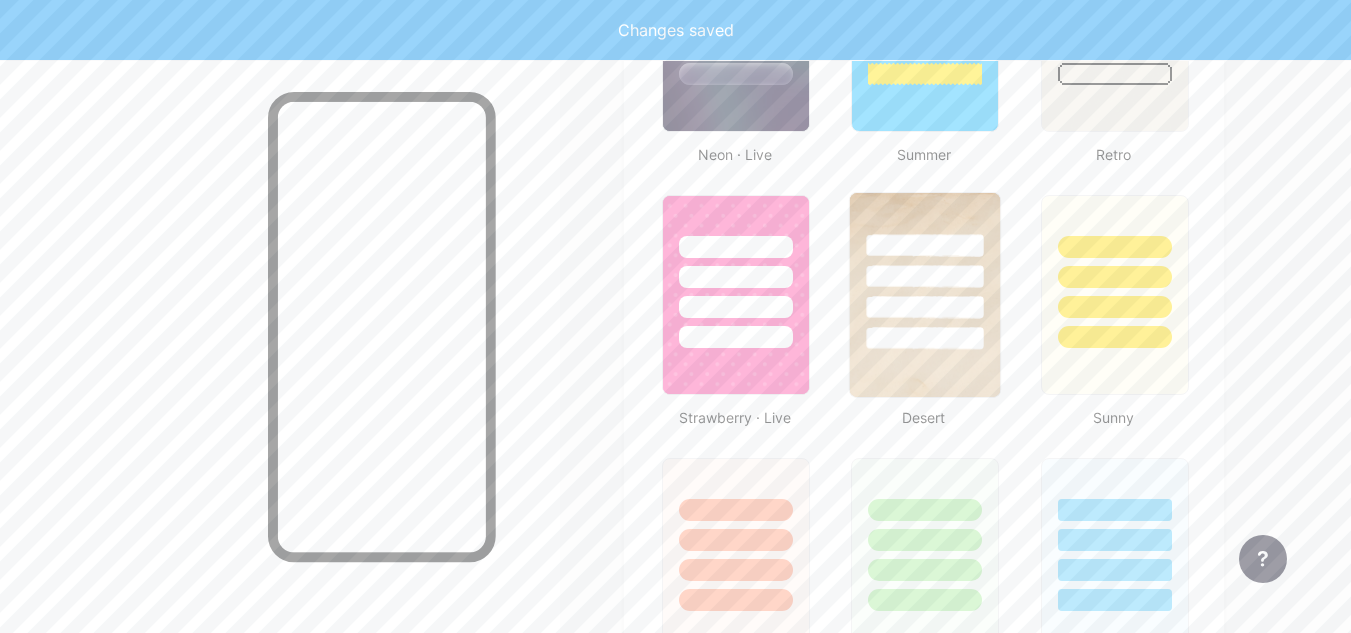 scroll, scrollTop: 1355, scrollLeft: 0, axis: vertical 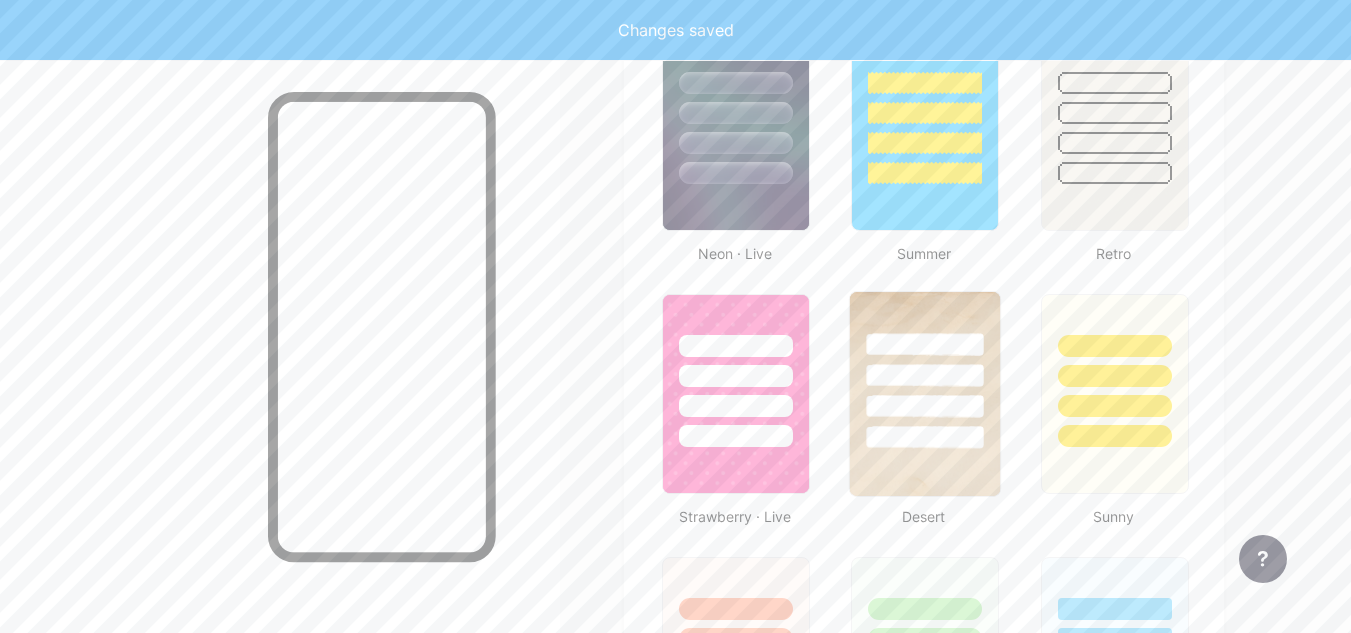 type on "#ff1f54" 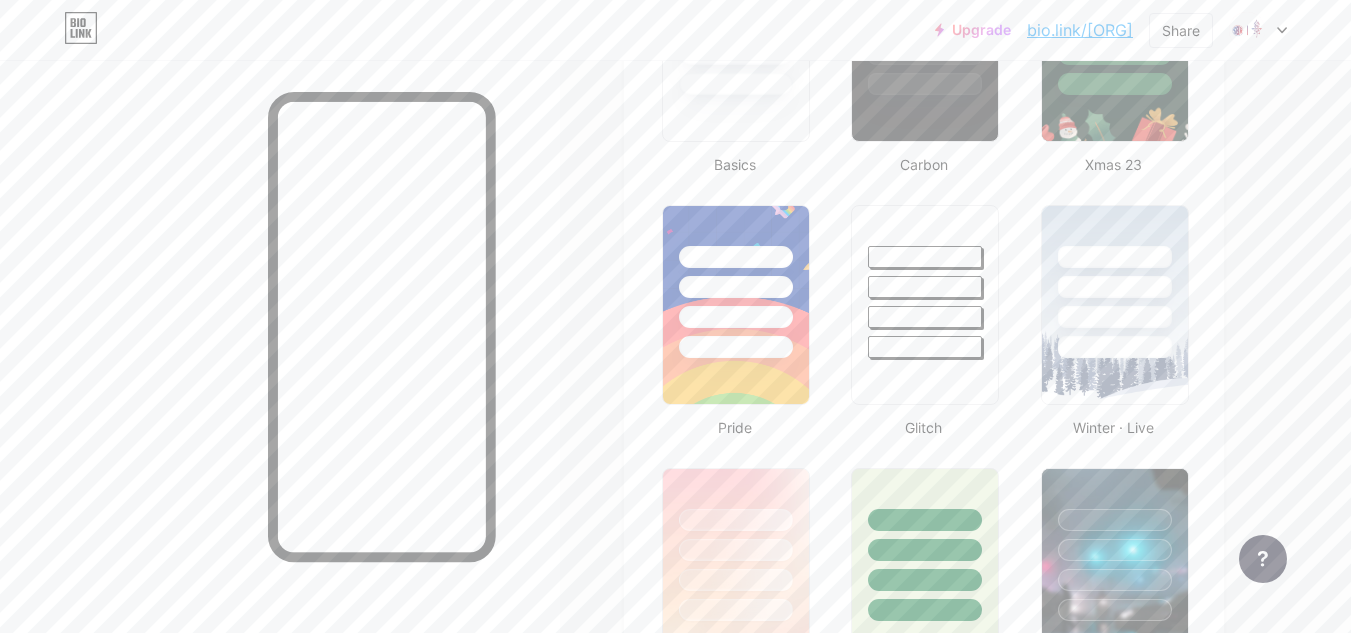 scroll, scrollTop: 355, scrollLeft: 0, axis: vertical 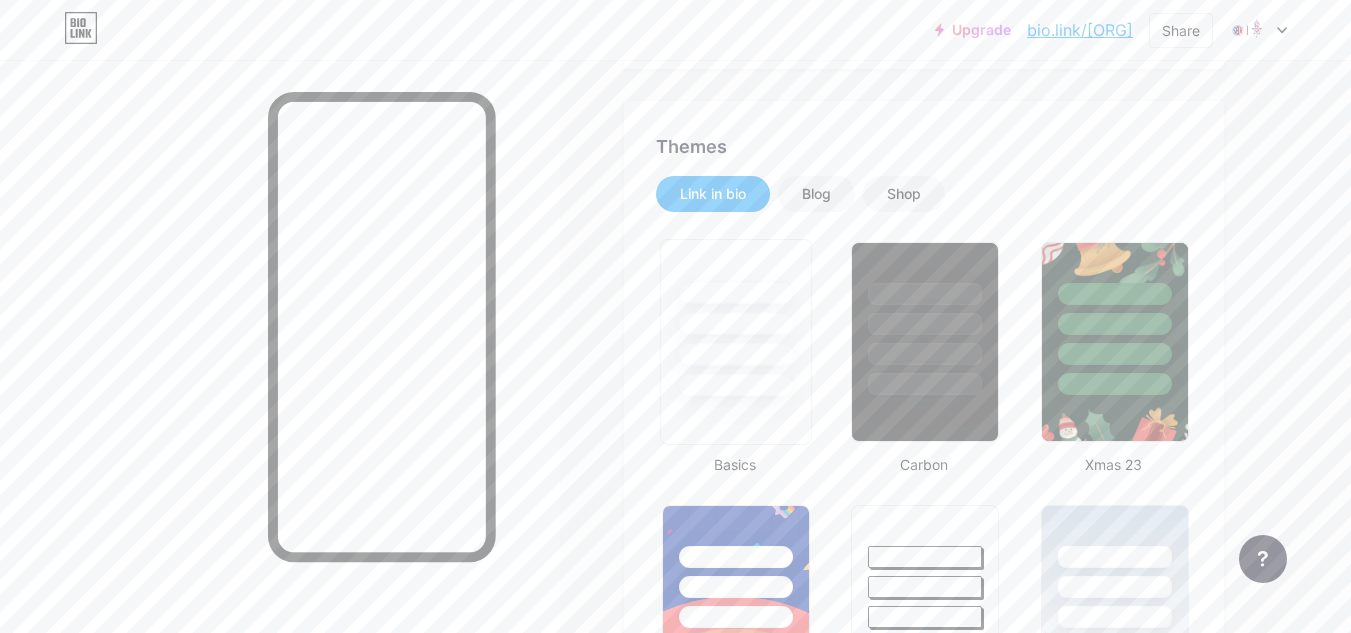 click at bounding box center (735, 385) 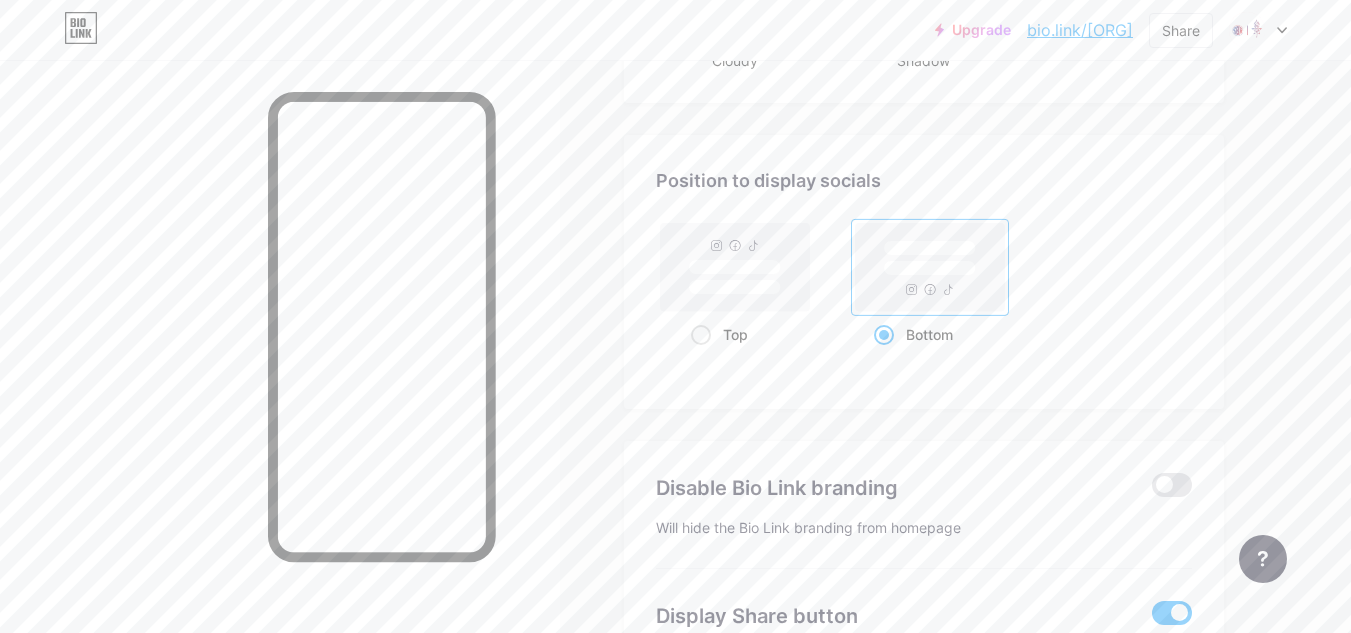 scroll, scrollTop: 2200, scrollLeft: 0, axis: vertical 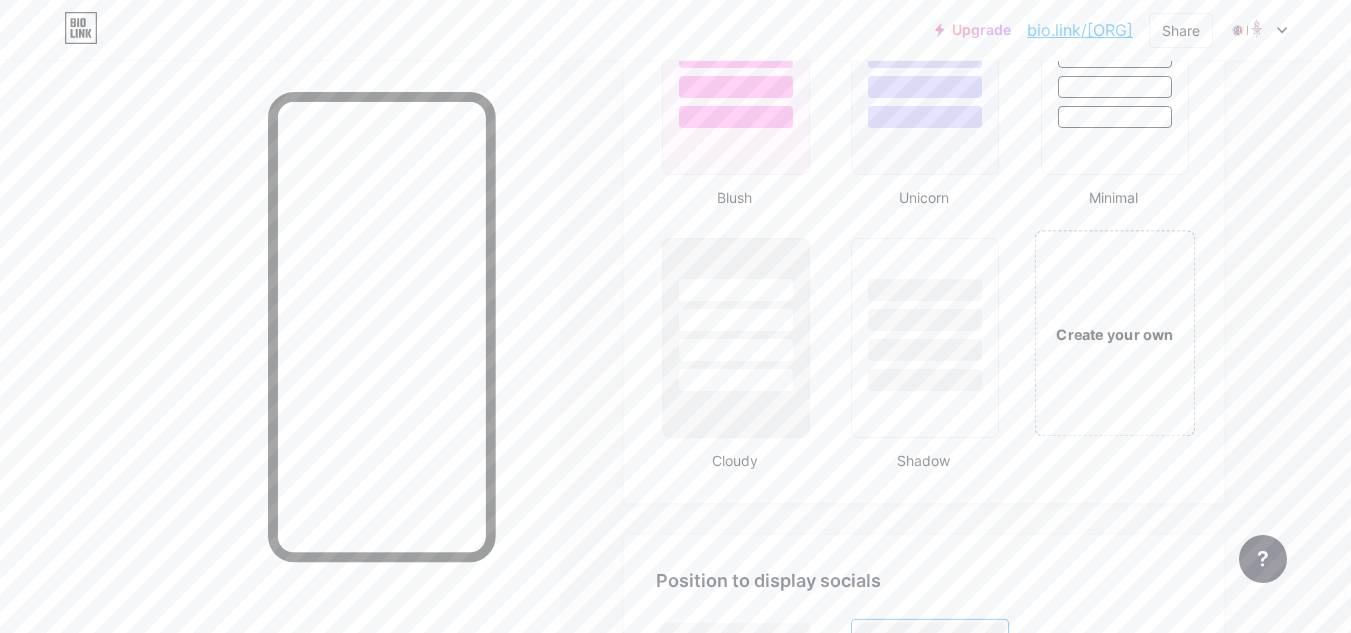 click on "Create your own" at bounding box center (1114, 333) 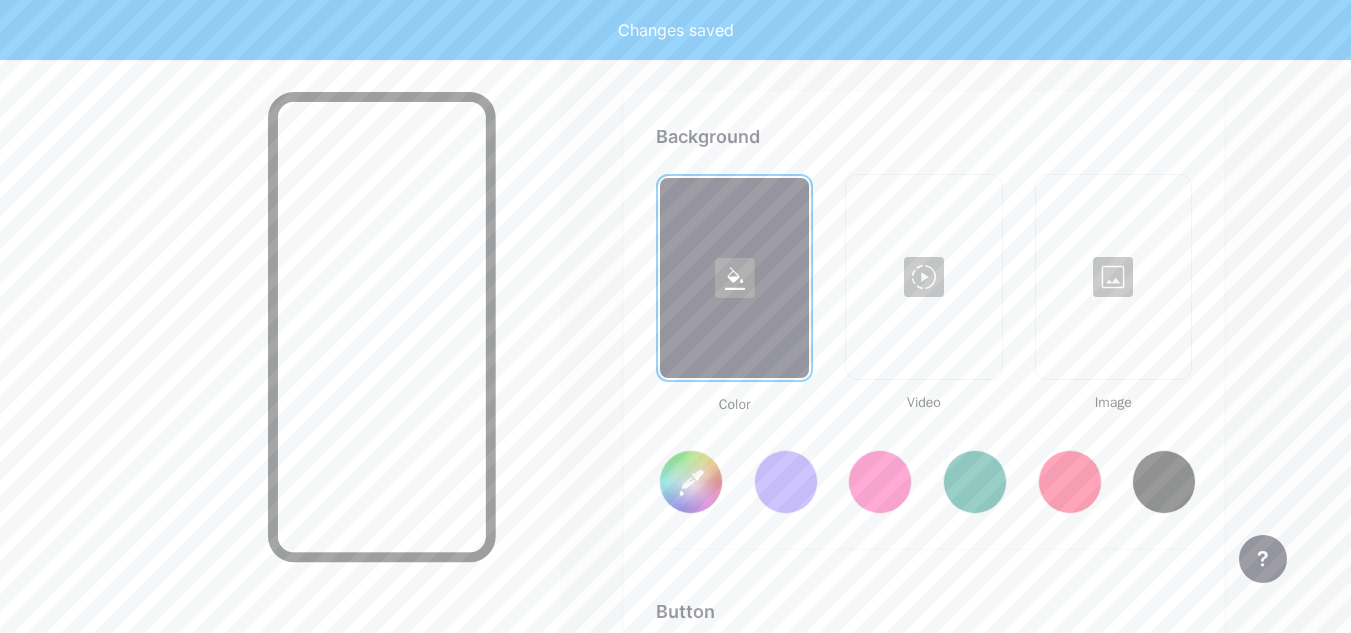 type on "#ffffff" 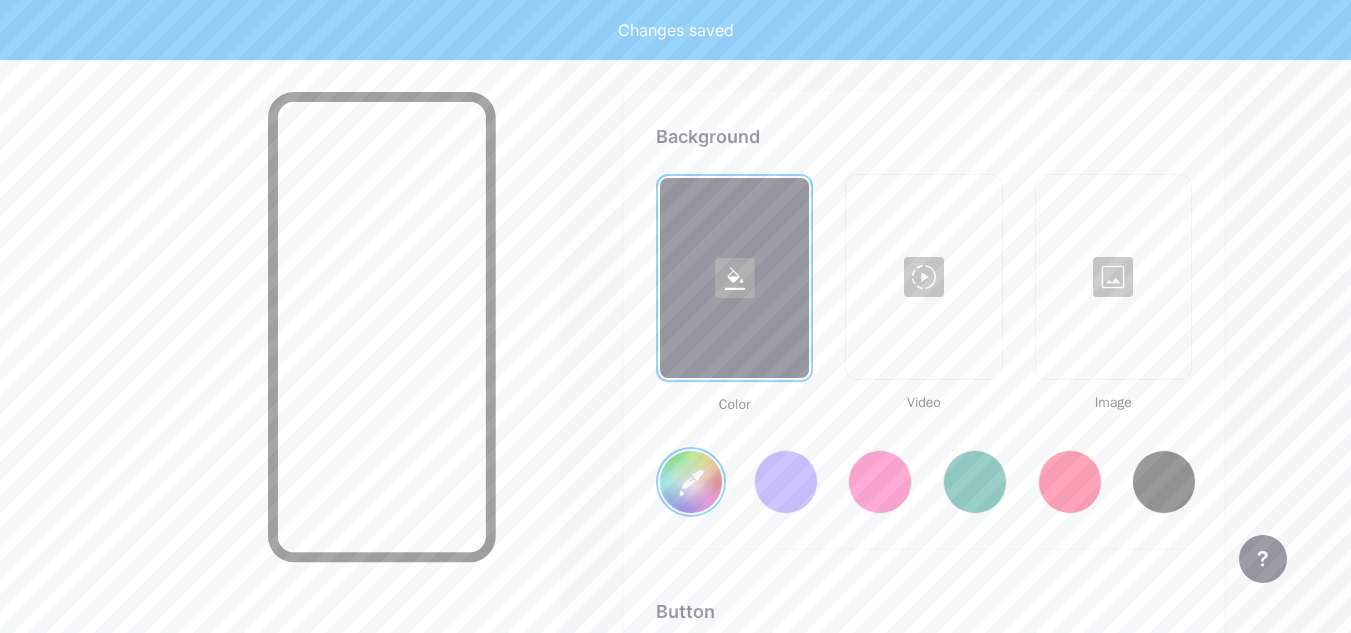 scroll, scrollTop: 2655, scrollLeft: 0, axis: vertical 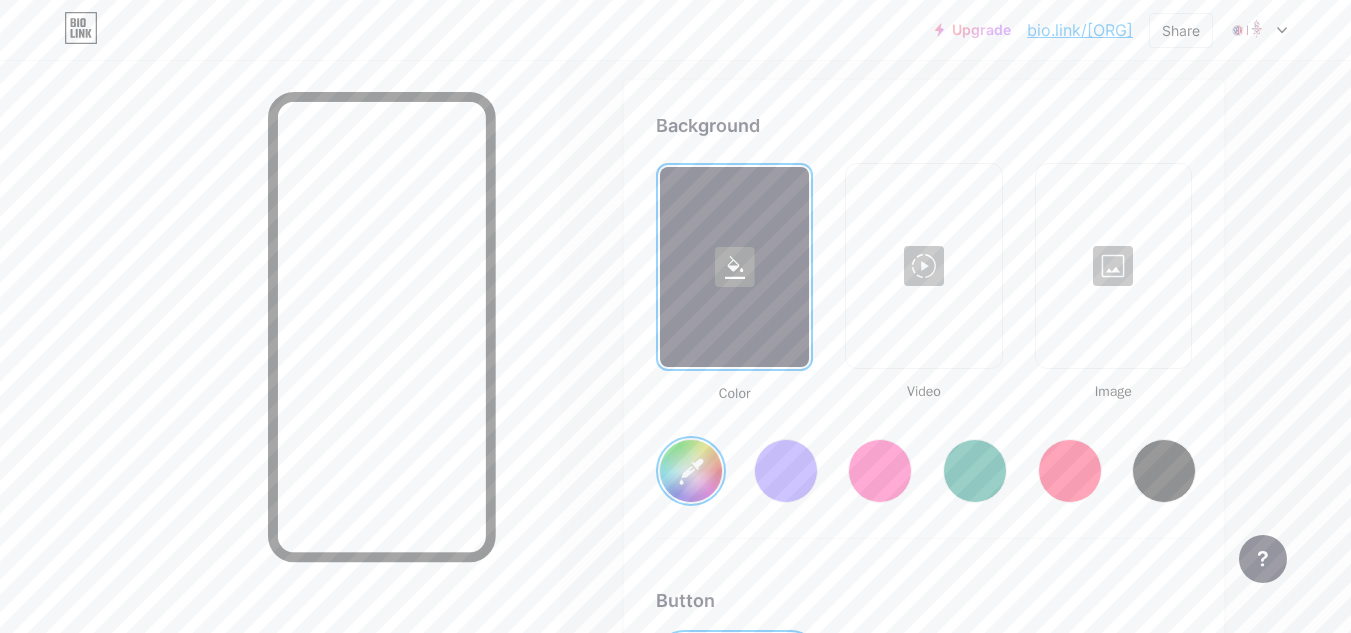 click at bounding box center [1113, 266] 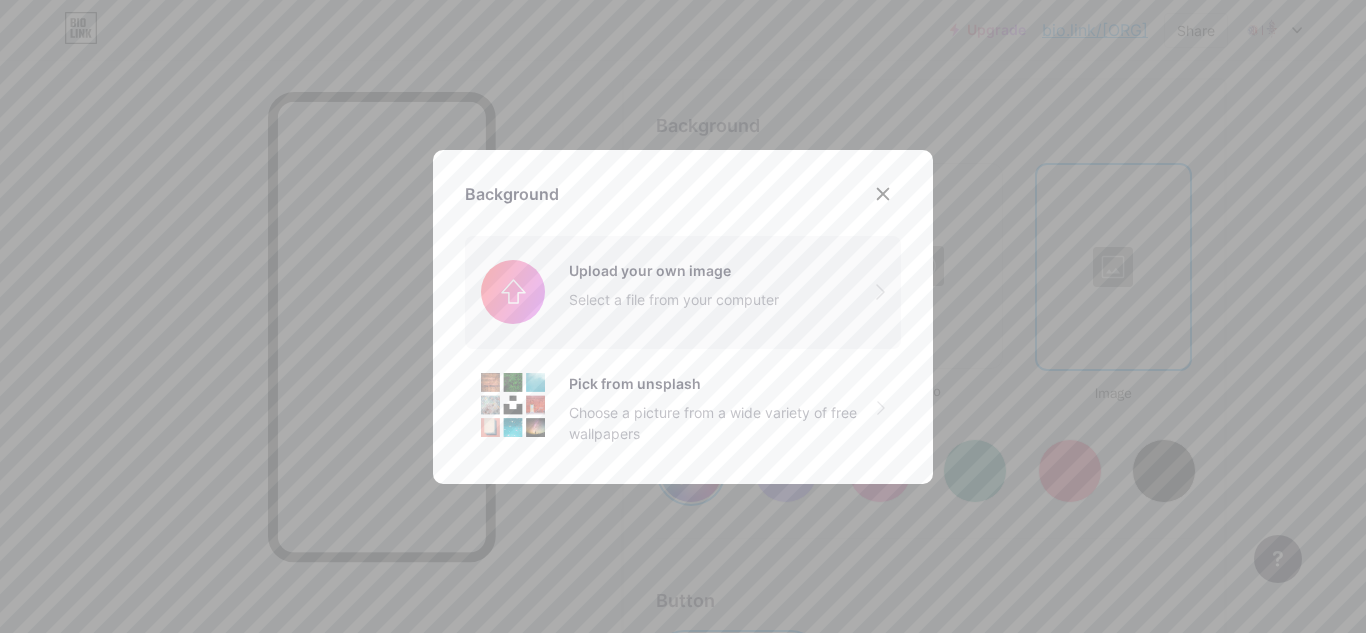 click at bounding box center (683, 292) 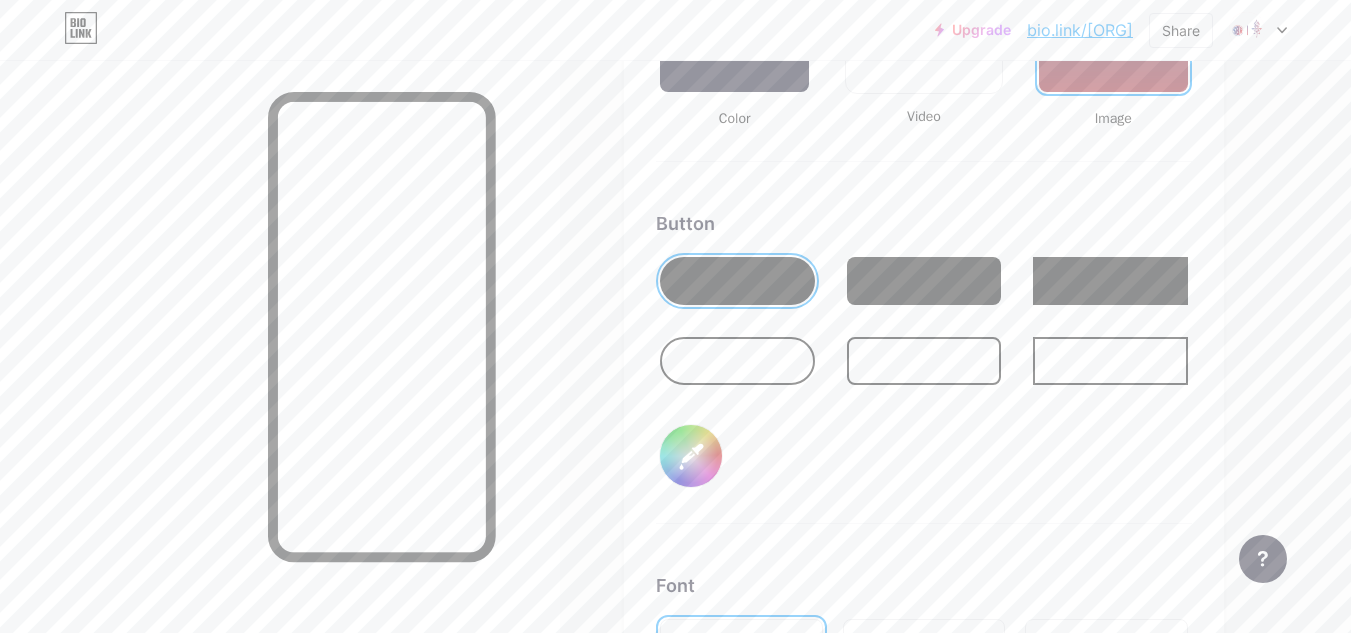 scroll, scrollTop: 2955, scrollLeft: 0, axis: vertical 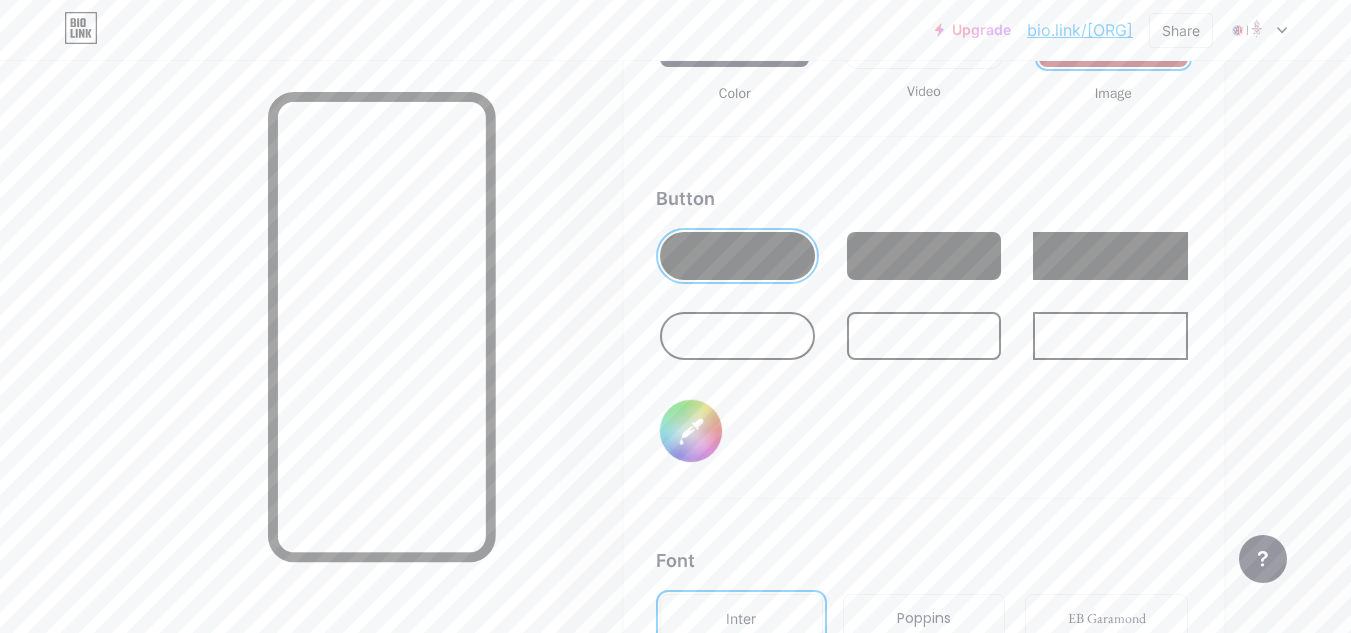 click at bounding box center (737, 336) 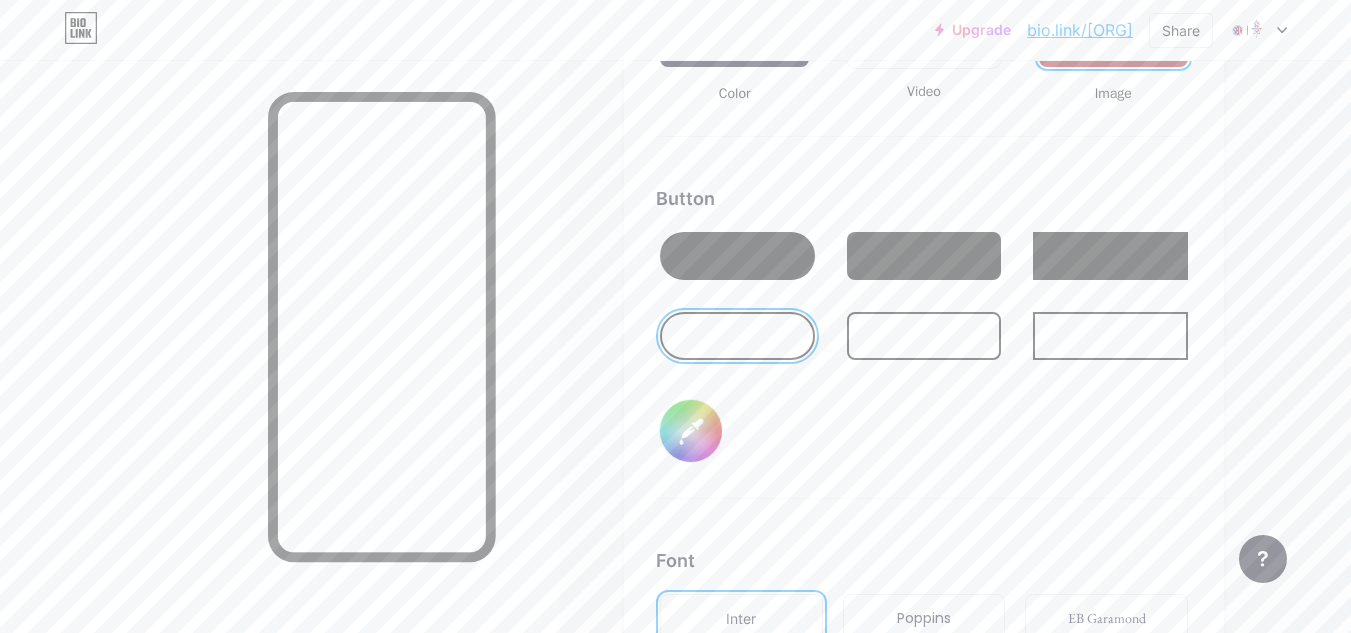click at bounding box center (737, 256) 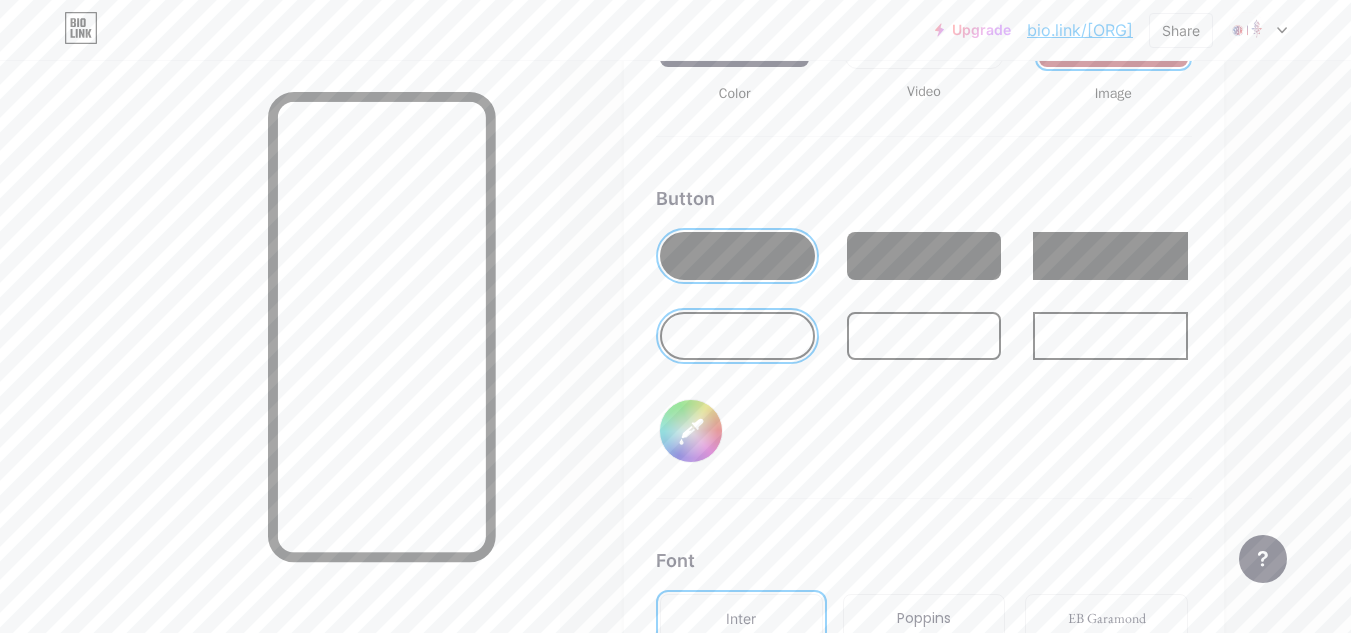 click on "#000000" at bounding box center (691, 431) 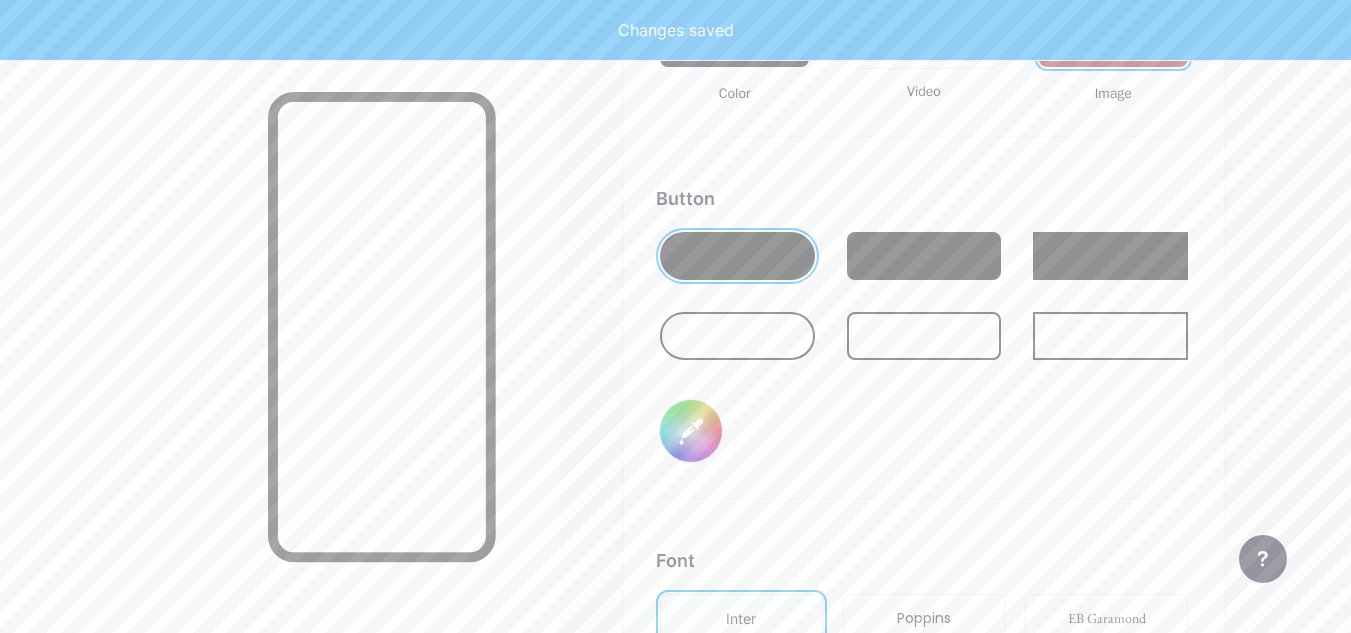 type on "#ffffff" 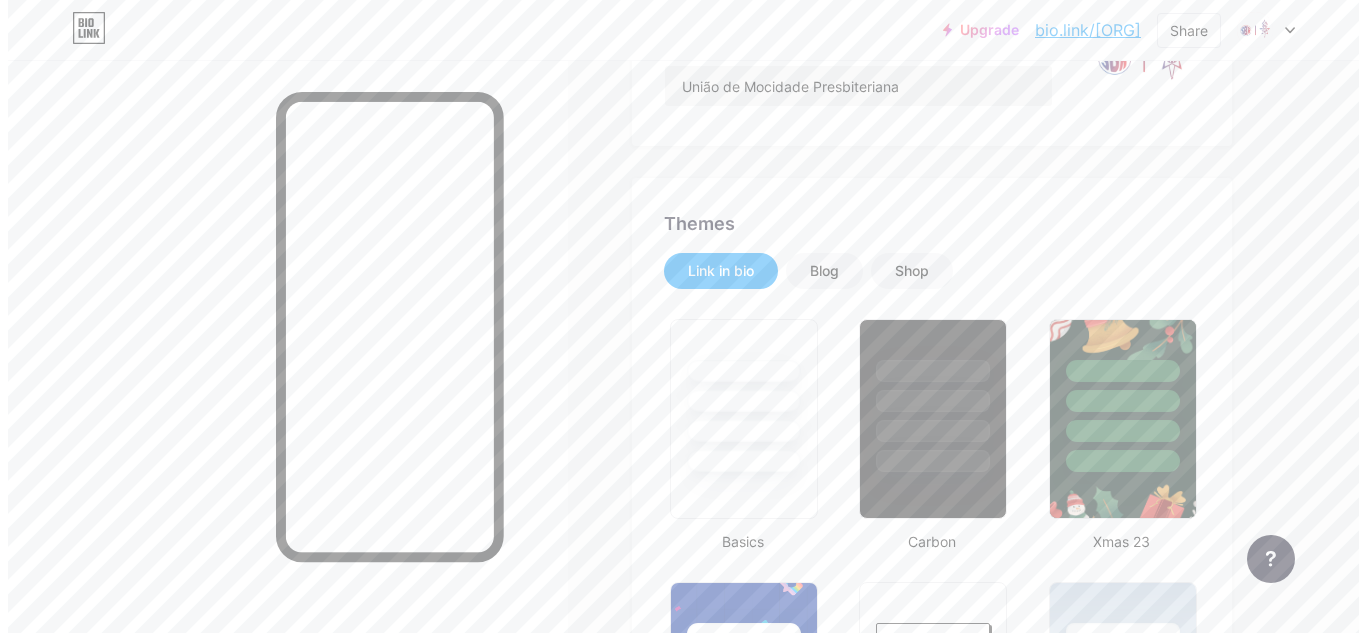 scroll, scrollTop: 0, scrollLeft: 0, axis: both 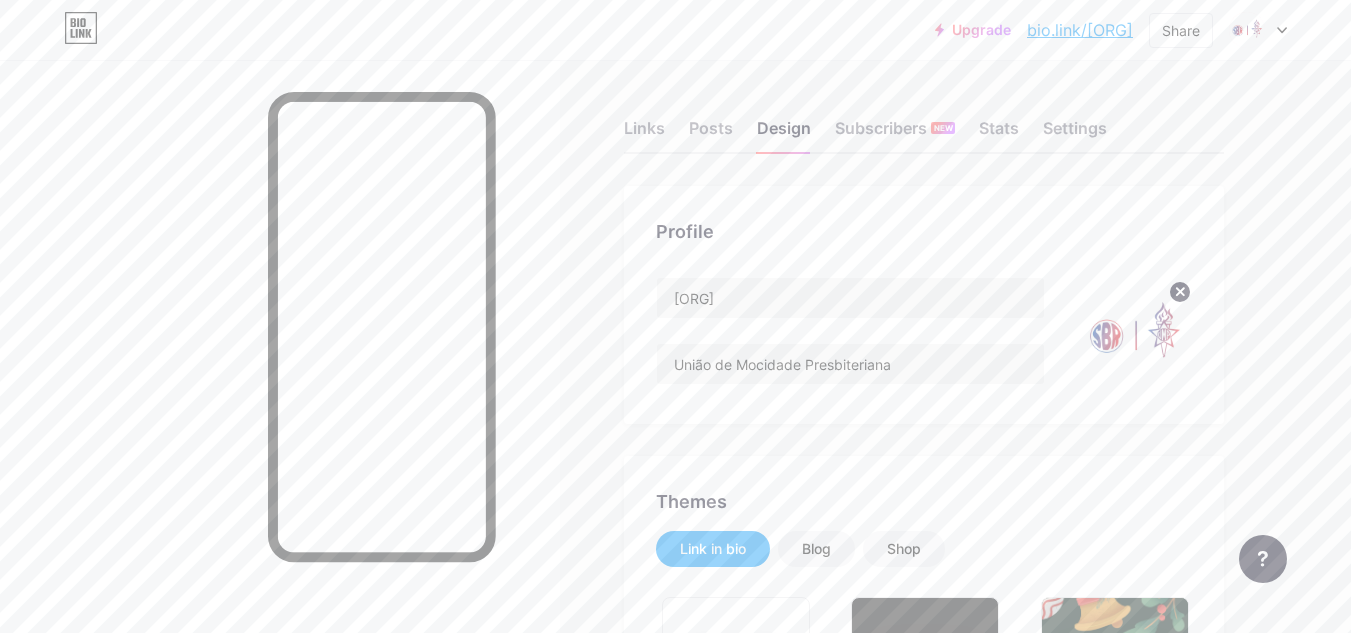 click on "Links
Posts
Design
Subscribers
NEW
Stats
Settings" at bounding box center (924, 119) 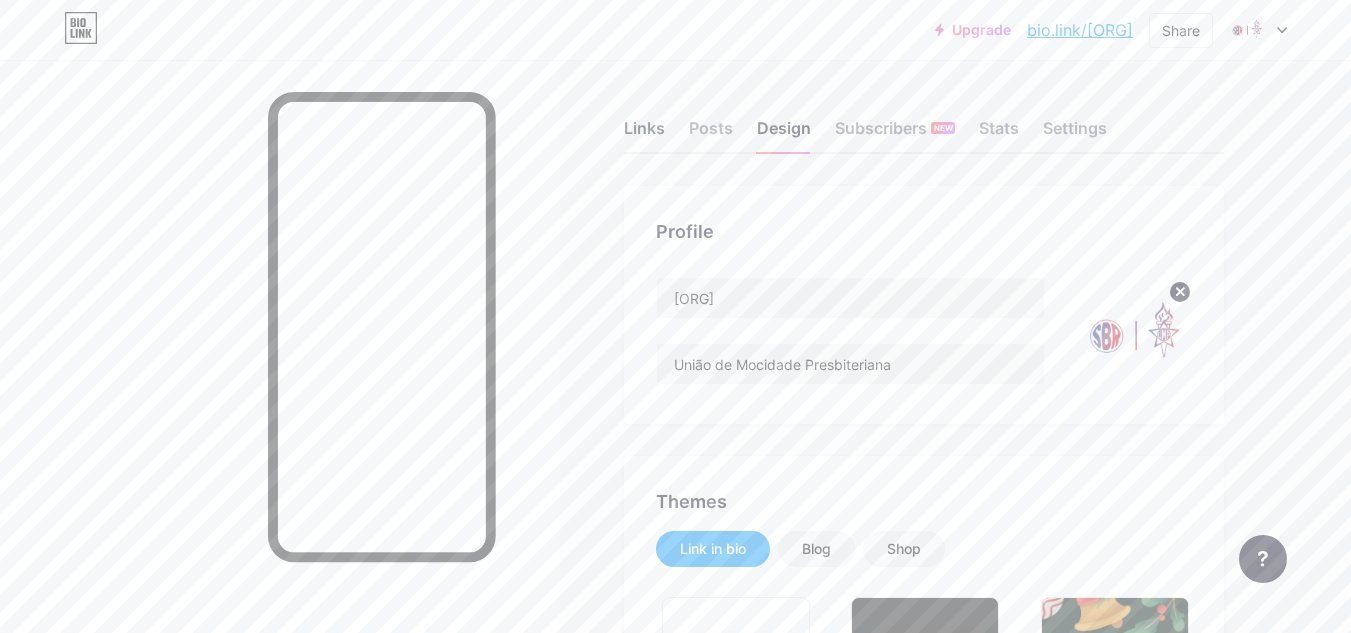 click on "Links" at bounding box center (644, 134) 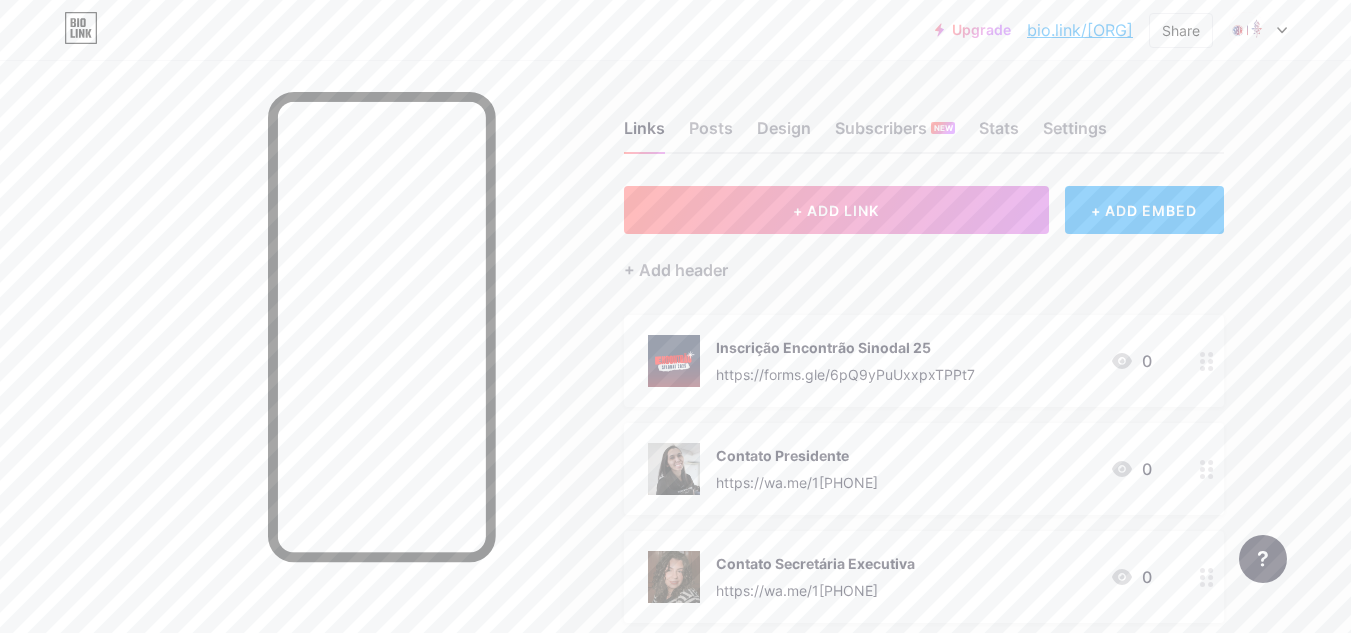click on "Inscrição Encontrão Sinodal 25" at bounding box center (845, 347) 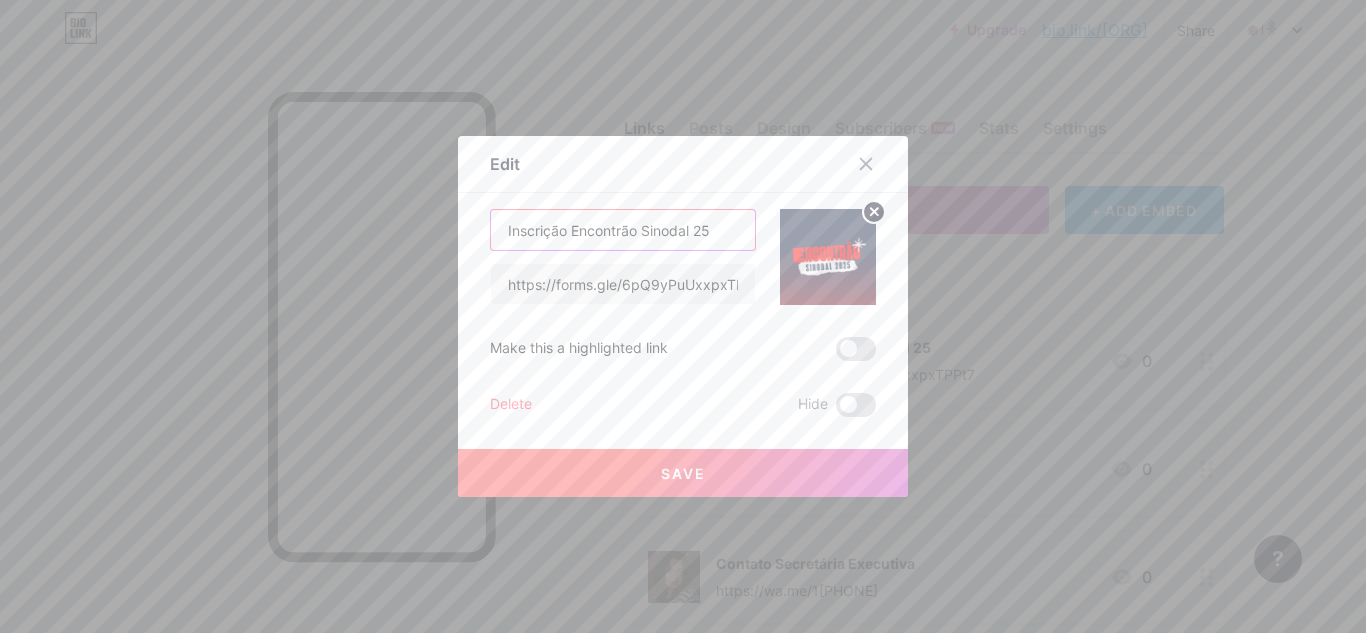 drag, startPoint x: 564, startPoint y: 233, endPoint x: 473, endPoint y: 226, distance: 91.26884 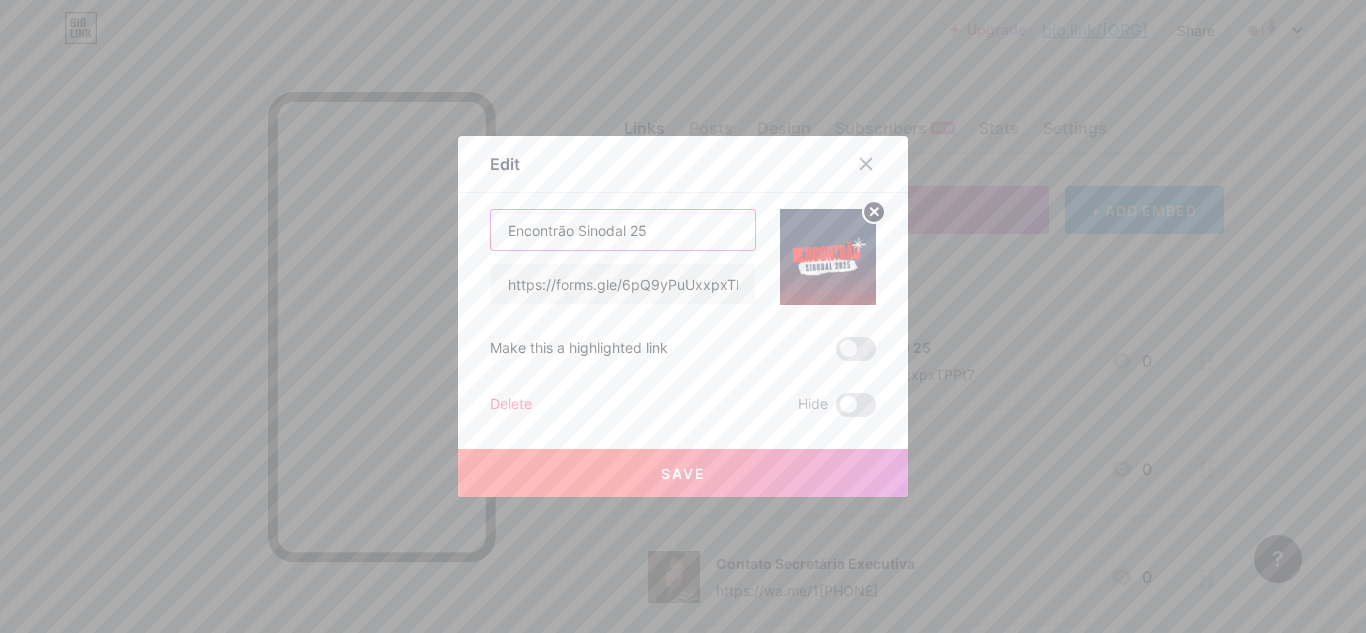 type on "Encontrão Sinodal 25" 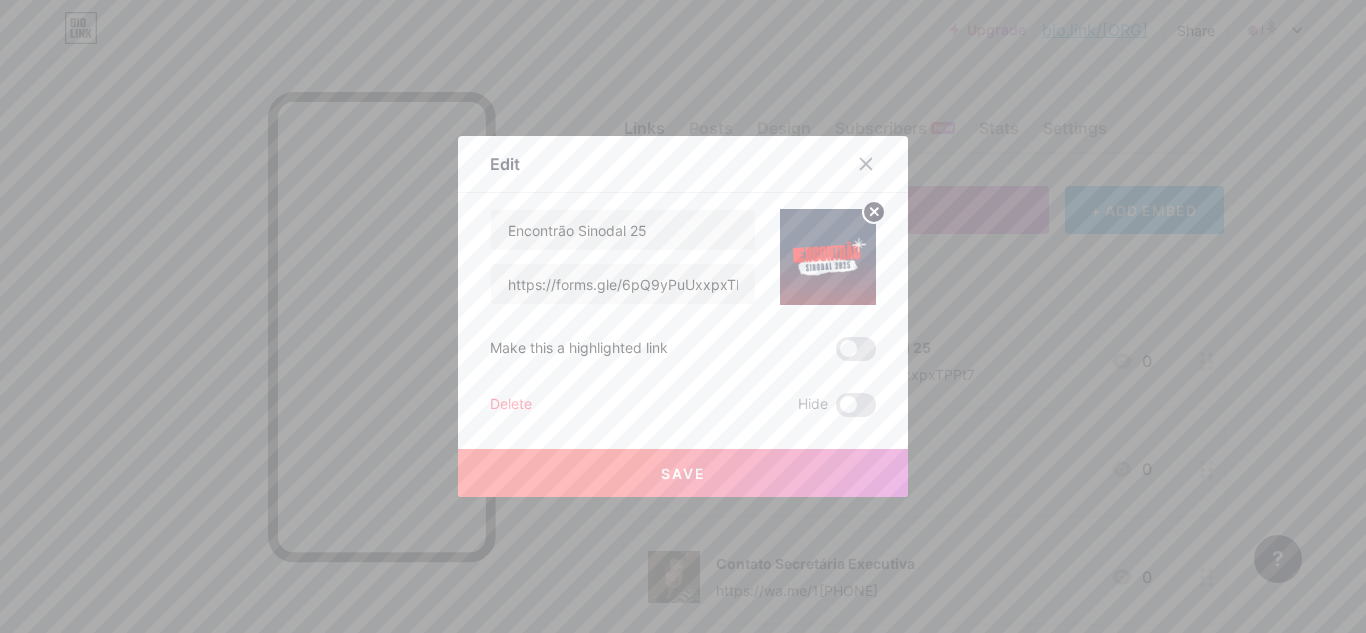 click on "Save" at bounding box center (683, 473) 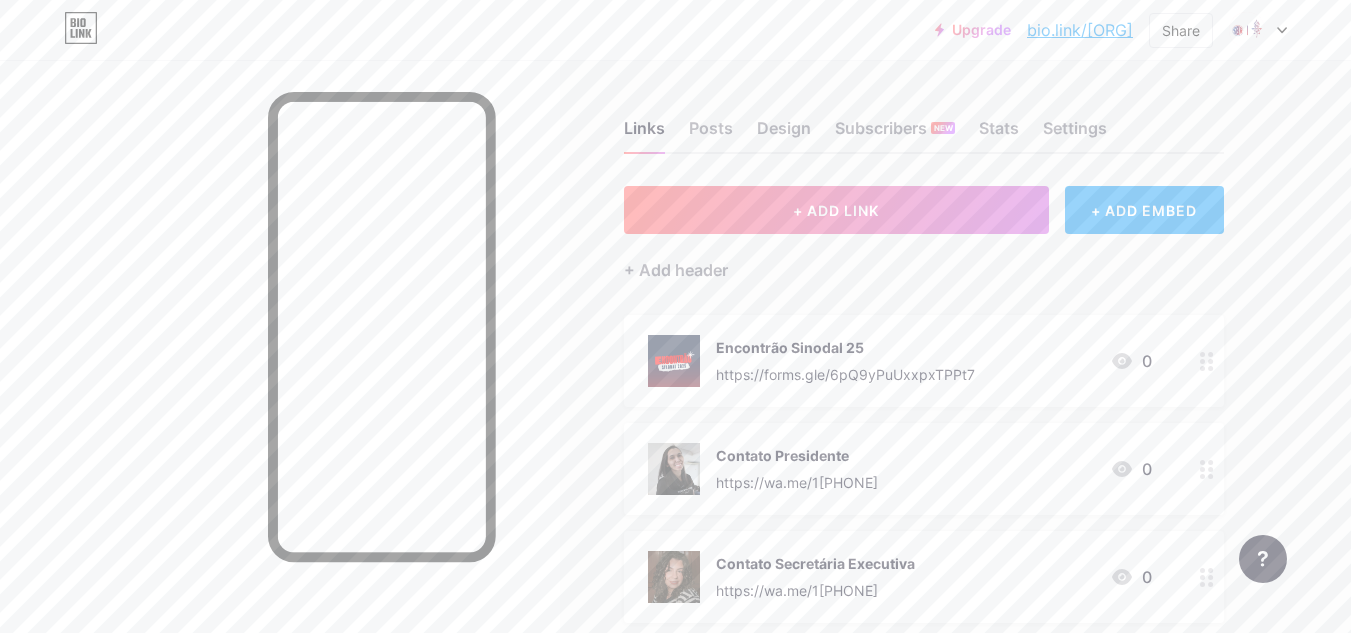 click on "Encontrão Sinodal 25" at bounding box center (845, 347) 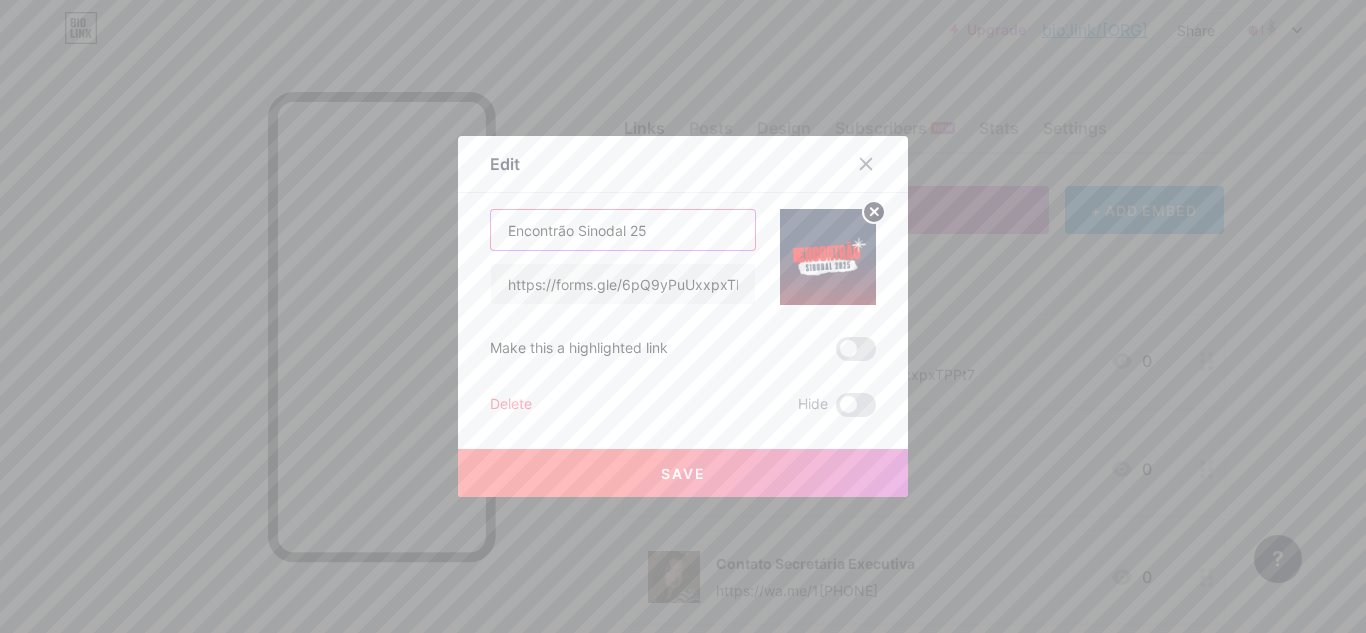 click on "Encontrão Sinodal 25" at bounding box center [623, 230] 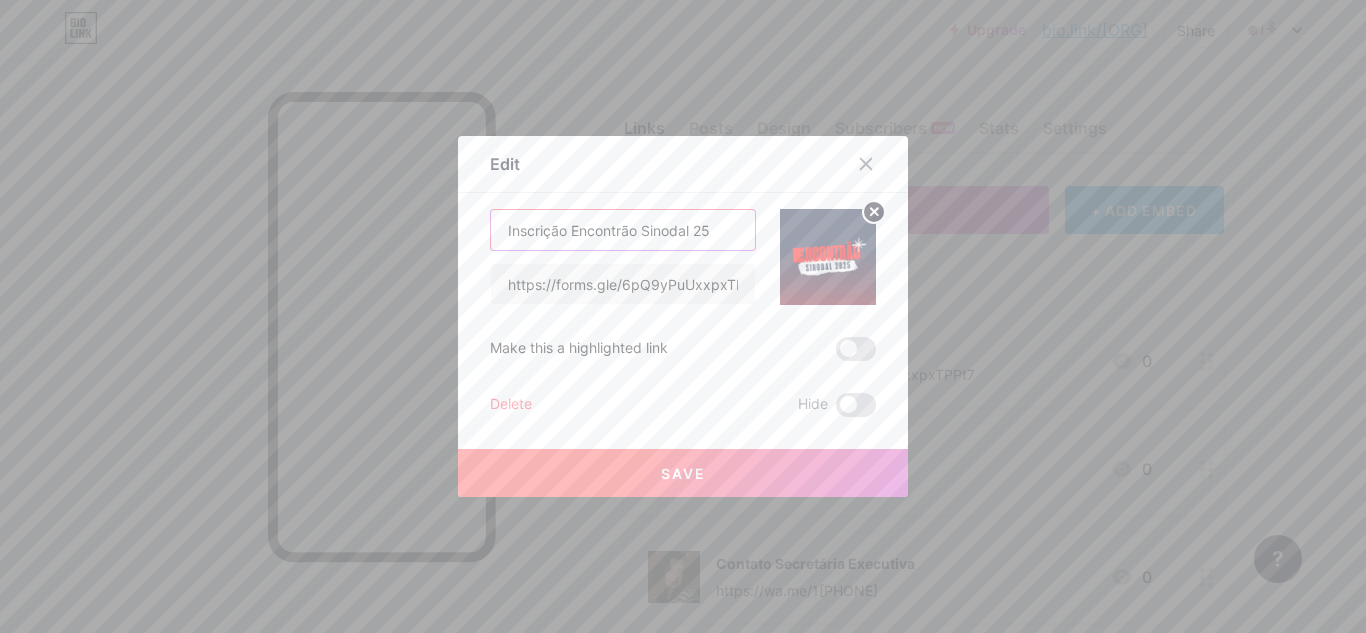 click on "Inscrição Encontrão Sinodal 25" at bounding box center [623, 230] 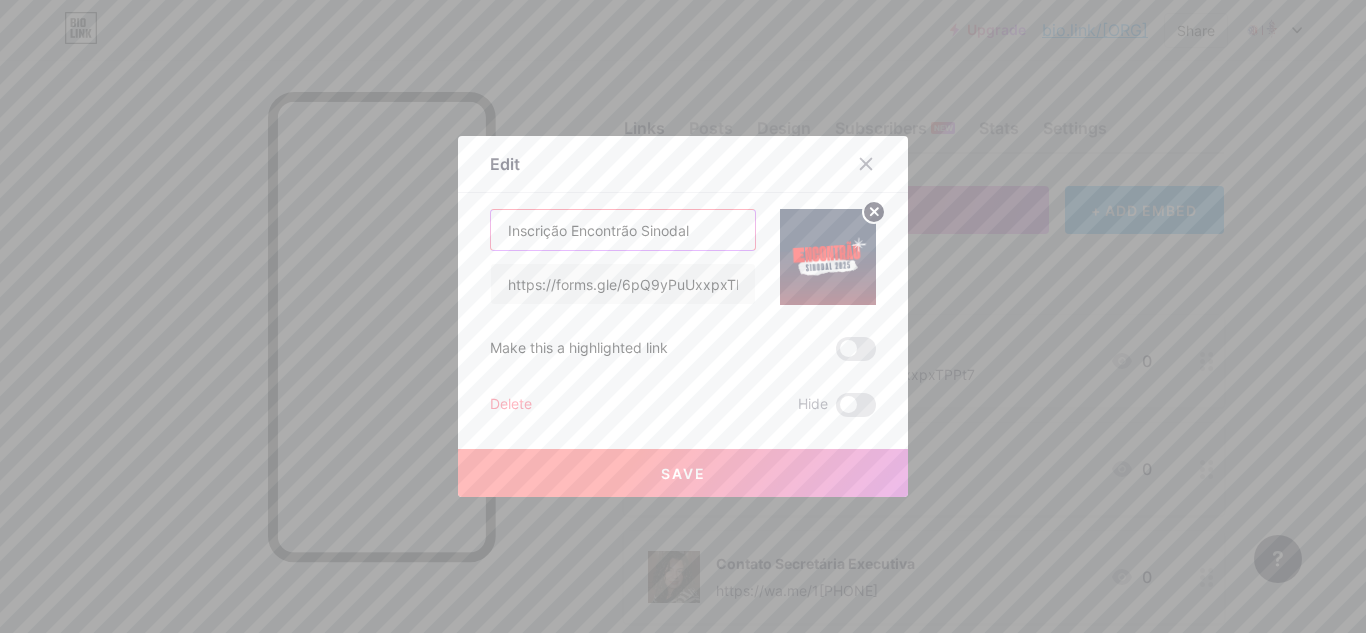 type on "Inscrição Encontrão Sinodal" 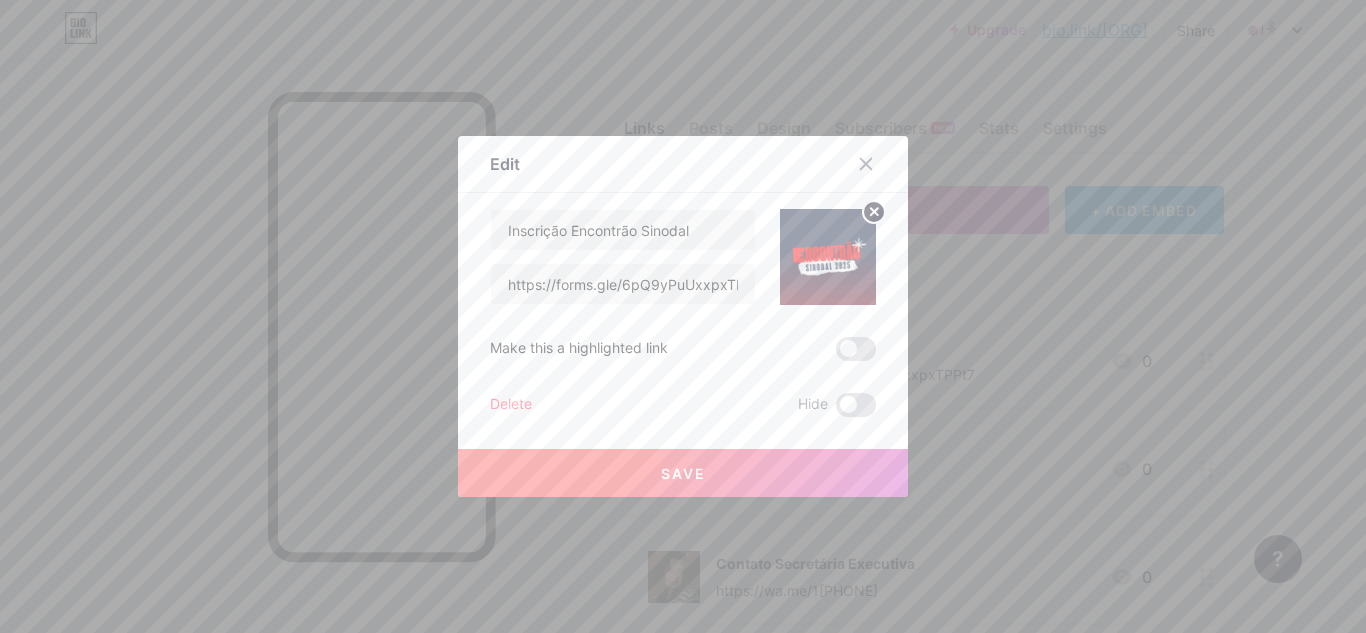 click on "Save" at bounding box center [683, 473] 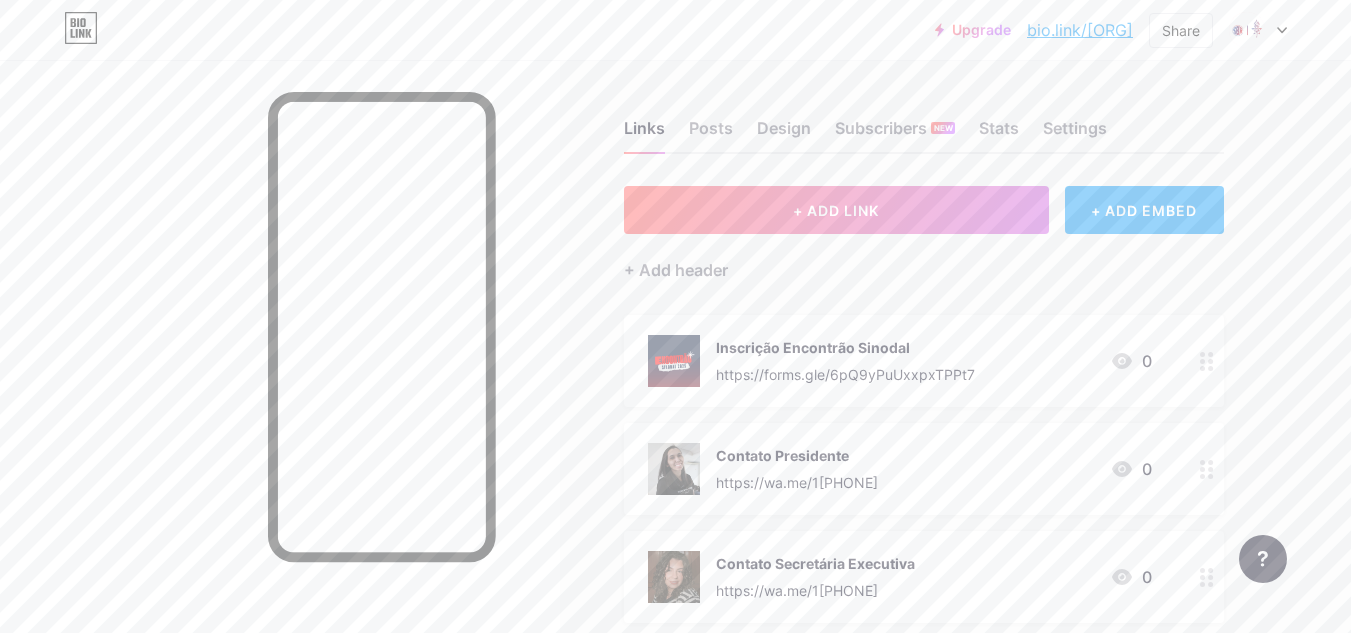click on "Inscrição Encontrão Sinodal" at bounding box center [845, 347] 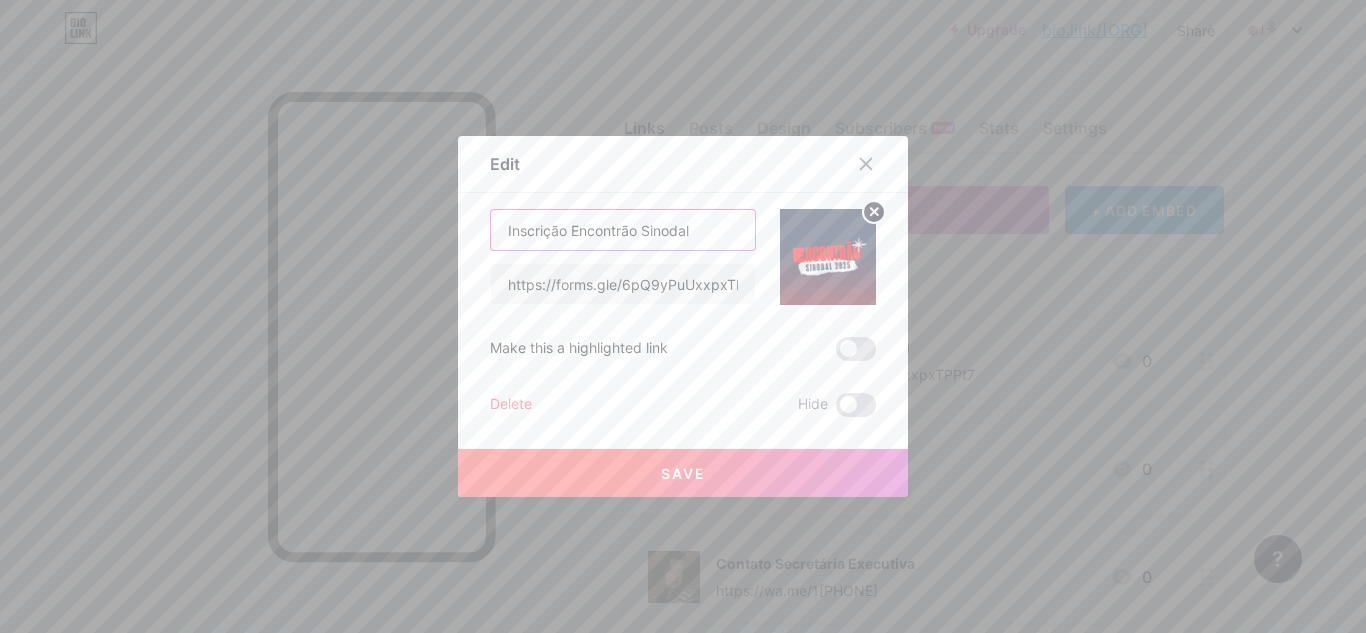 drag, startPoint x: 562, startPoint y: 238, endPoint x: 454, endPoint y: 250, distance: 108.66462 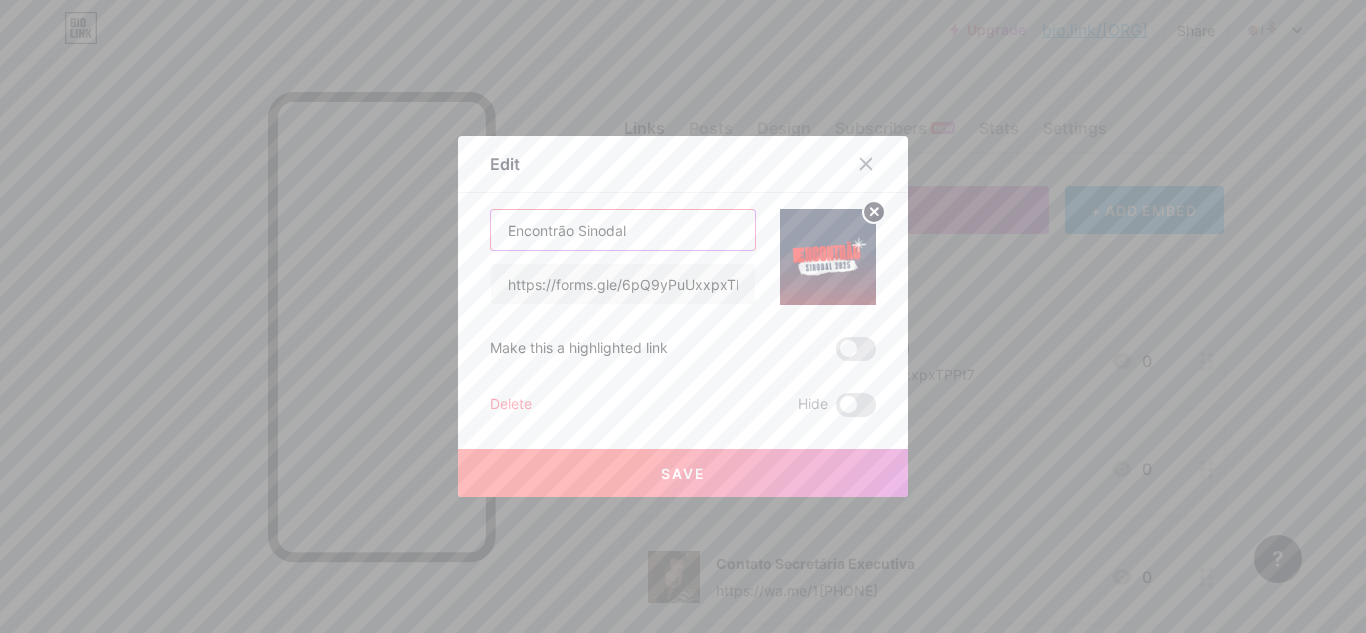 click on "Encontrão Sinodal" at bounding box center (623, 230) 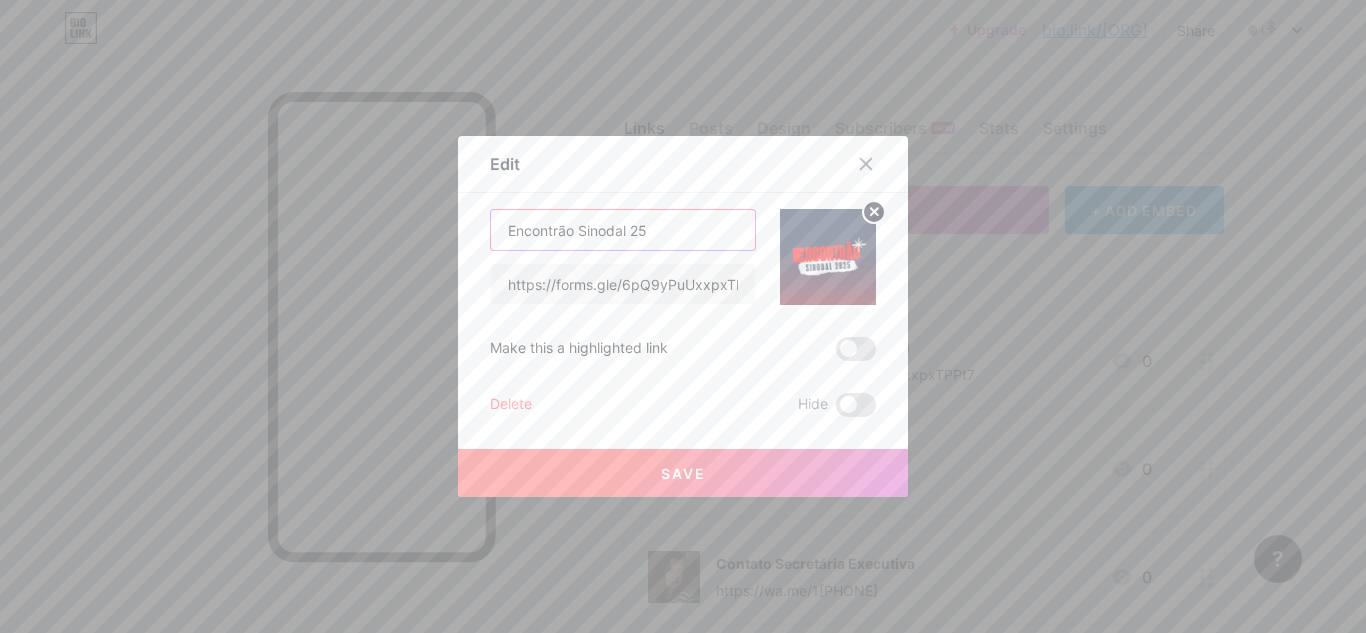 type on "Encontrão Sinodal 25" 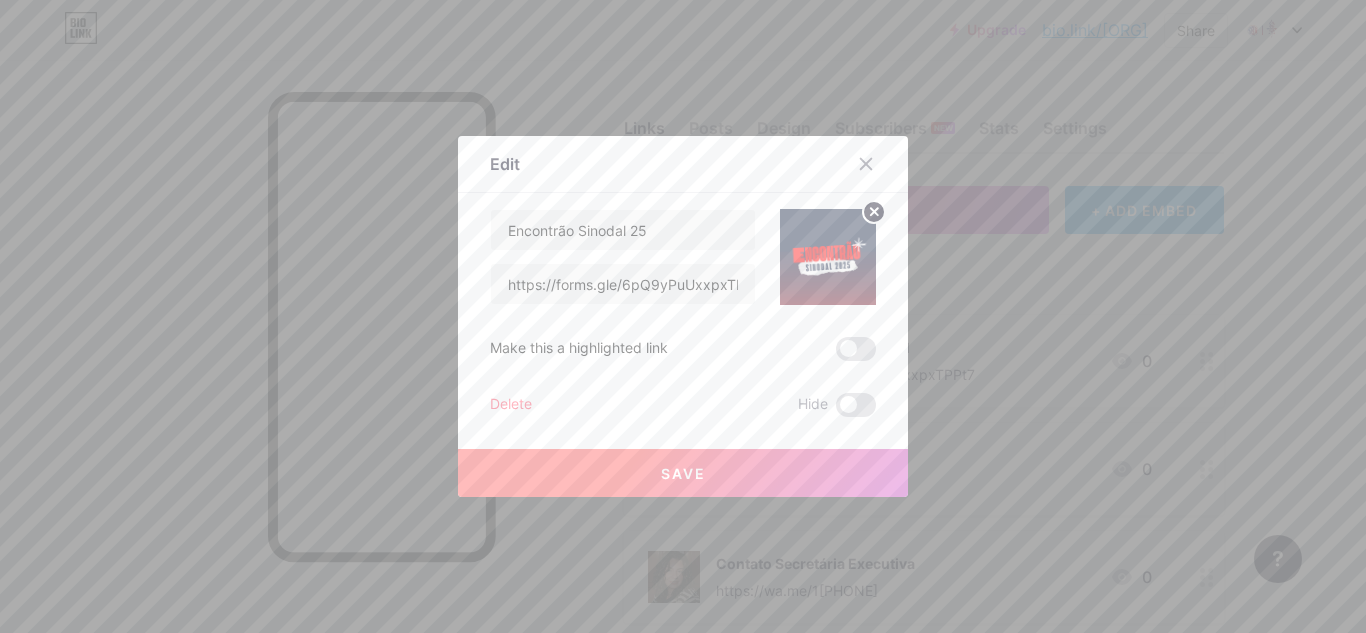 click on "Save" at bounding box center (683, 473) 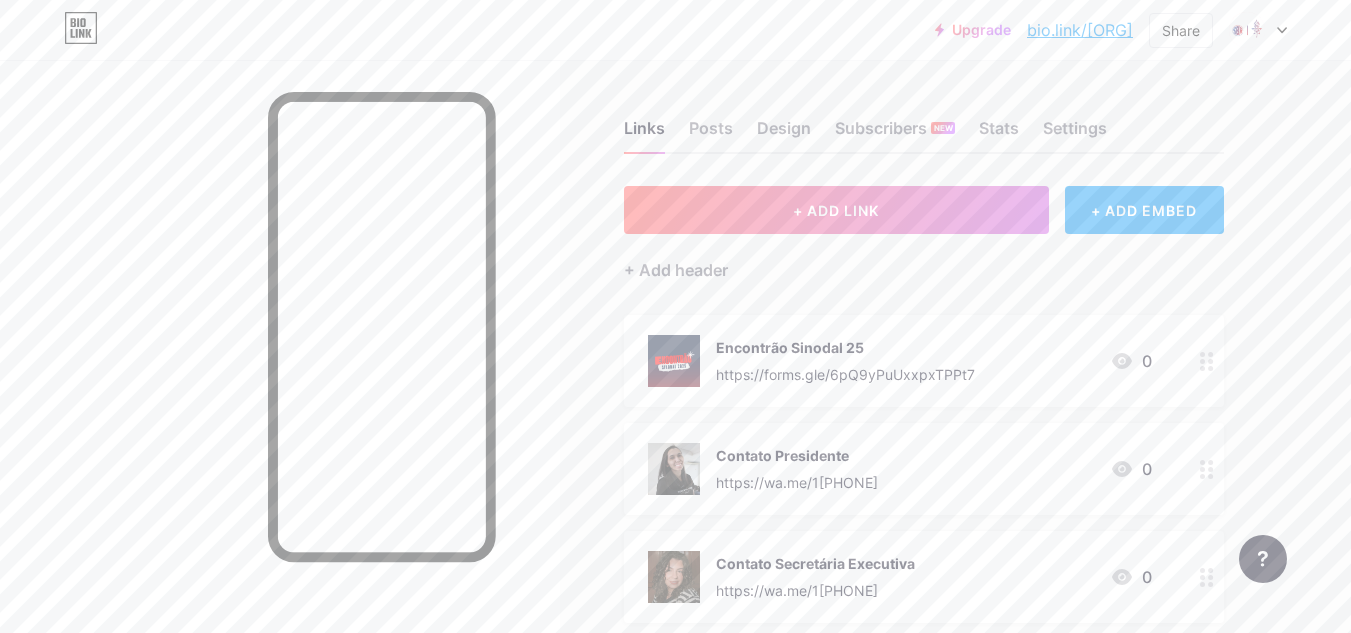 click on "Encontrão Sinodal 25" at bounding box center [845, 347] 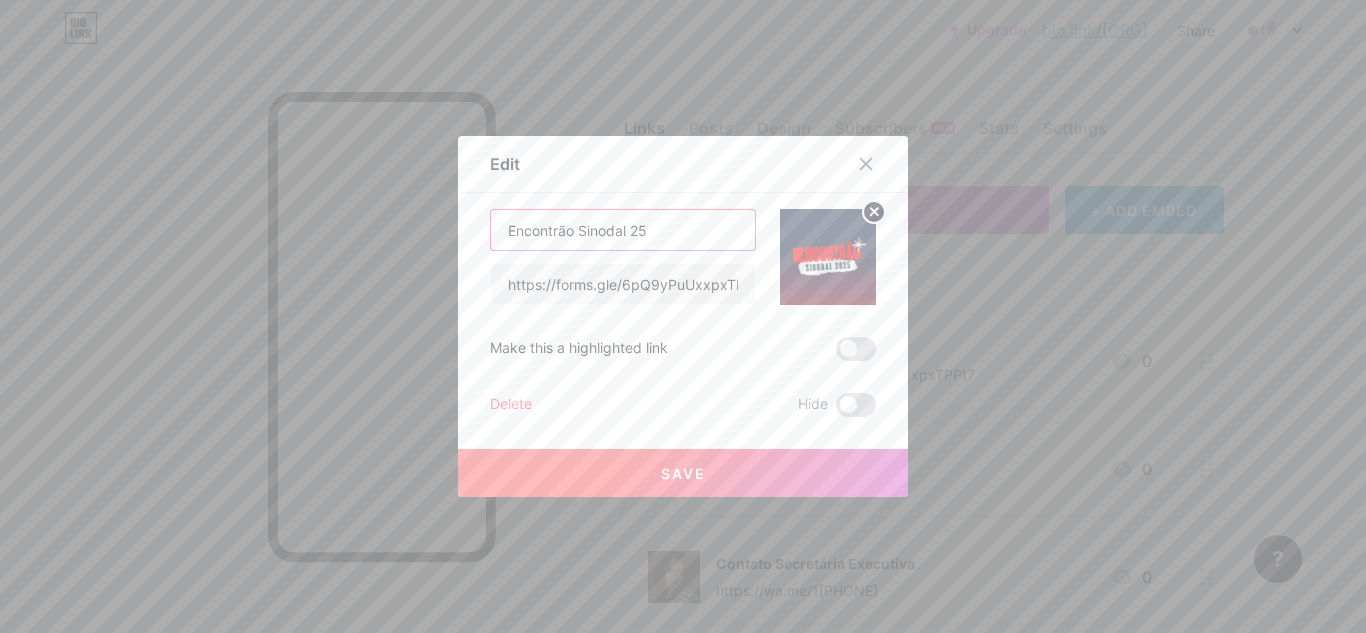 click on "Encontrão Sinodal 25" at bounding box center (623, 230) 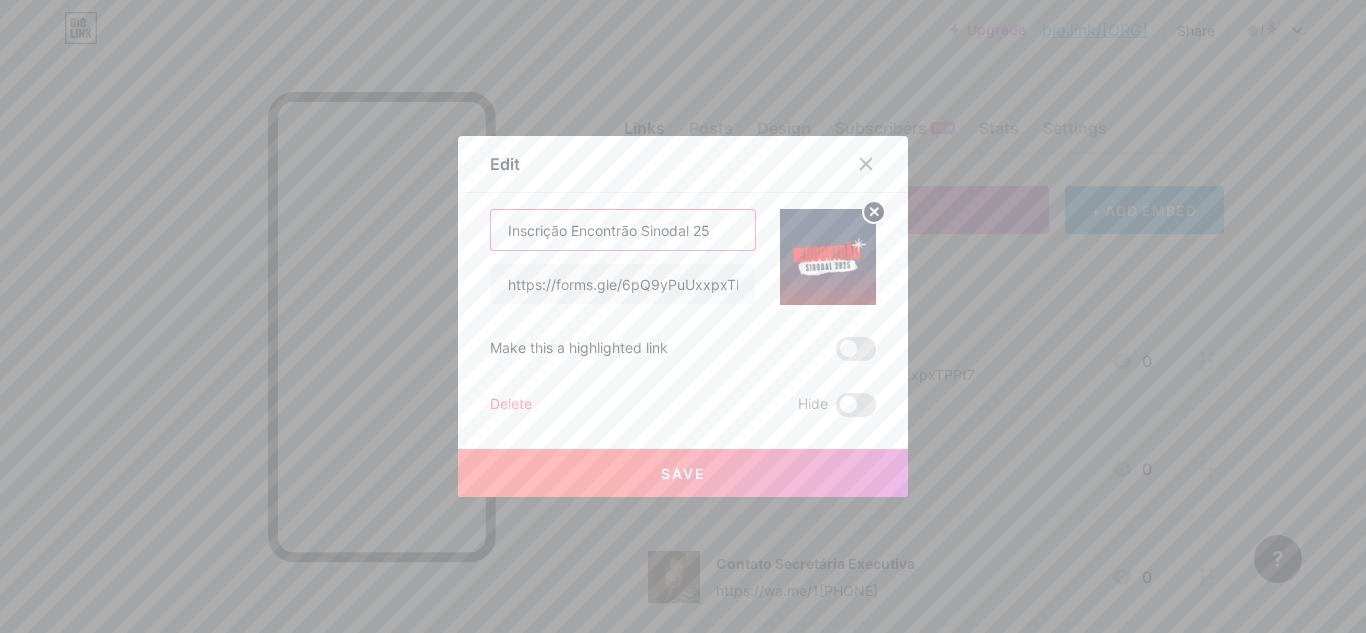 click on "Inscrição Encontrão Sinodal 25" at bounding box center [623, 230] 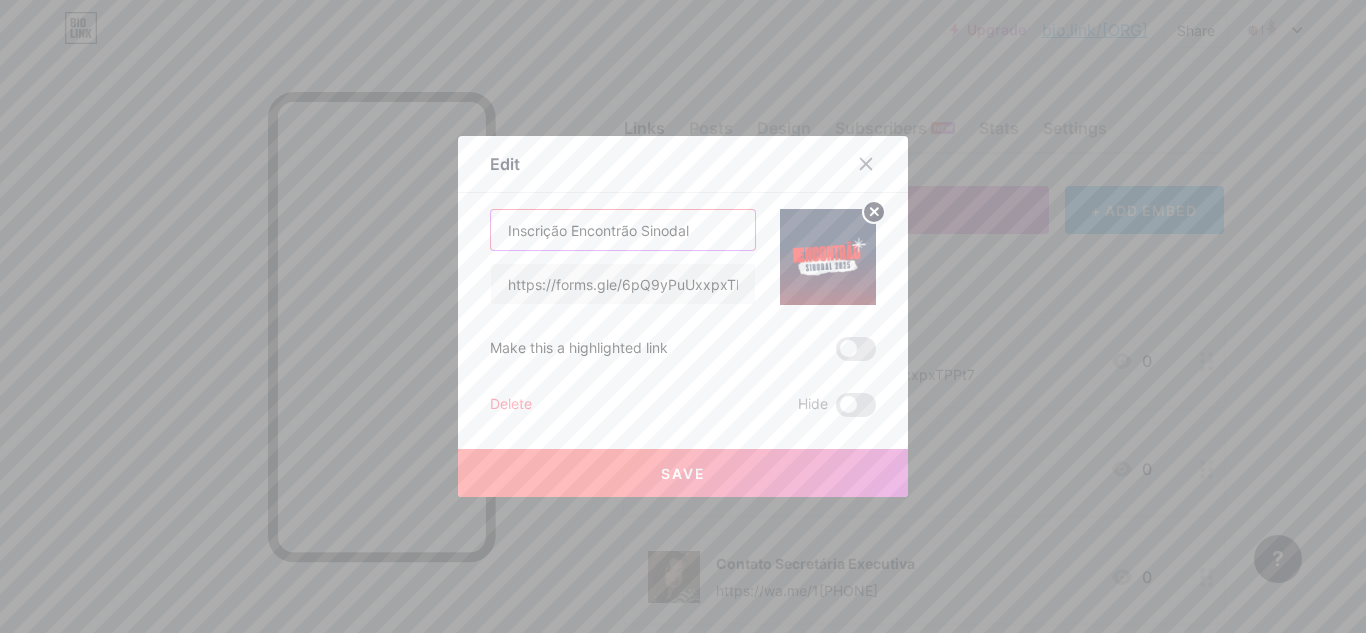 type on "Inscrição Encontrão Sinodal" 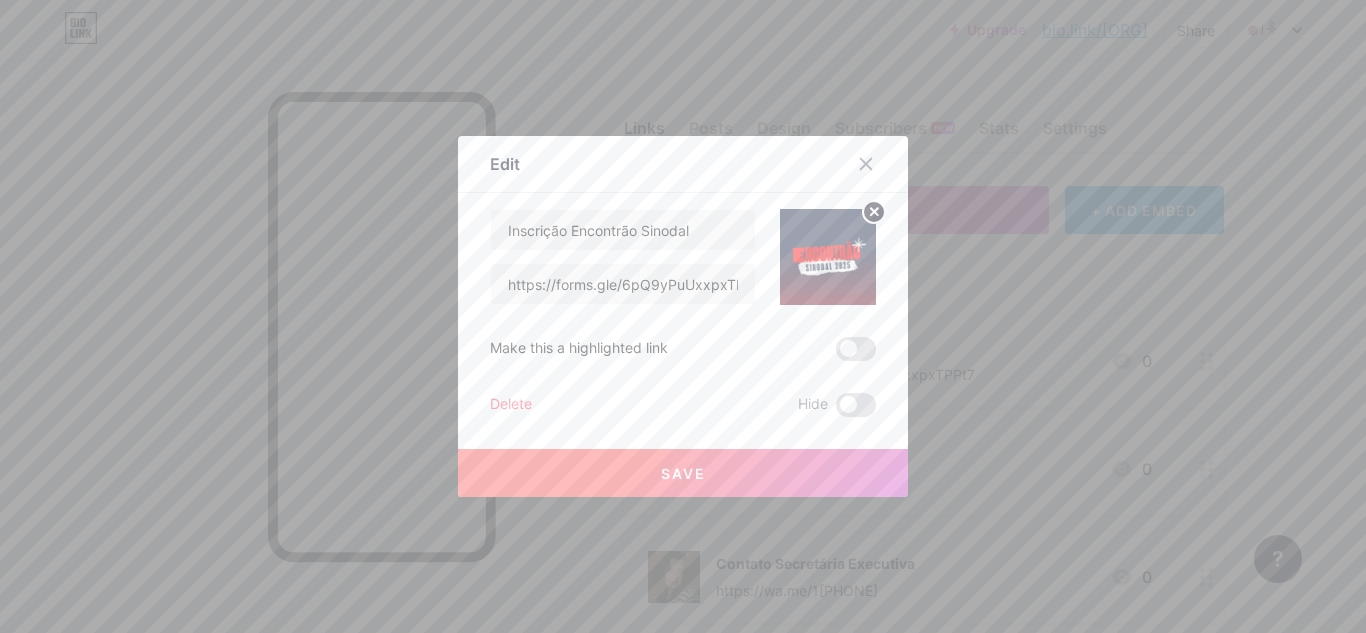click on "Save" at bounding box center (683, 473) 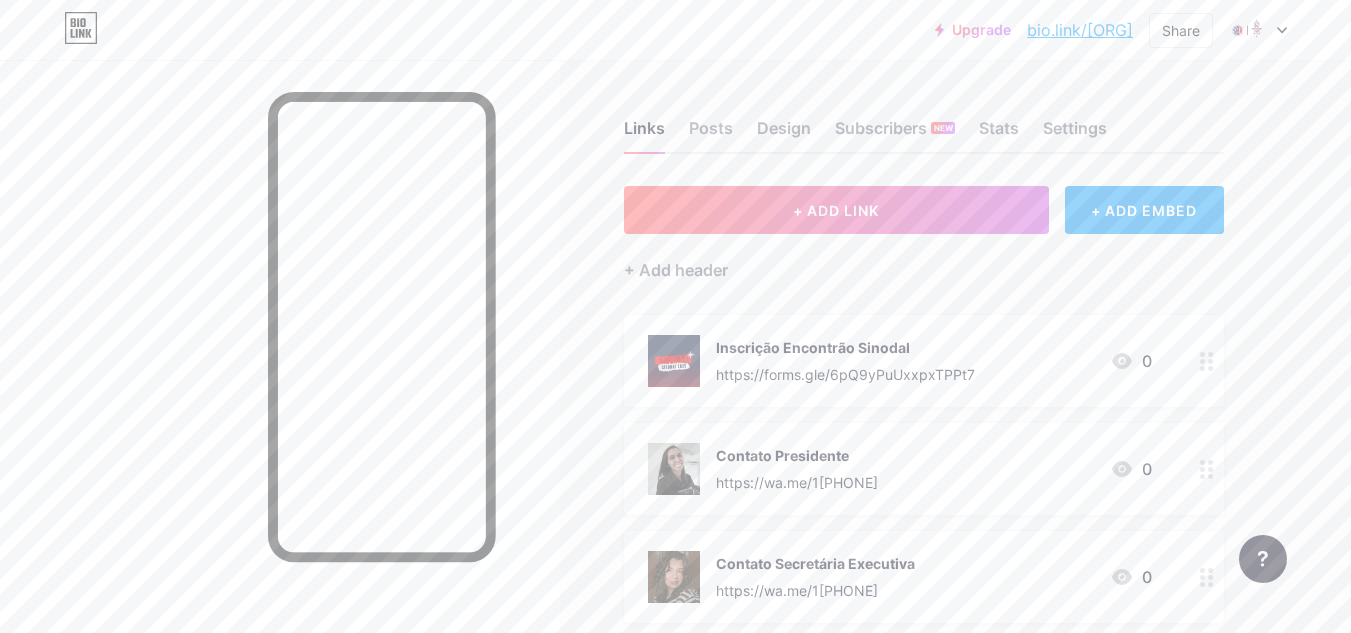 click on "Inscrição Encontrão Sinodal" at bounding box center [845, 347] 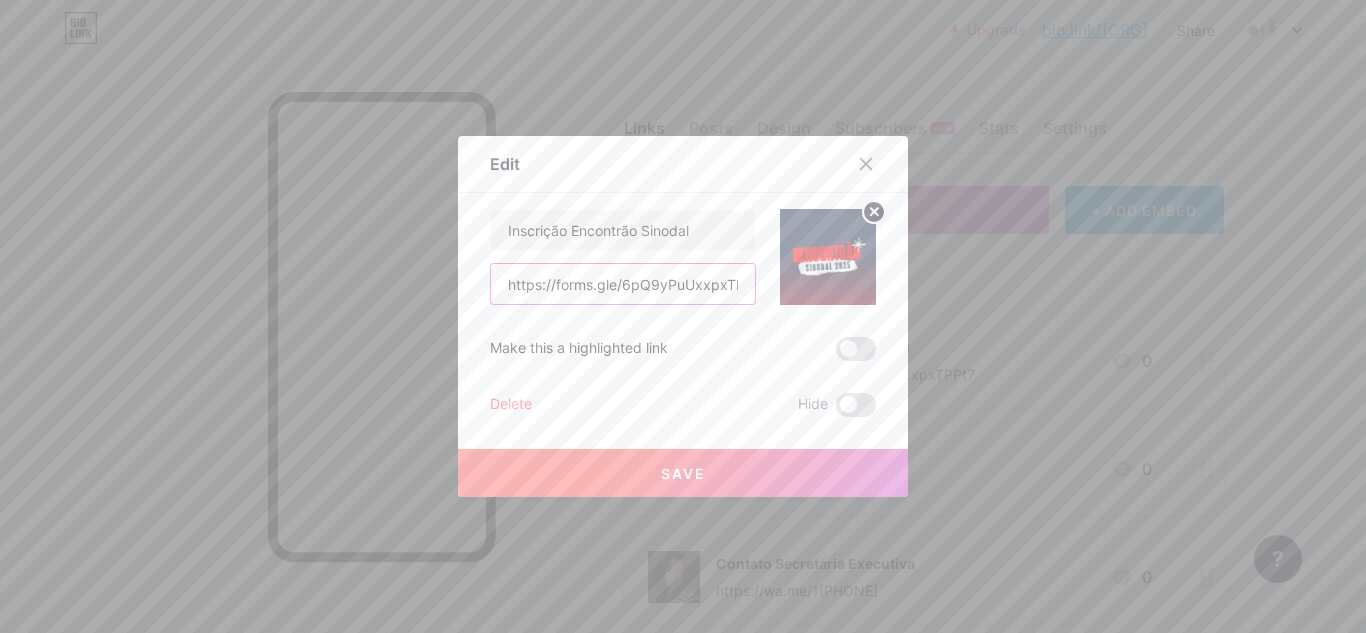 click on "https://forms.gle/6pQ9yPuUxxpxTPPt7" at bounding box center (623, 284) 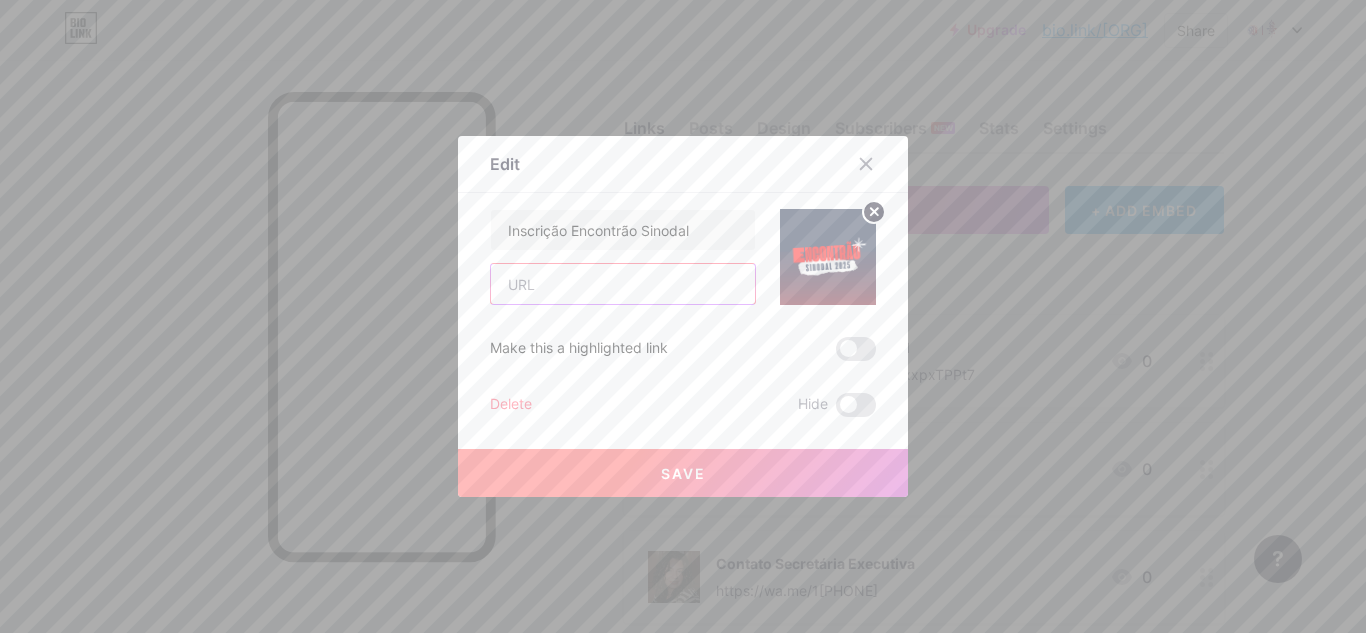 paste on "https://docs.google.com/forms/d/e/1FAIpQLSeX6HP7LSCvIauaS27slUMf3SyApWAigZWS7yfj0ZE5J1DvdQ/viewform?usp=sharing&ouid=101006569300795970842" 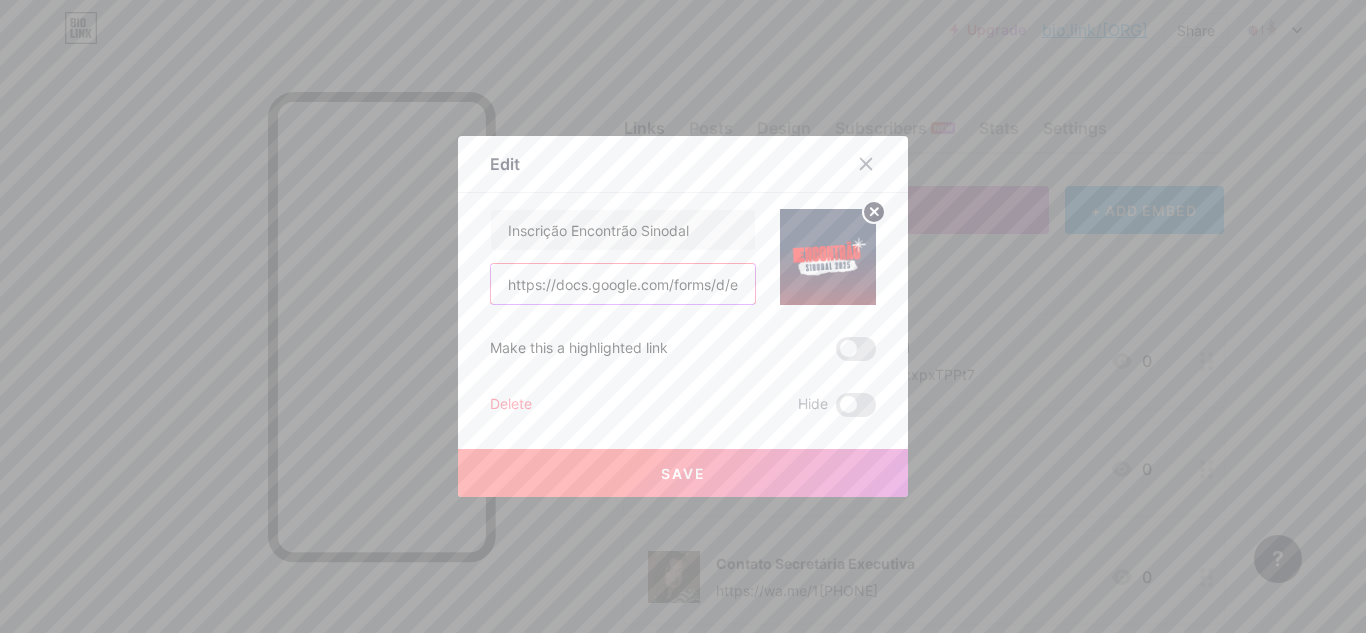scroll, scrollTop: 0, scrollLeft: 842, axis: horizontal 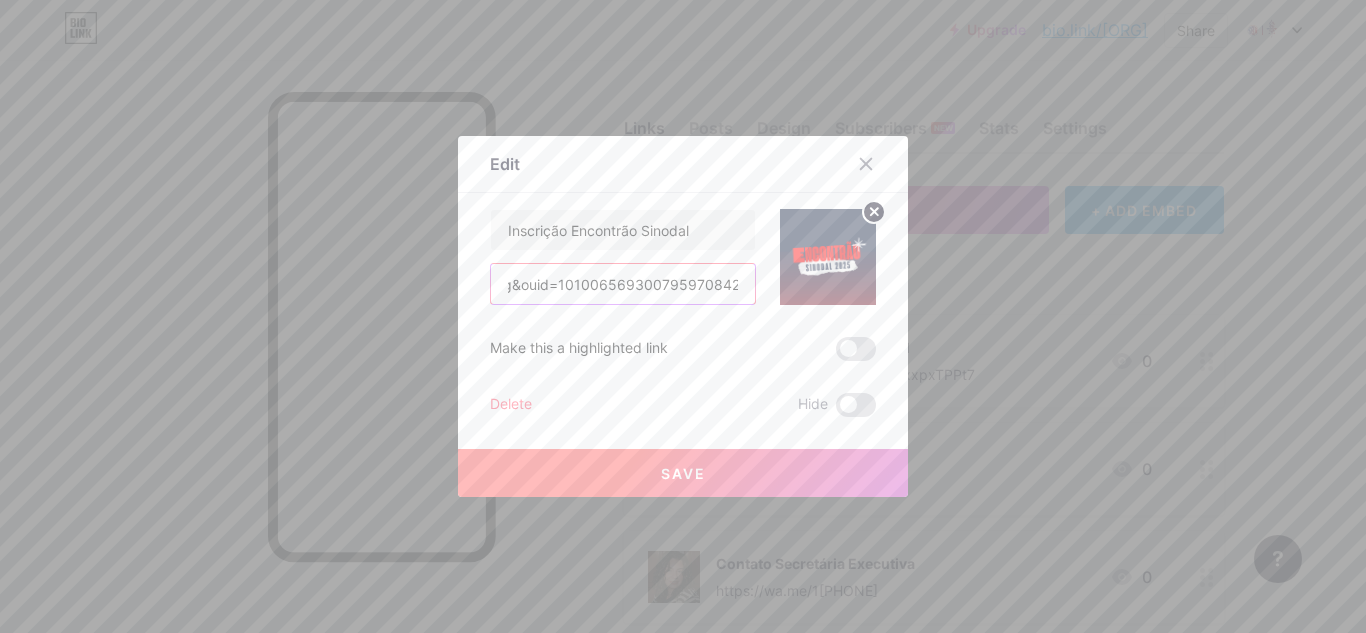 click on "https://docs.google.com/forms/d/e/1FAIpQLSeX6HP7LSCvIauaS27slUMf3SyApWAigZWS7yfj0ZE5J1DvdQ/viewform?usp=sharing&ouid=101006569300795970842" at bounding box center (623, 284) 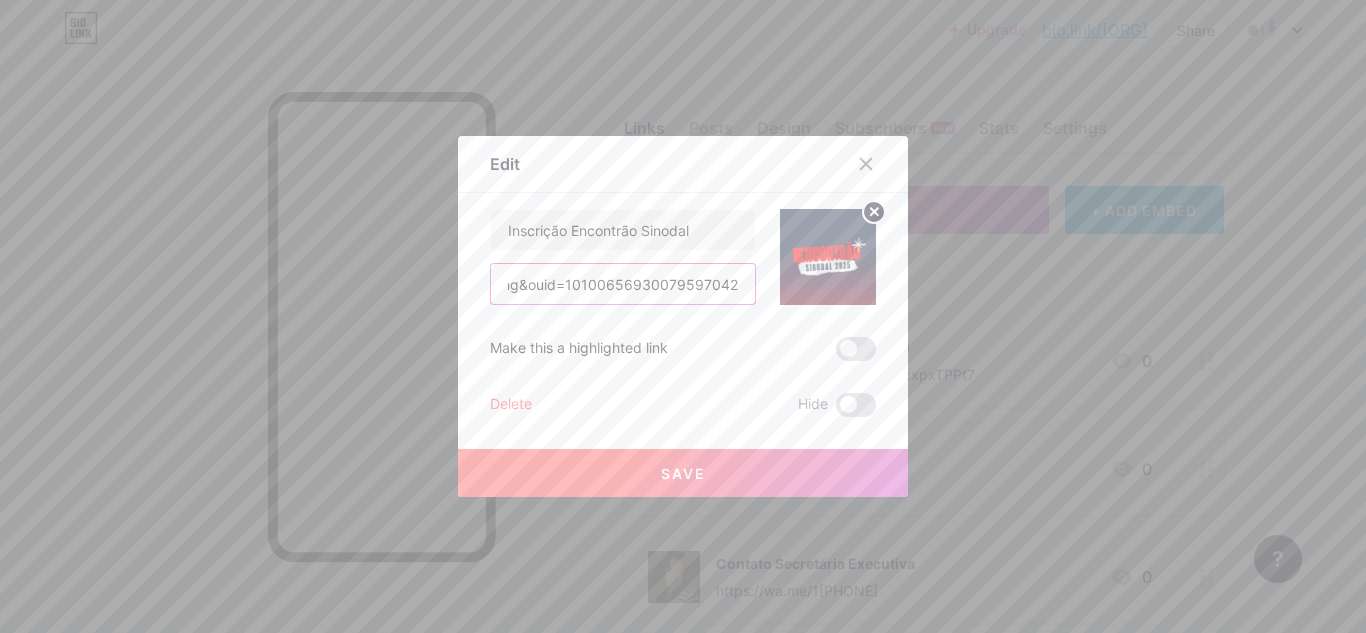 scroll, scrollTop: 0, scrollLeft: 833, axis: horizontal 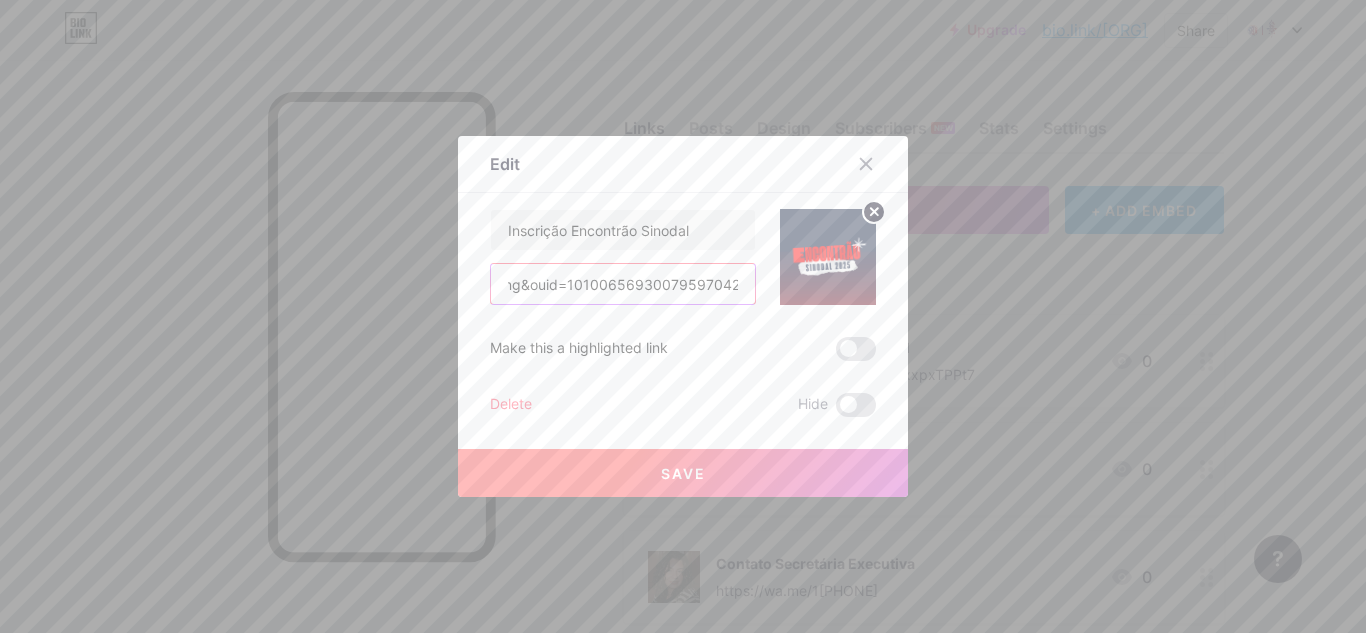 click on "https://docs.google.com/forms/d/e/1FAIpQLSeX6HP7LSCvIauaS27slUMf3SyApWAigZWS7yfj0ZE5J1DvdQ/viewform?usp=sharing&ouid=10100656930079597042" at bounding box center (623, 284) 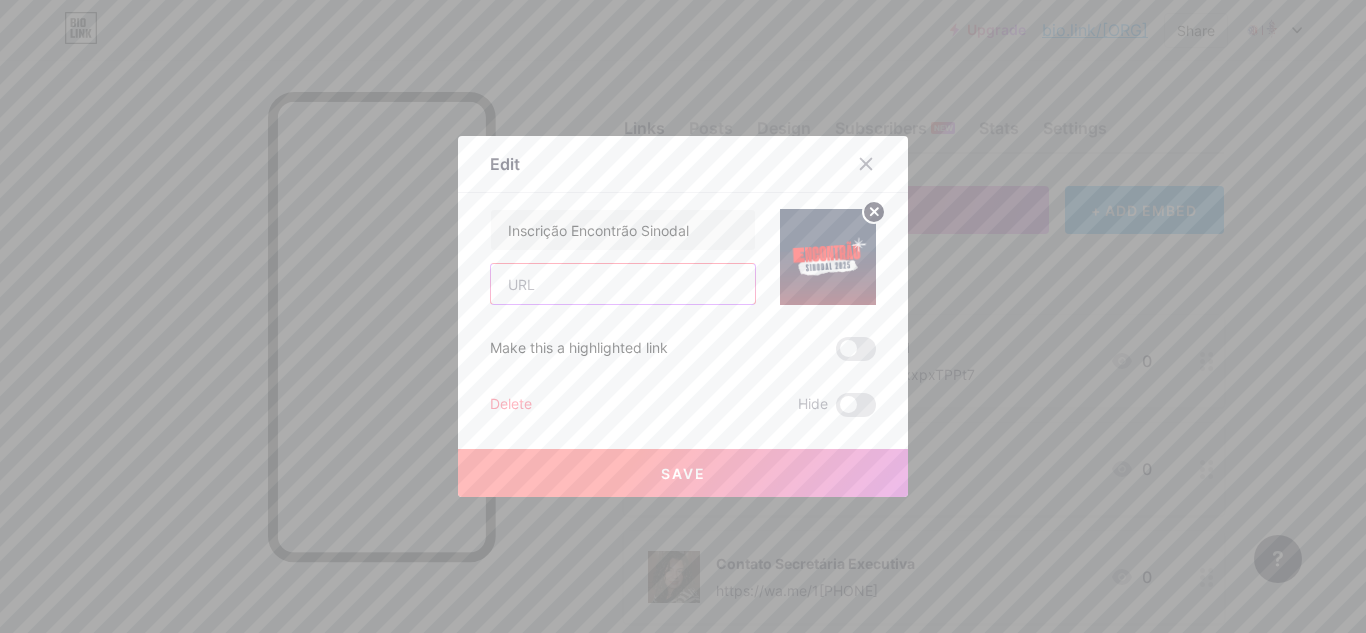 scroll, scrollTop: 0, scrollLeft: 0, axis: both 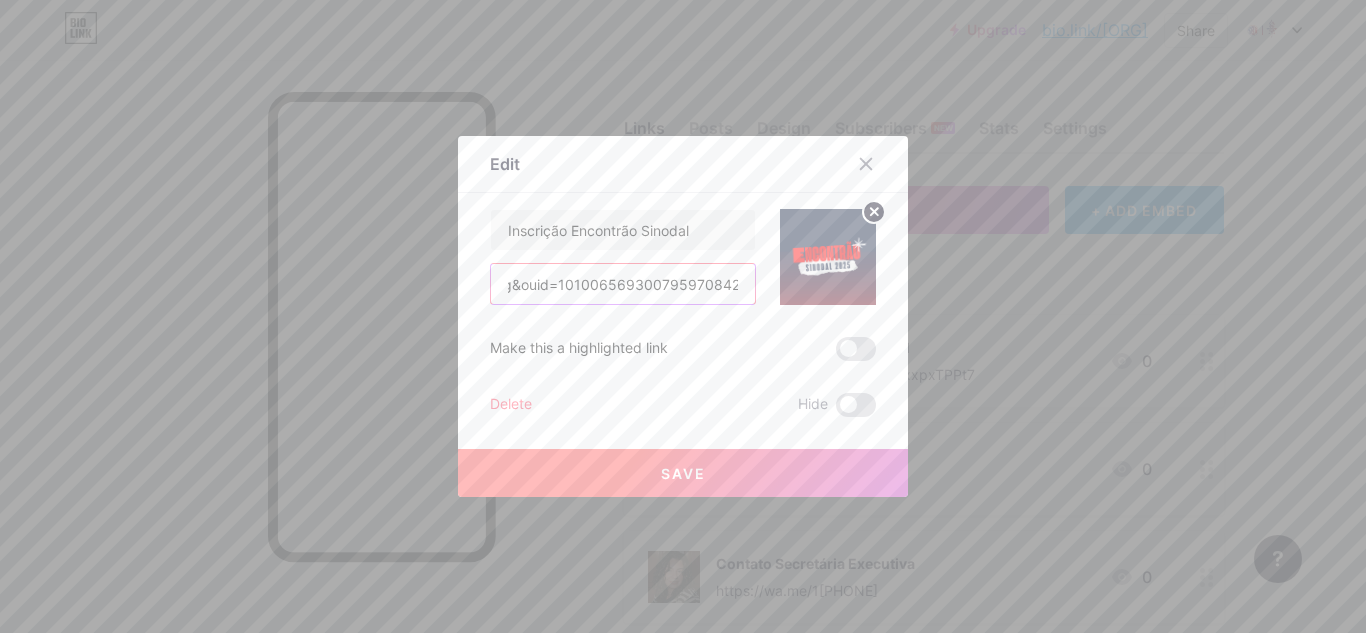 type on "https://docs.google.com/forms/d/e/1FAIpQLSeX6HP7LSCvIauaS27slUMf3SyApWAigZWS7yfj0ZE5J1DvdQ/viewform?usp=sharing&ouid=101006569300795970842" 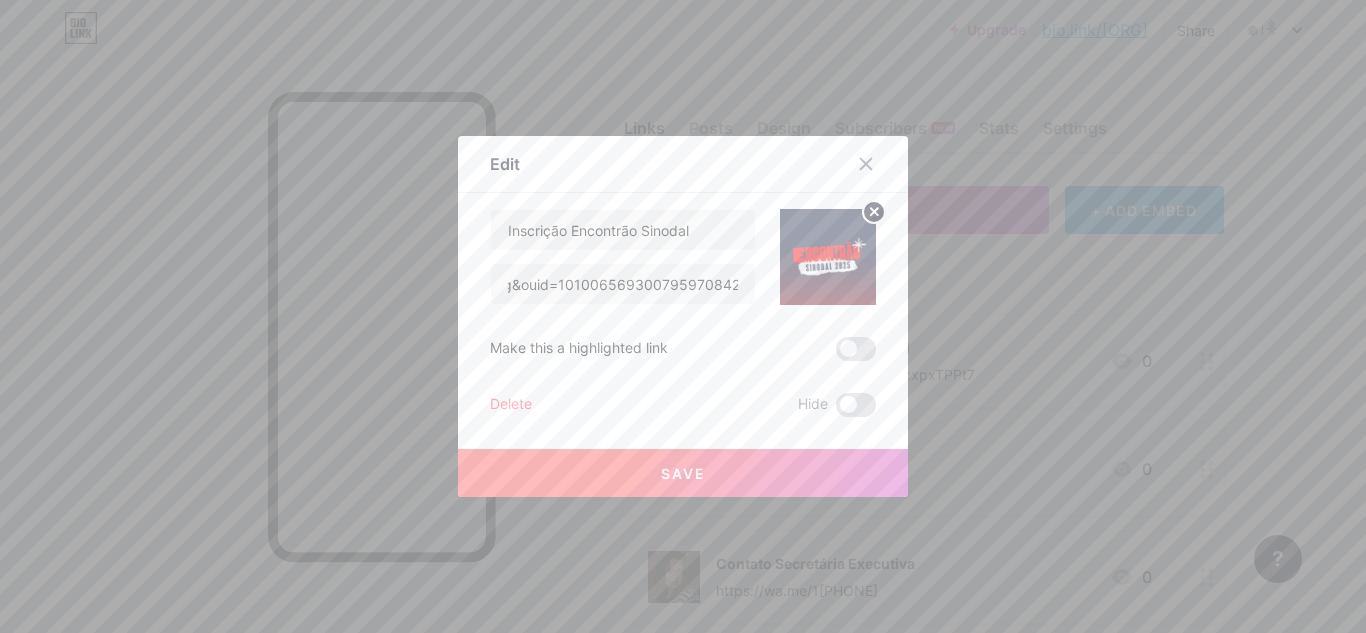 click on "Save" at bounding box center [683, 473] 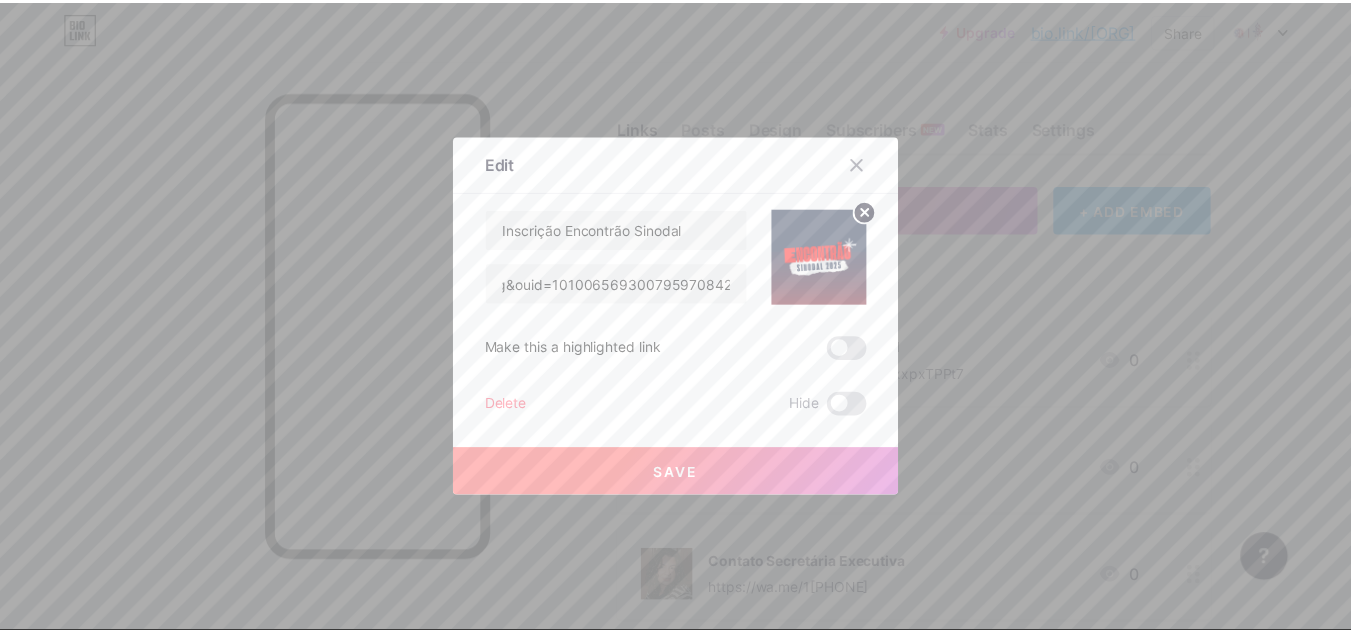scroll, scrollTop: 0, scrollLeft: 0, axis: both 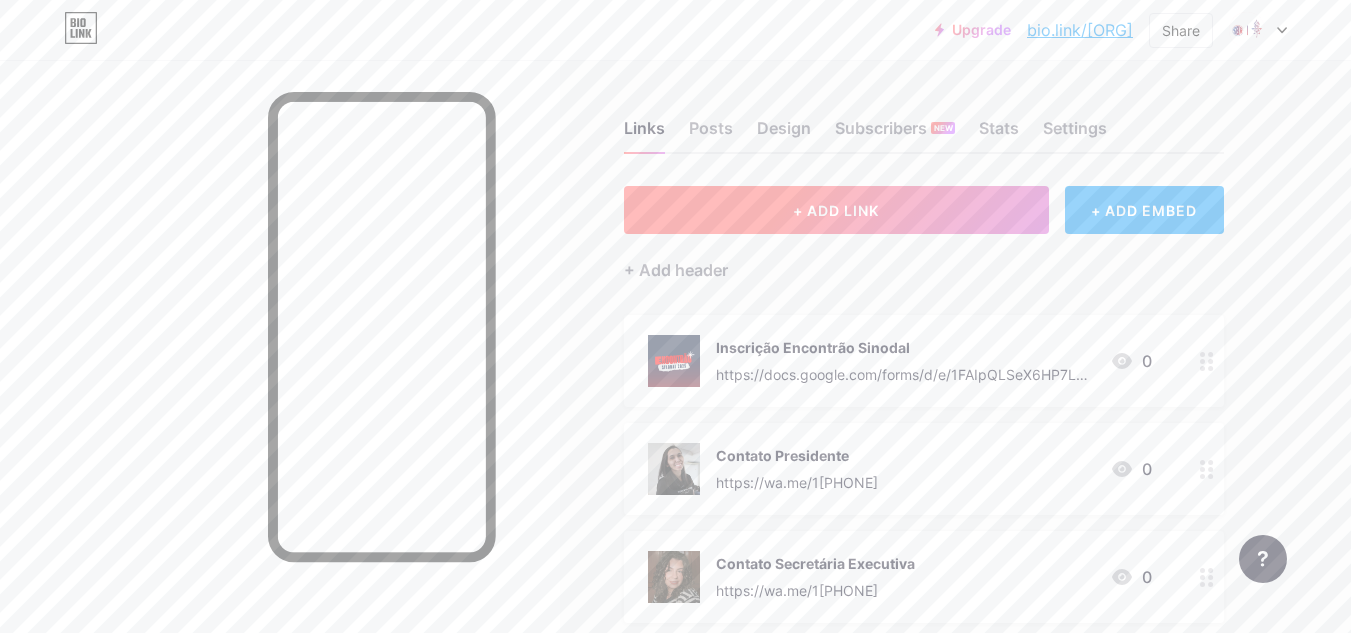 click on "+ ADD LINK" at bounding box center (836, 210) 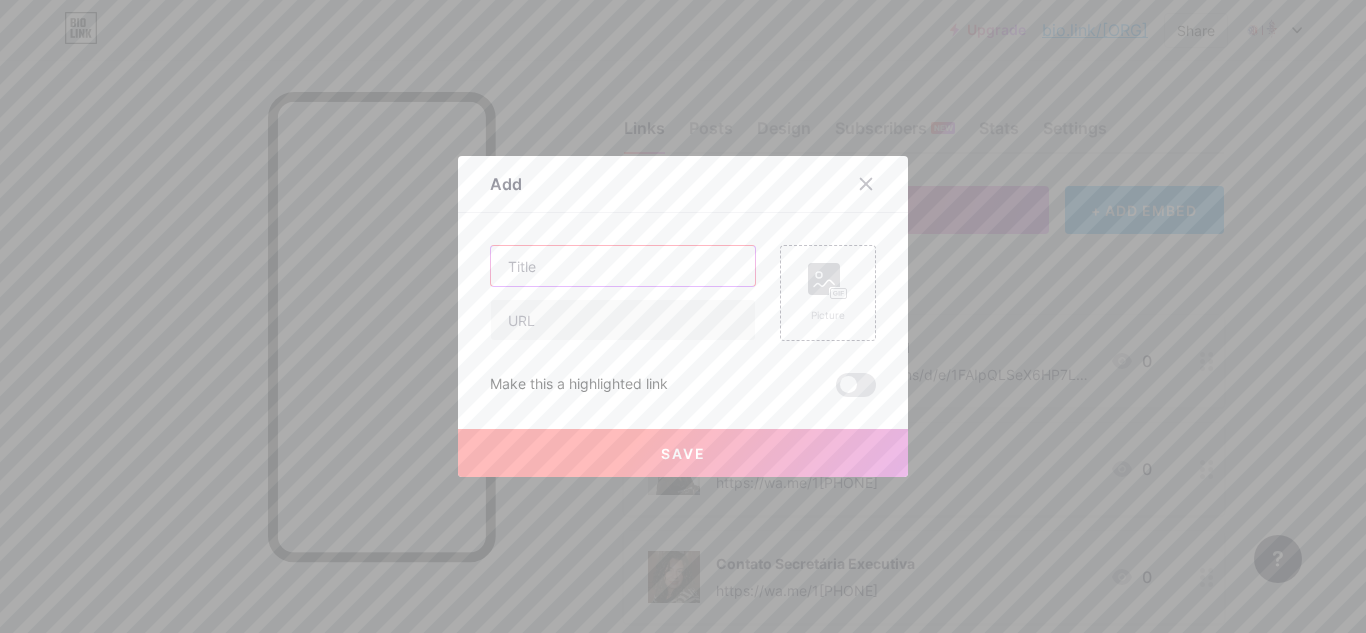 click at bounding box center (623, 266) 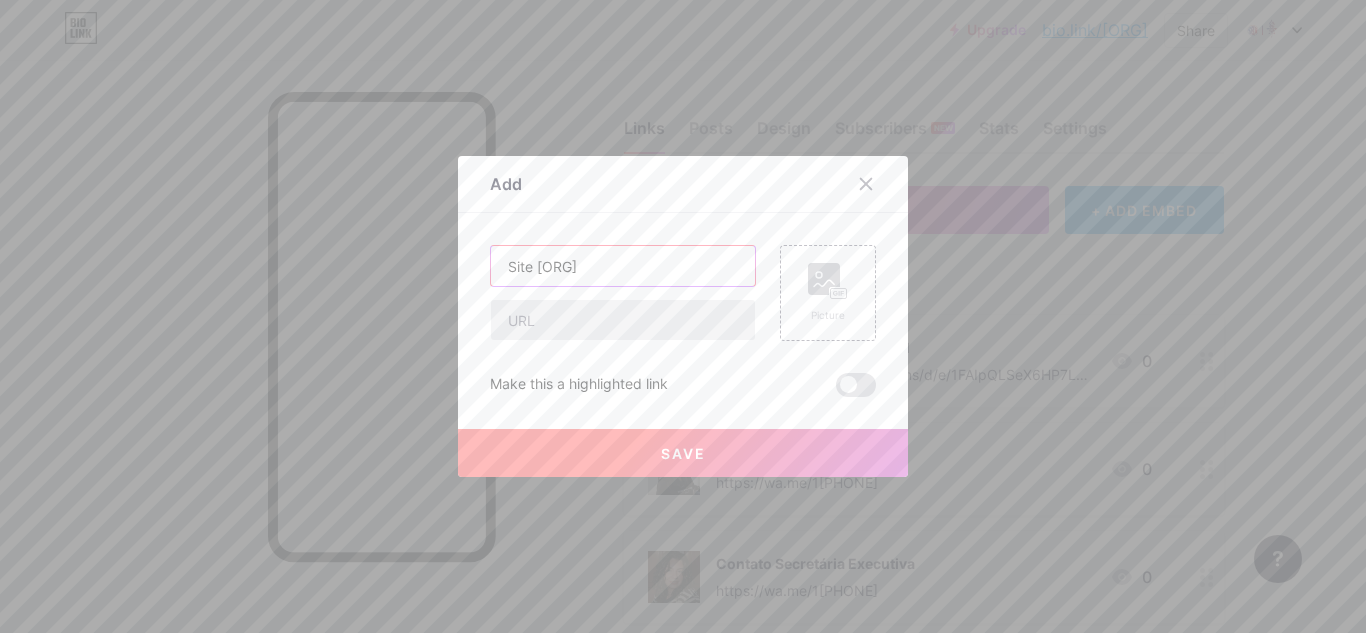 type on "Site [ORG]" 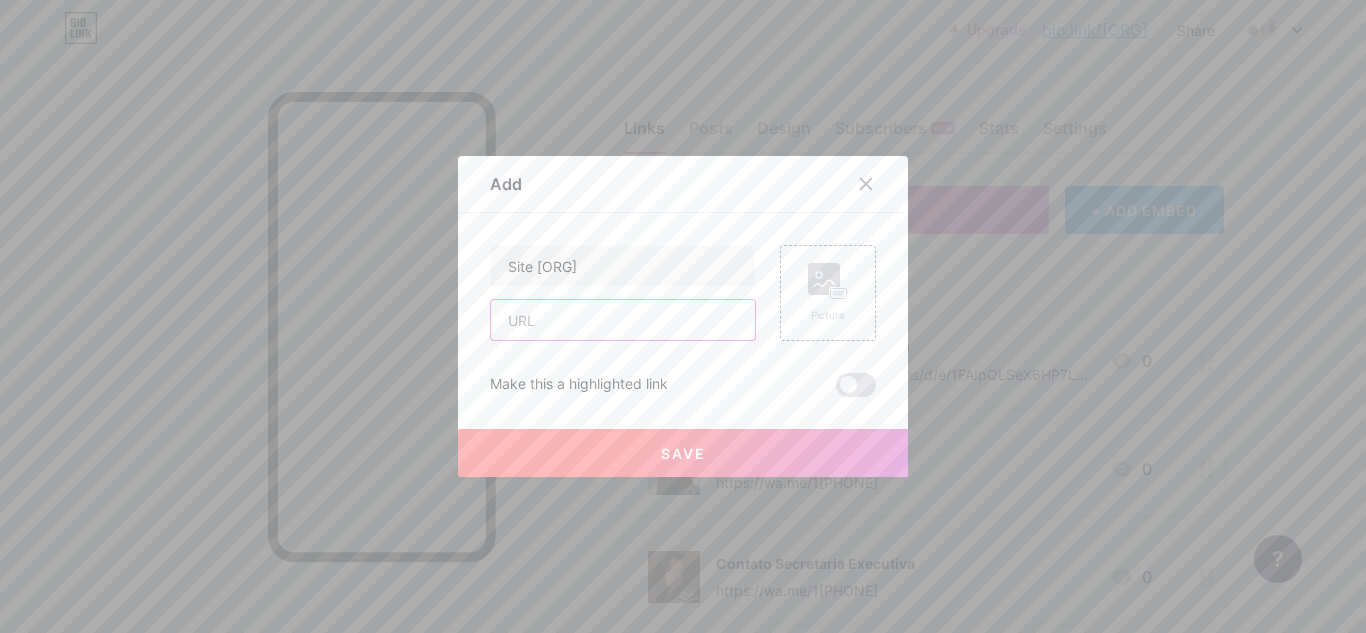 click at bounding box center (623, 320) 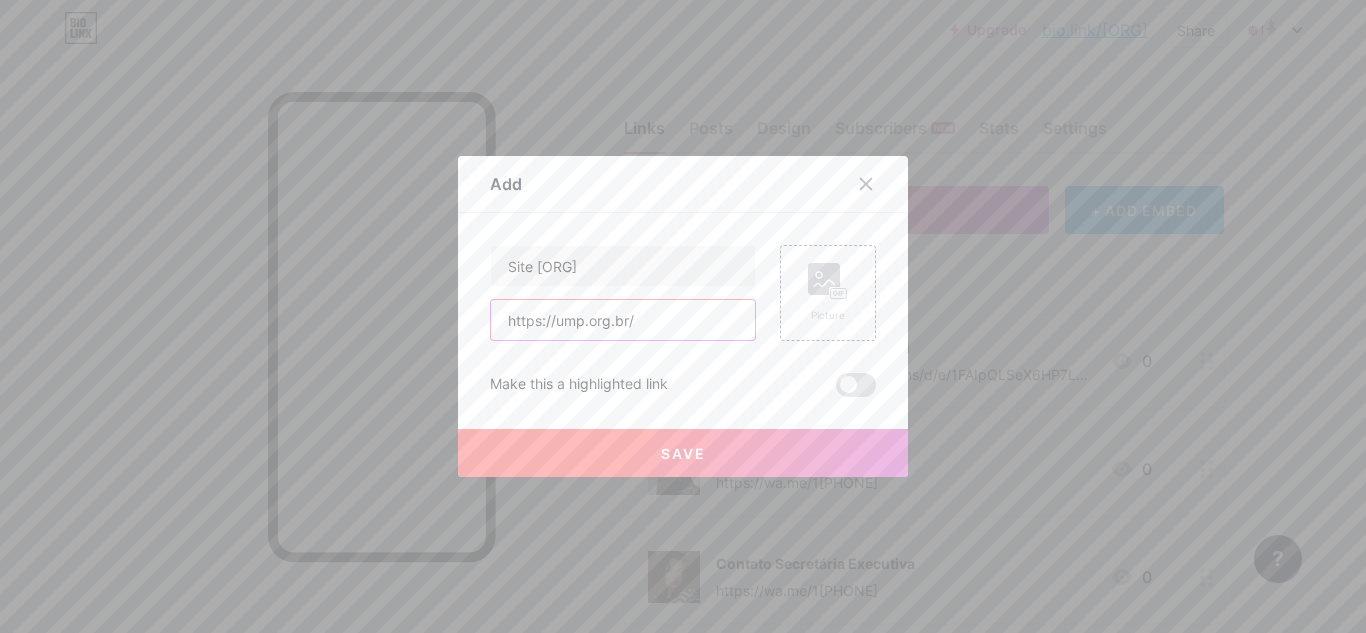 type on "https://ump.org.br/" 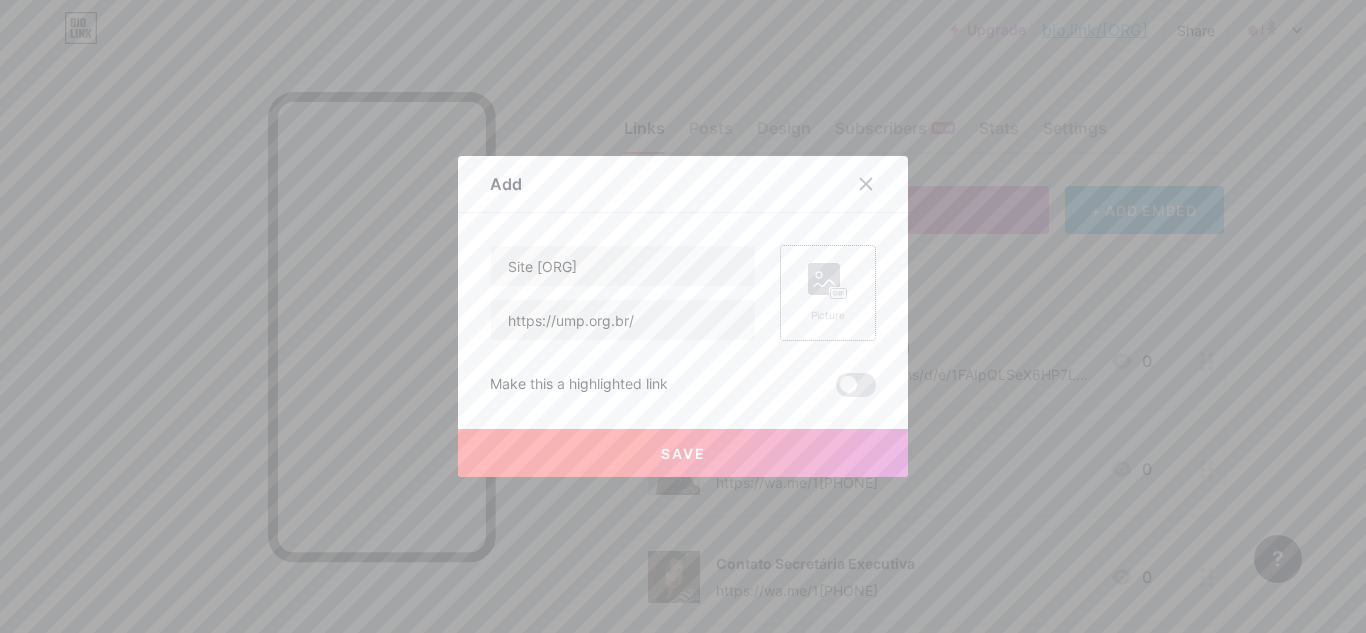 click 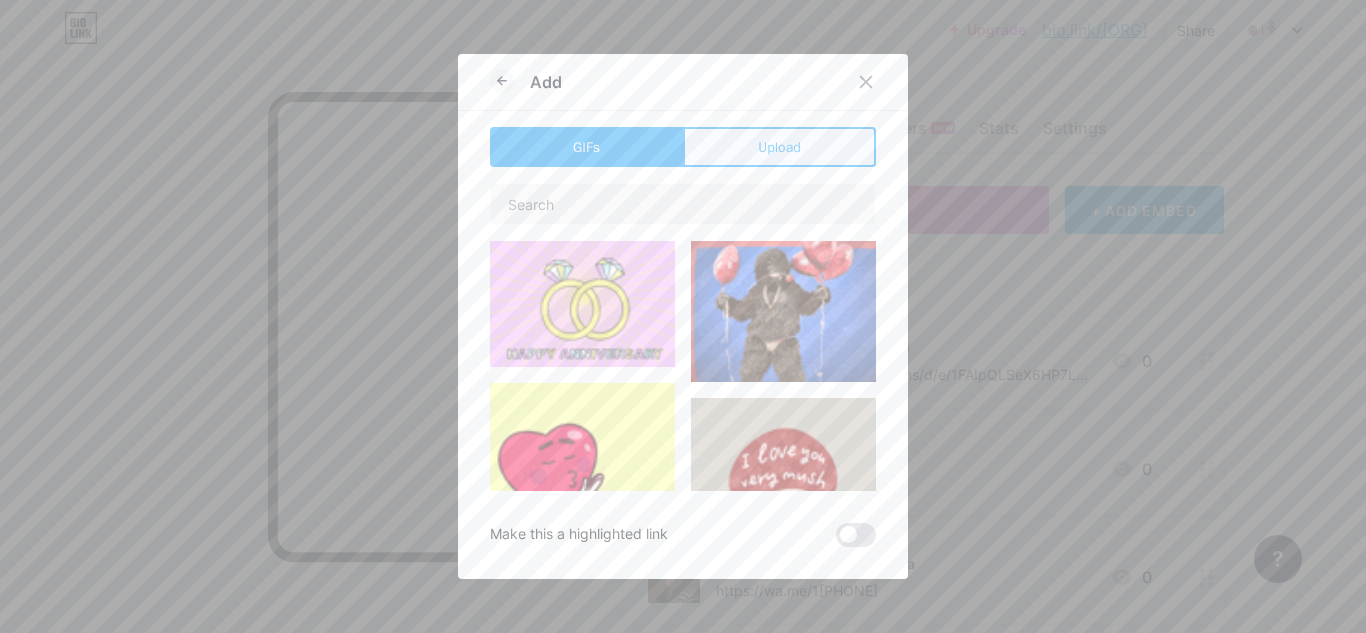 click on "Upload" at bounding box center [779, 147] 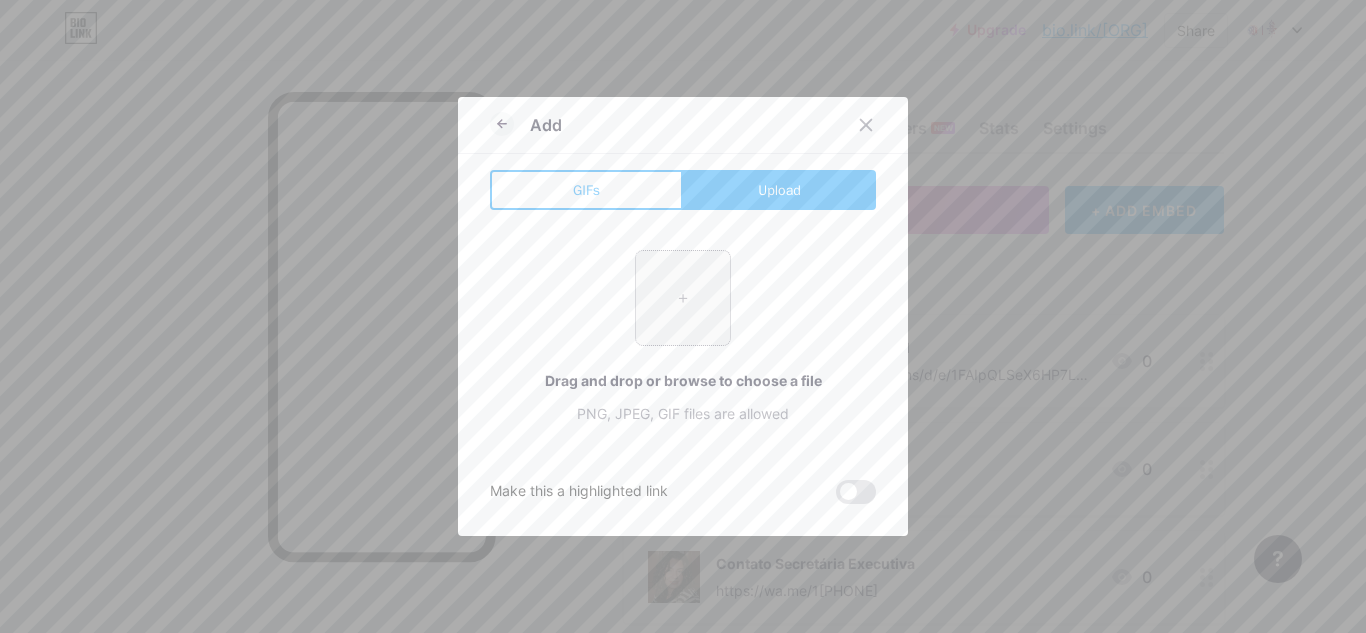 click at bounding box center (683, 298) 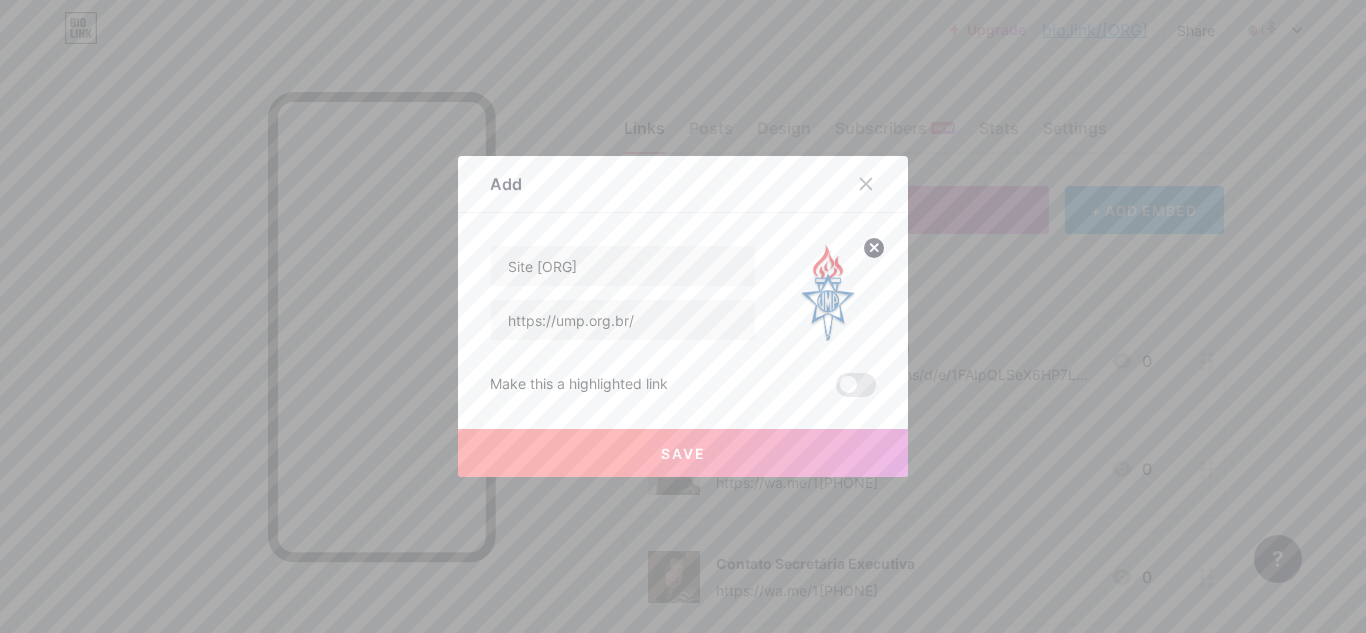 click on "Save" at bounding box center [683, 453] 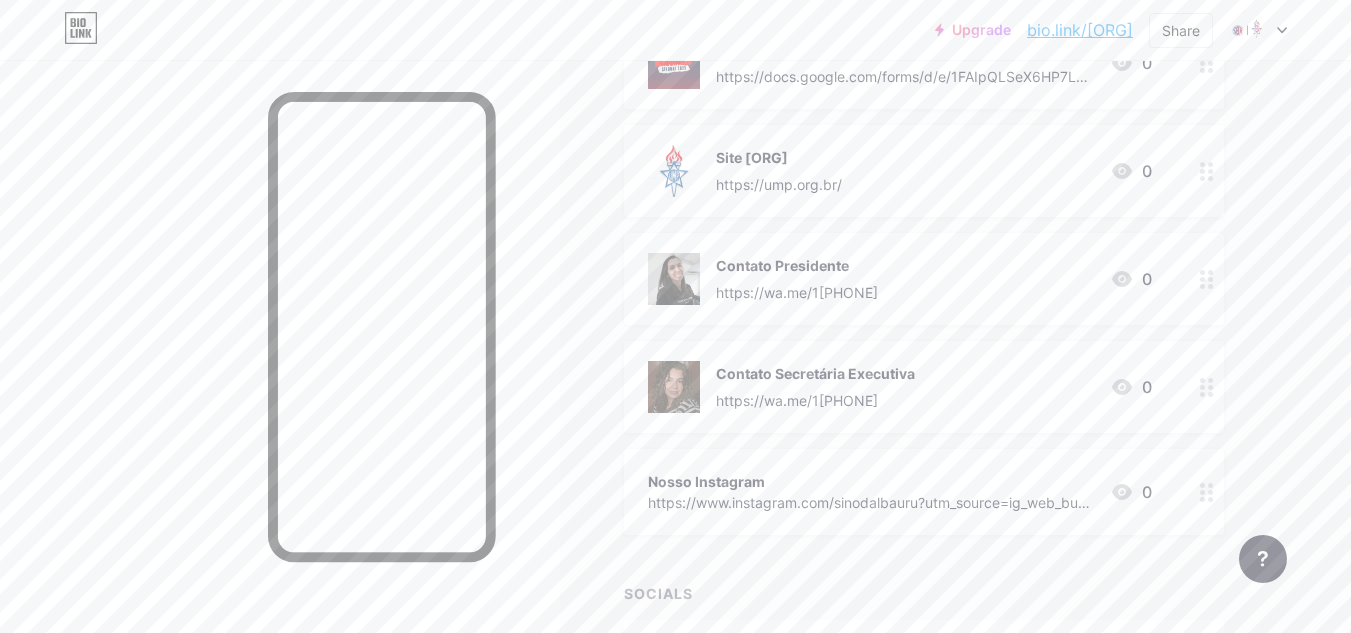 scroll, scrollTop: 300, scrollLeft: 0, axis: vertical 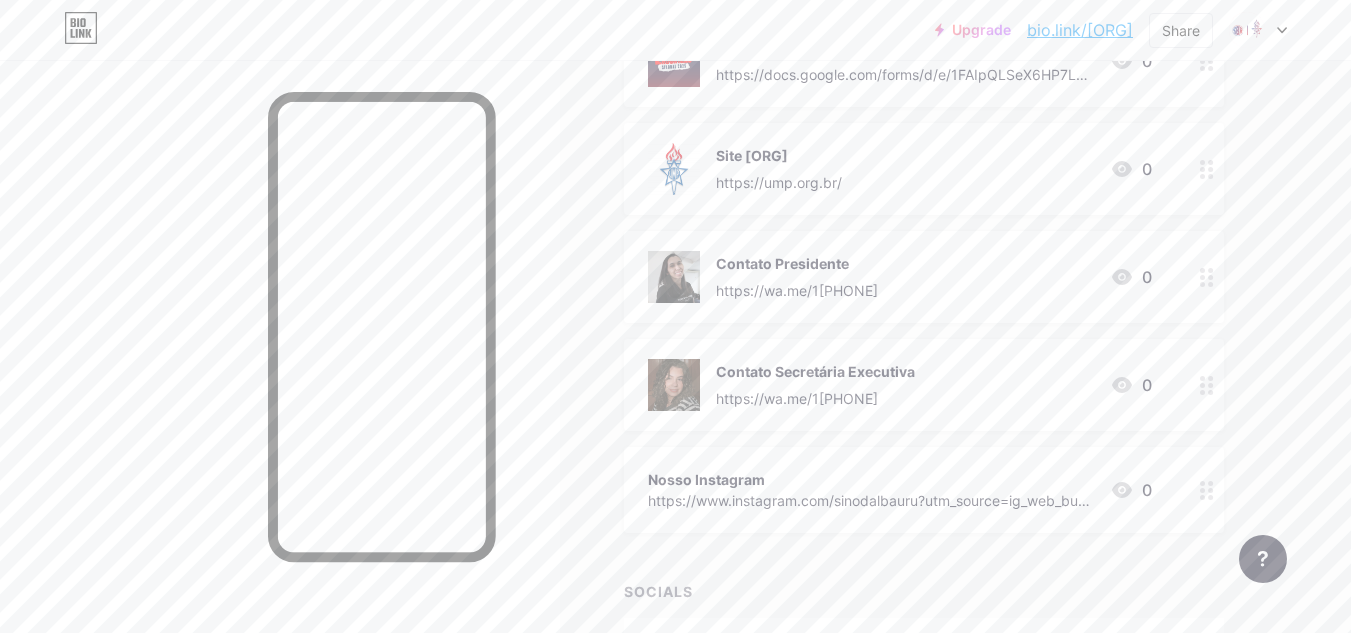 type 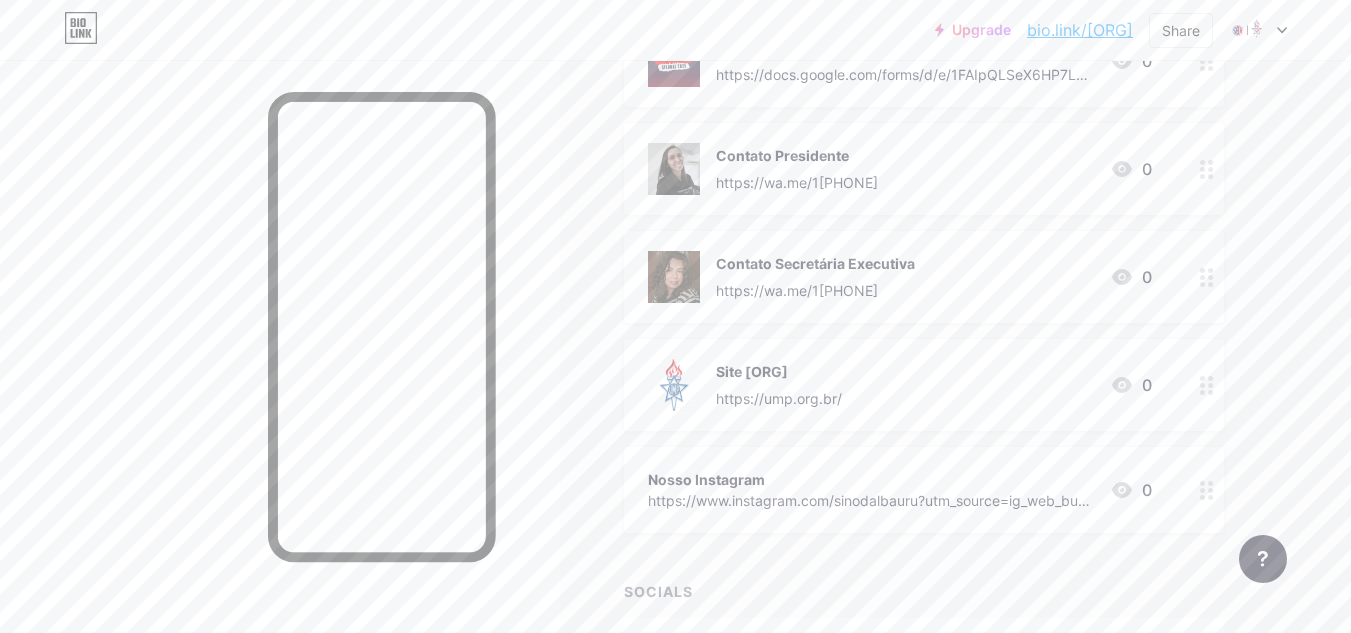 scroll, scrollTop: 0, scrollLeft: 0, axis: both 